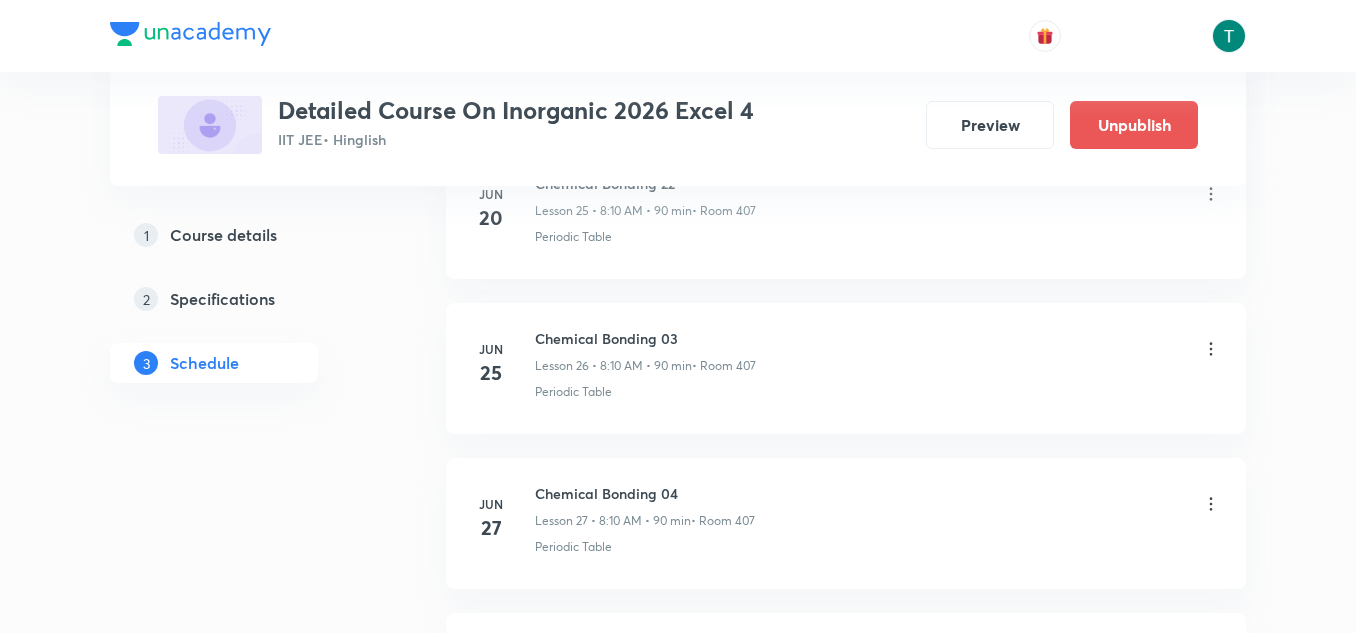 scroll, scrollTop: 5013, scrollLeft: 0, axis: vertical 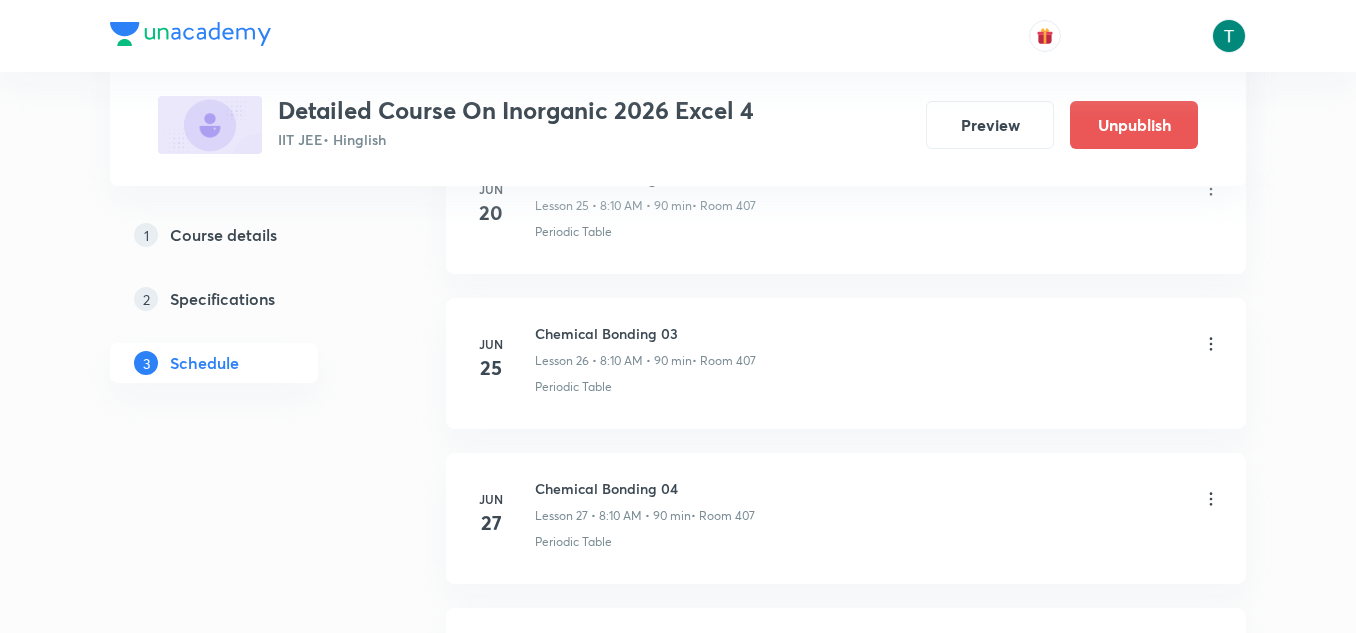 click on "Detailed Course On Inorganic 2026 Excel 4 IIT JEE  • Hinglish" at bounding box center [516, 125] 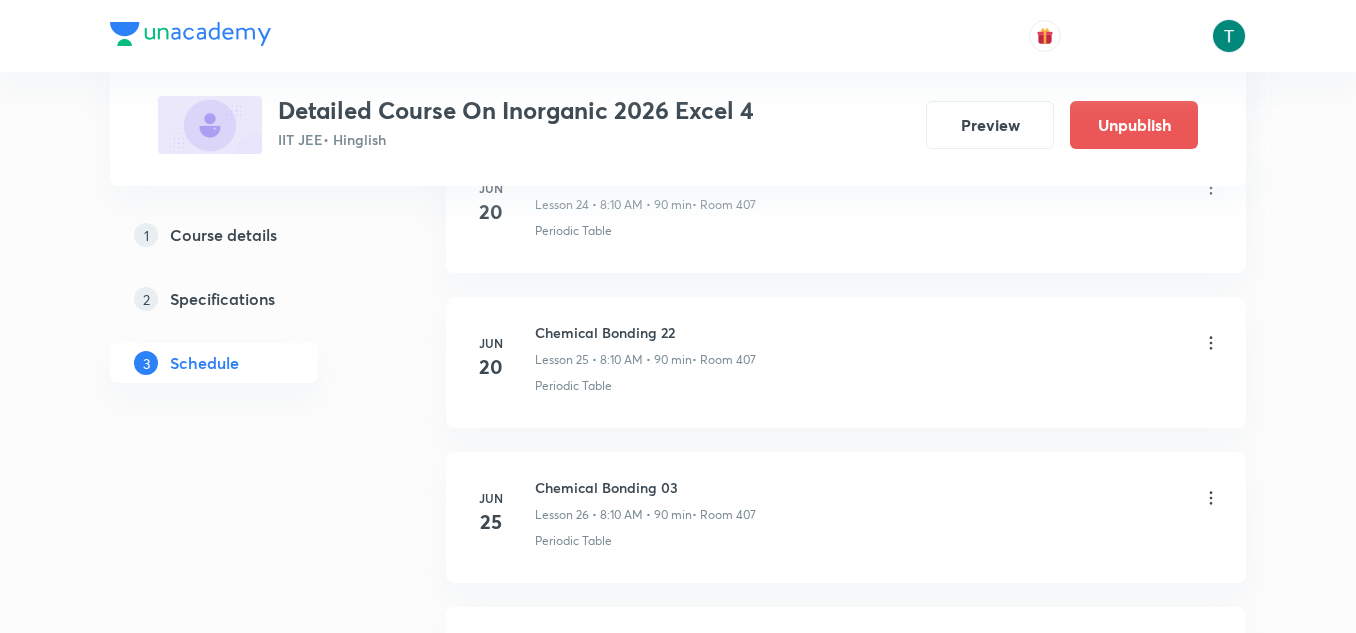 scroll, scrollTop: 4859, scrollLeft: 0, axis: vertical 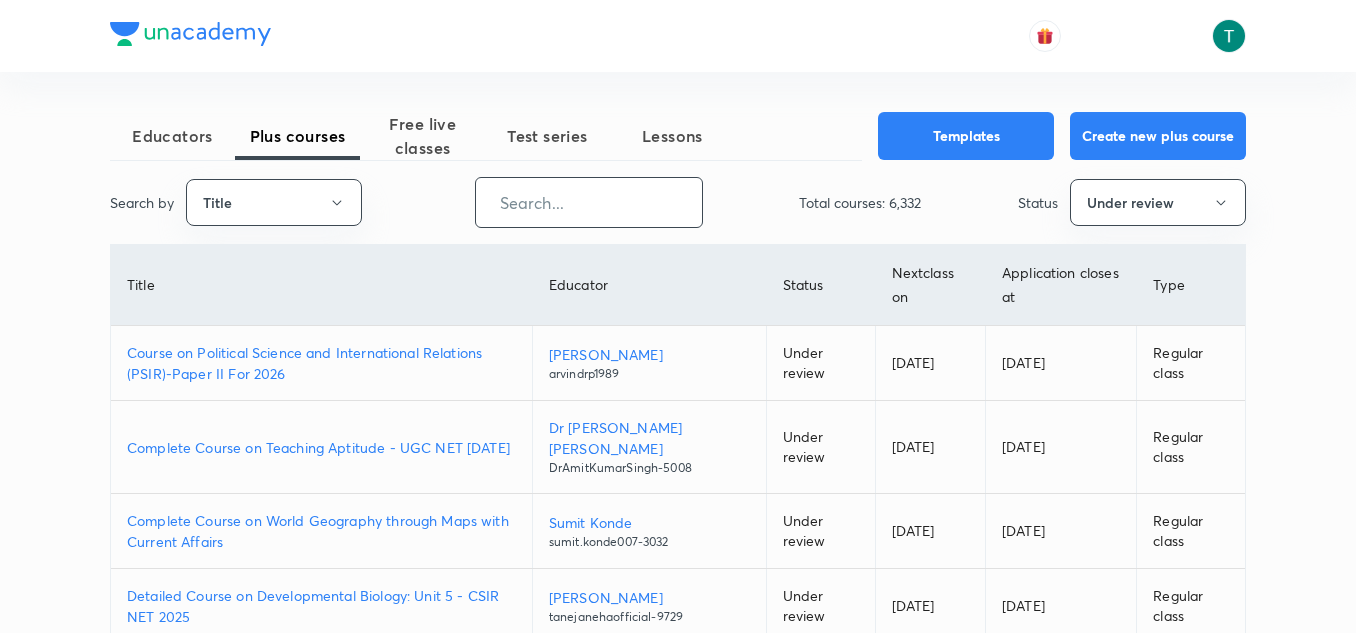click at bounding box center [589, 202] 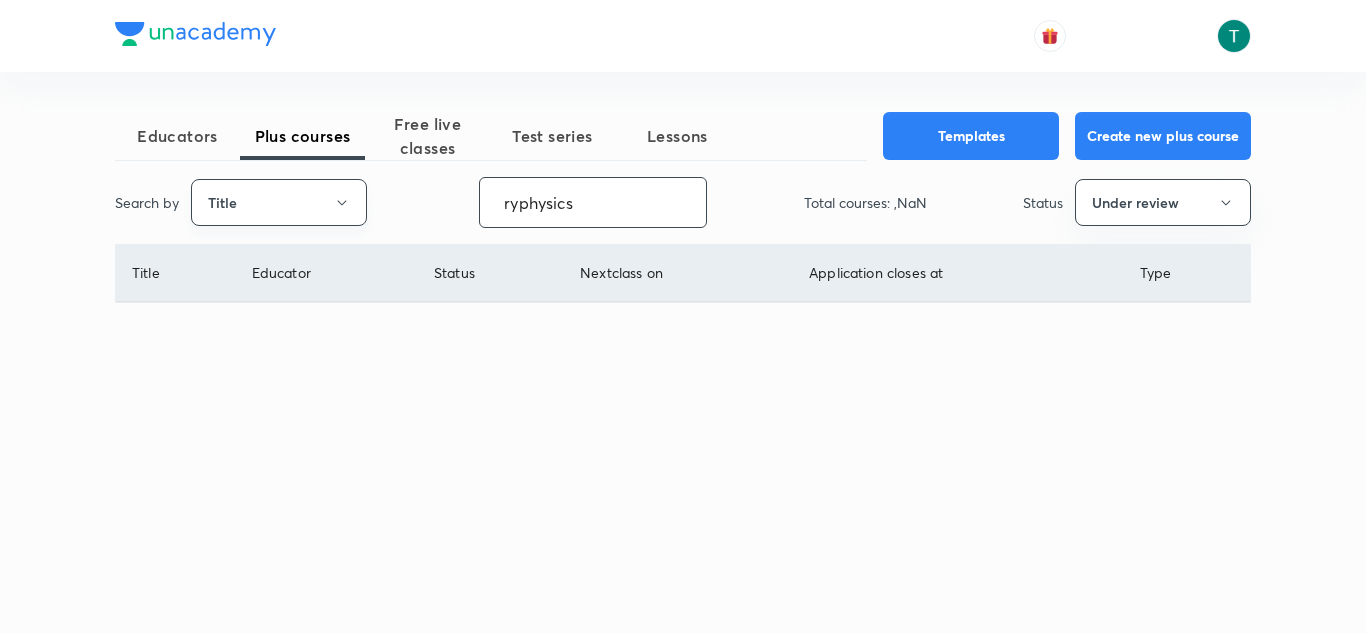 type on "ryphysics" 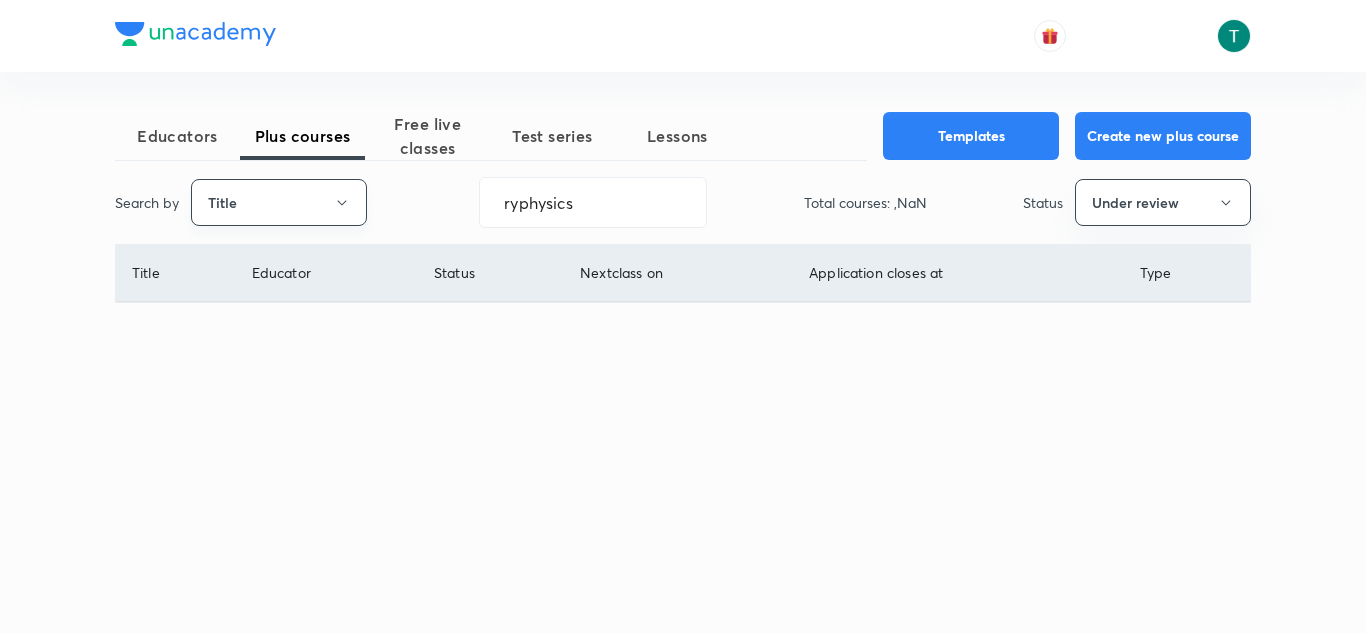 click 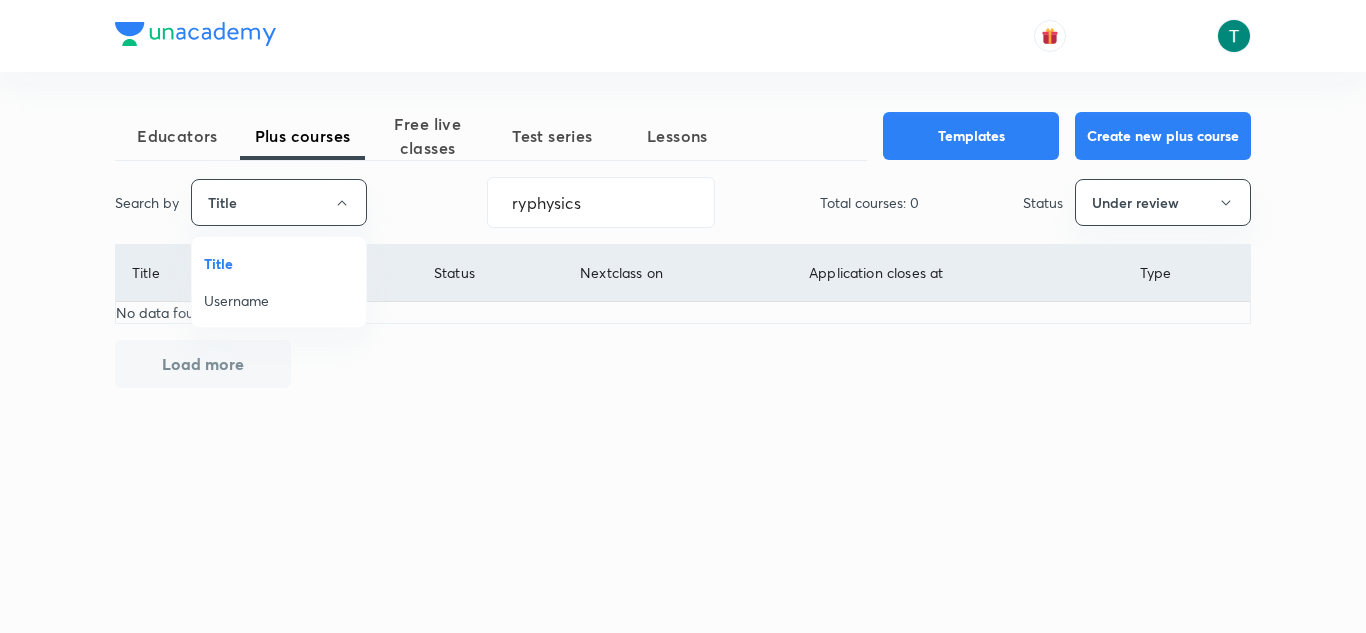 click on "Username" at bounding box center [279, 300] 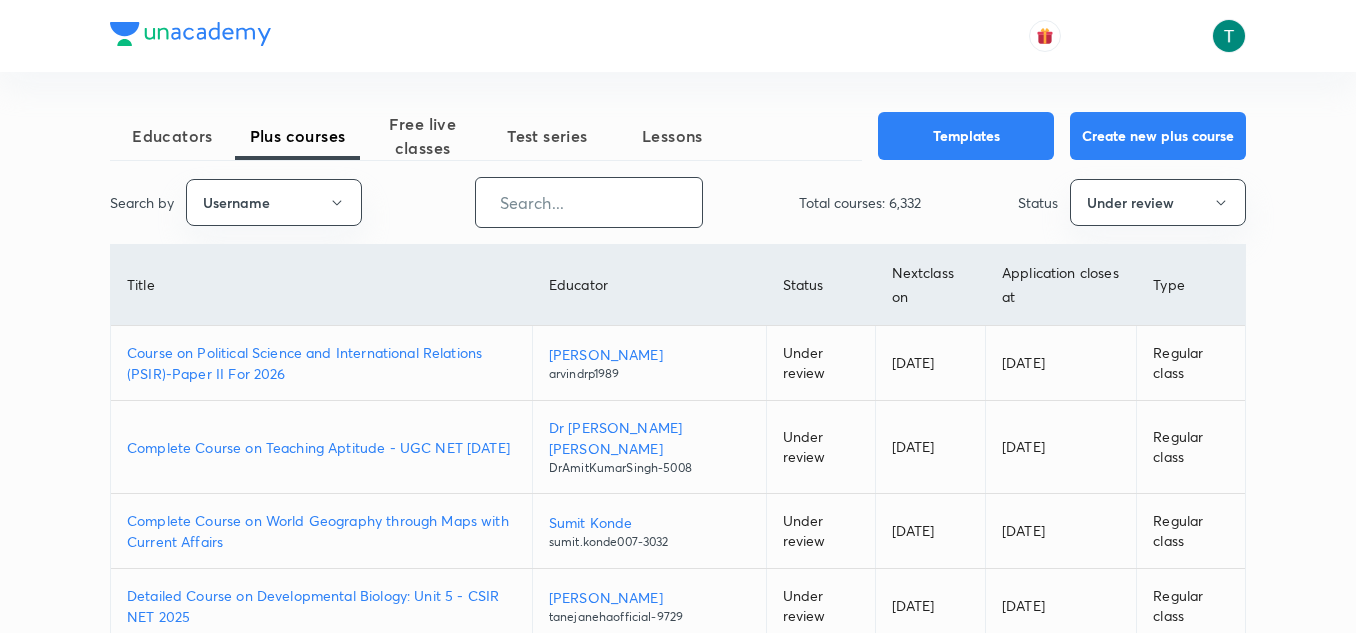 click at bounding box center [589, 202] 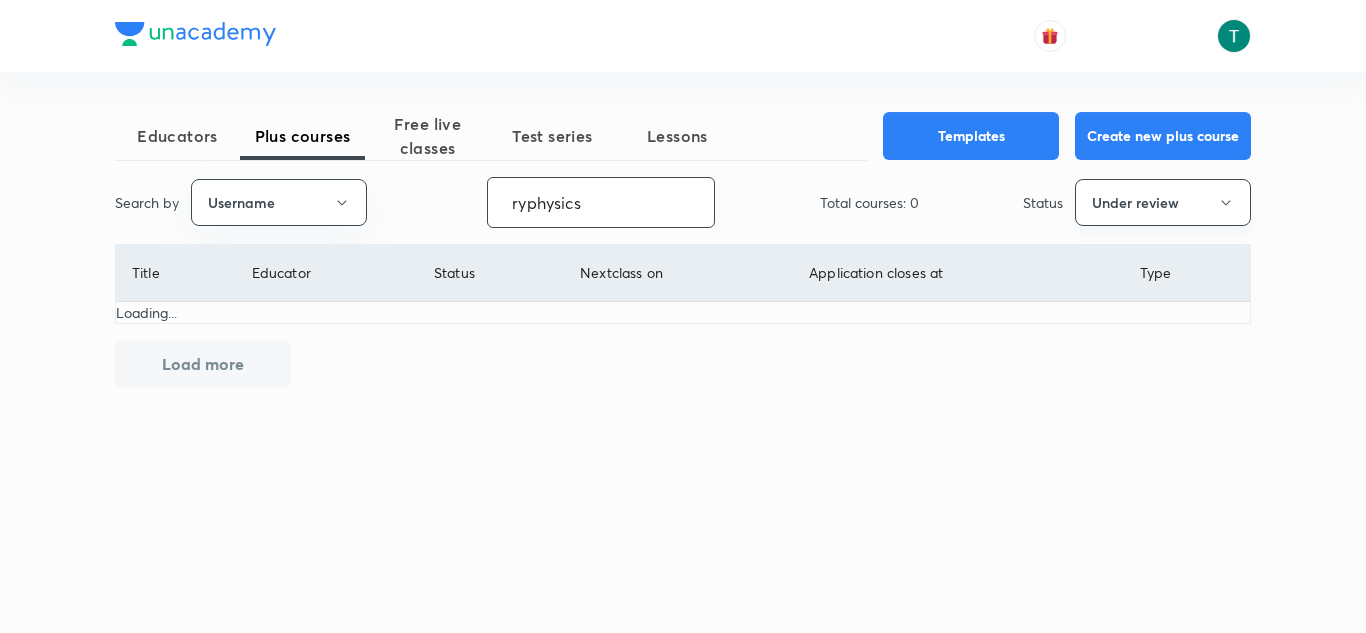type on "ryphysics" 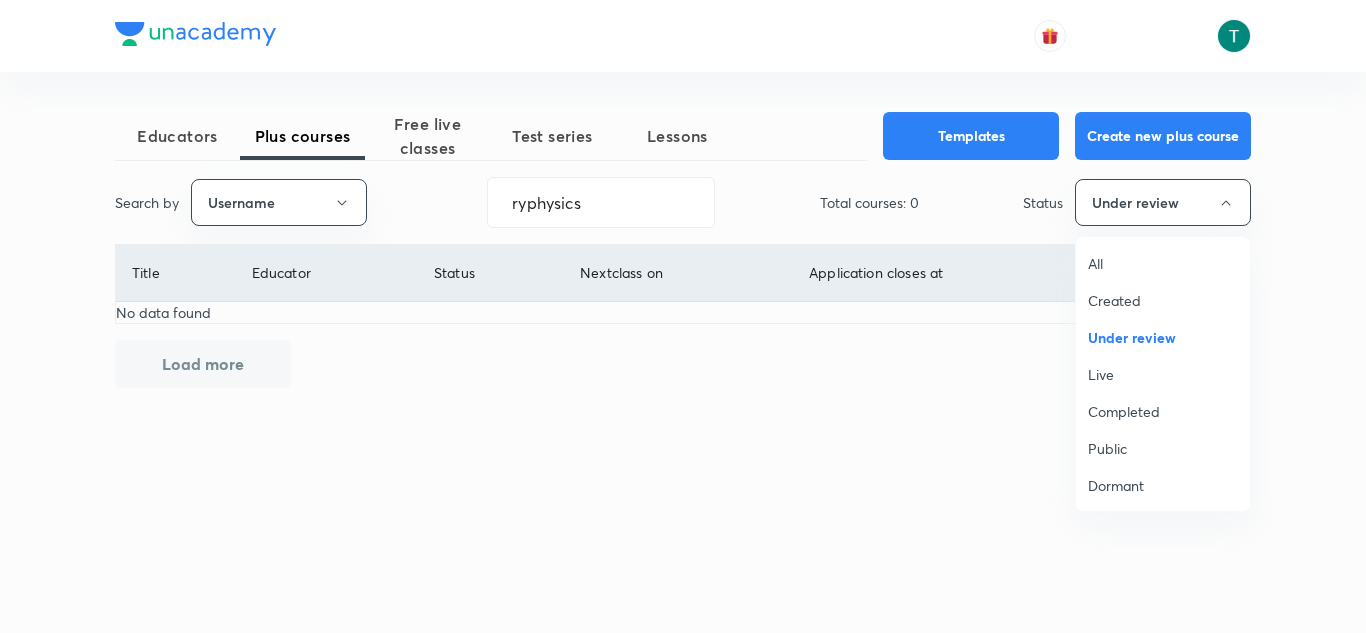 click on "All" at bounding box center [1163, 263] 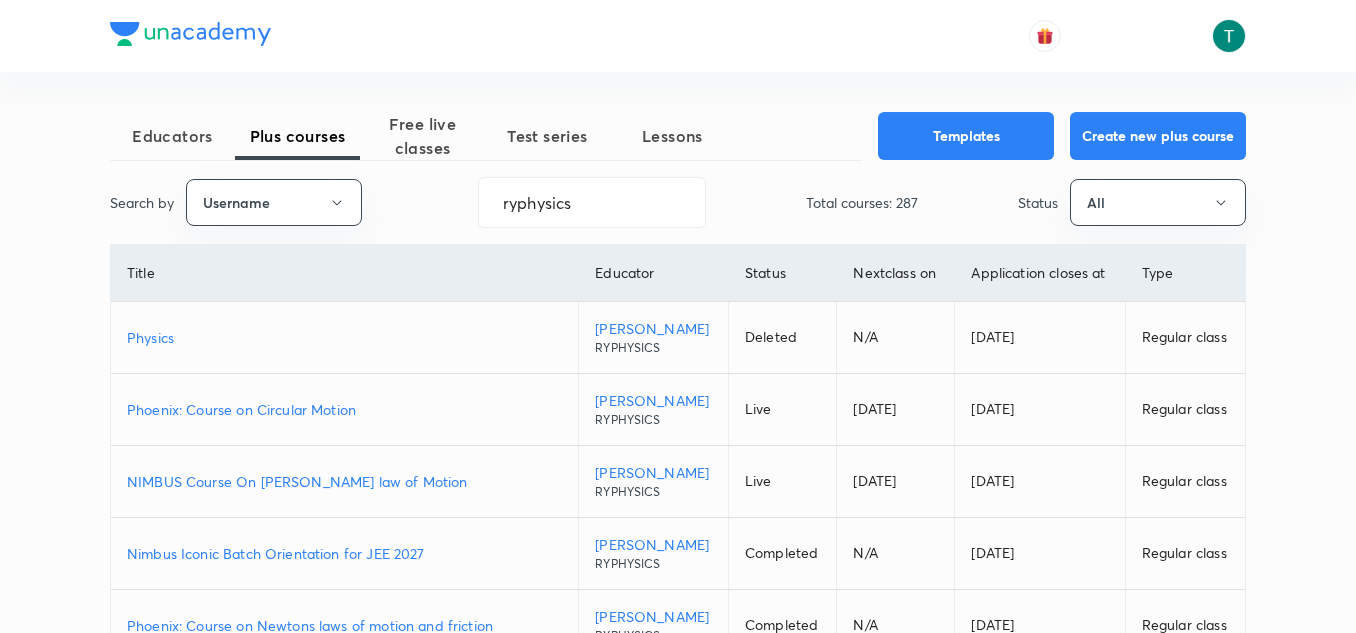 scroll, scrollTop: 112, scrollLeft: 0, axis: vertical 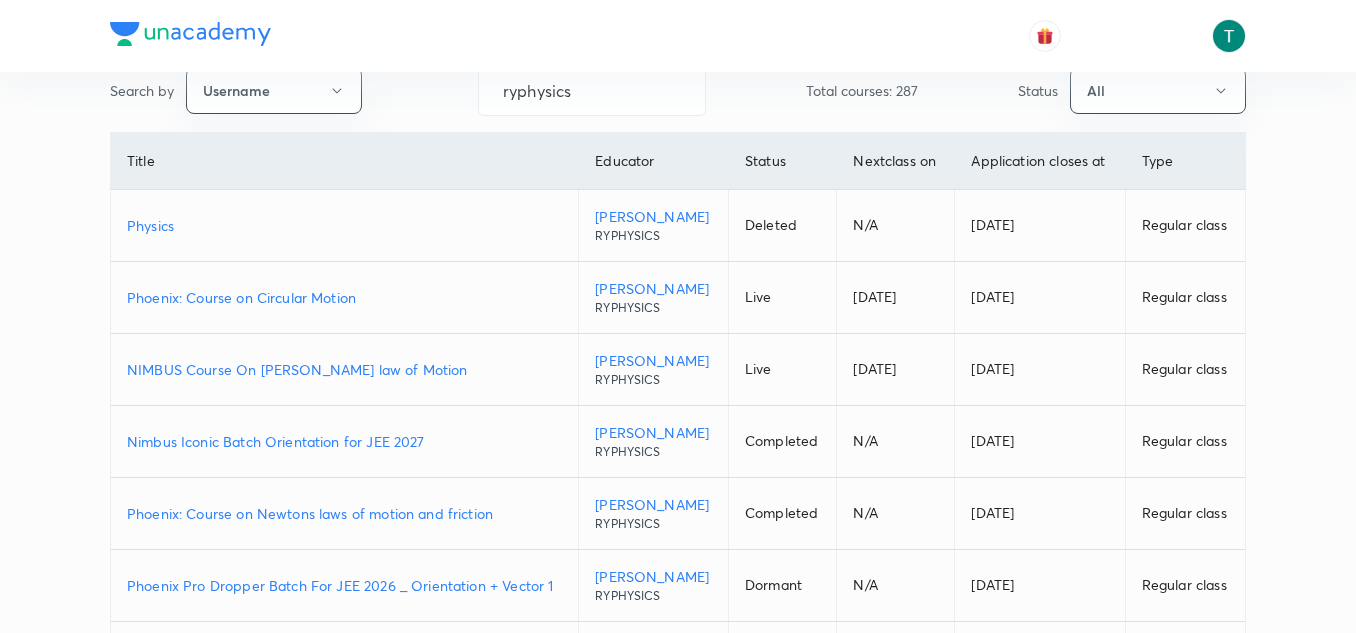 click on "NIMBUS Course On [PERSON_NAME] law of Motion" at bounding box center [344, 369] 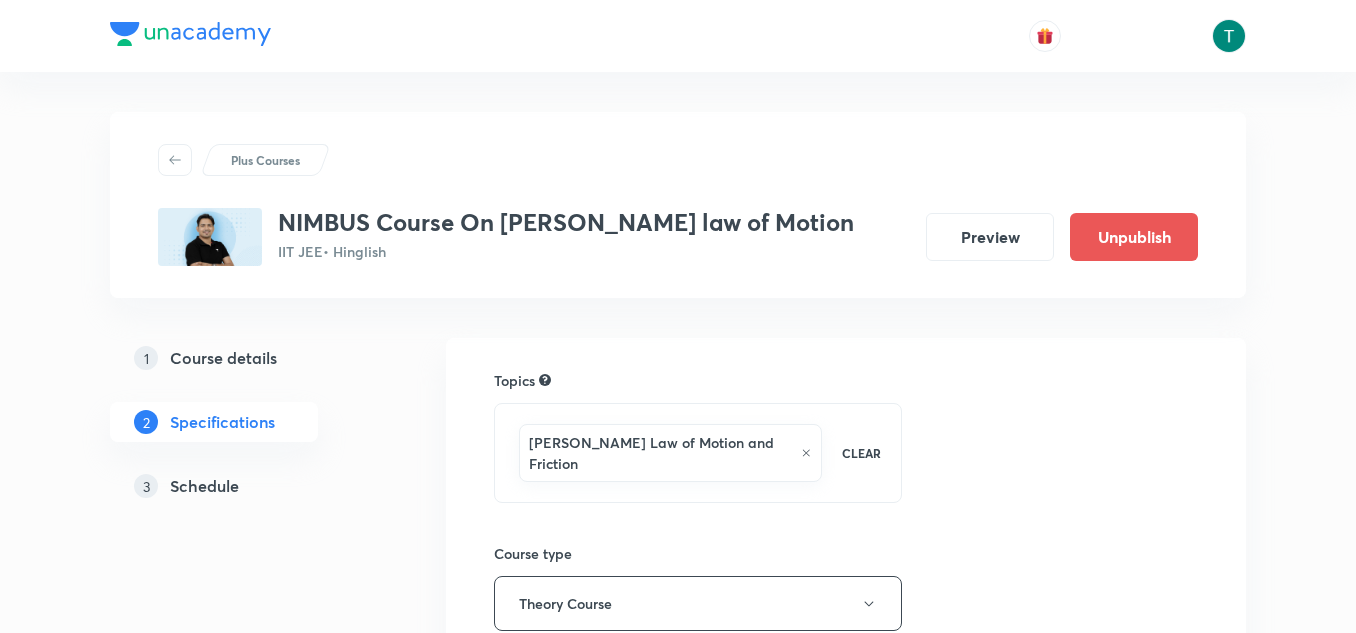 scroll, scrollTop: 0, scrollLeft: 0, axis: both 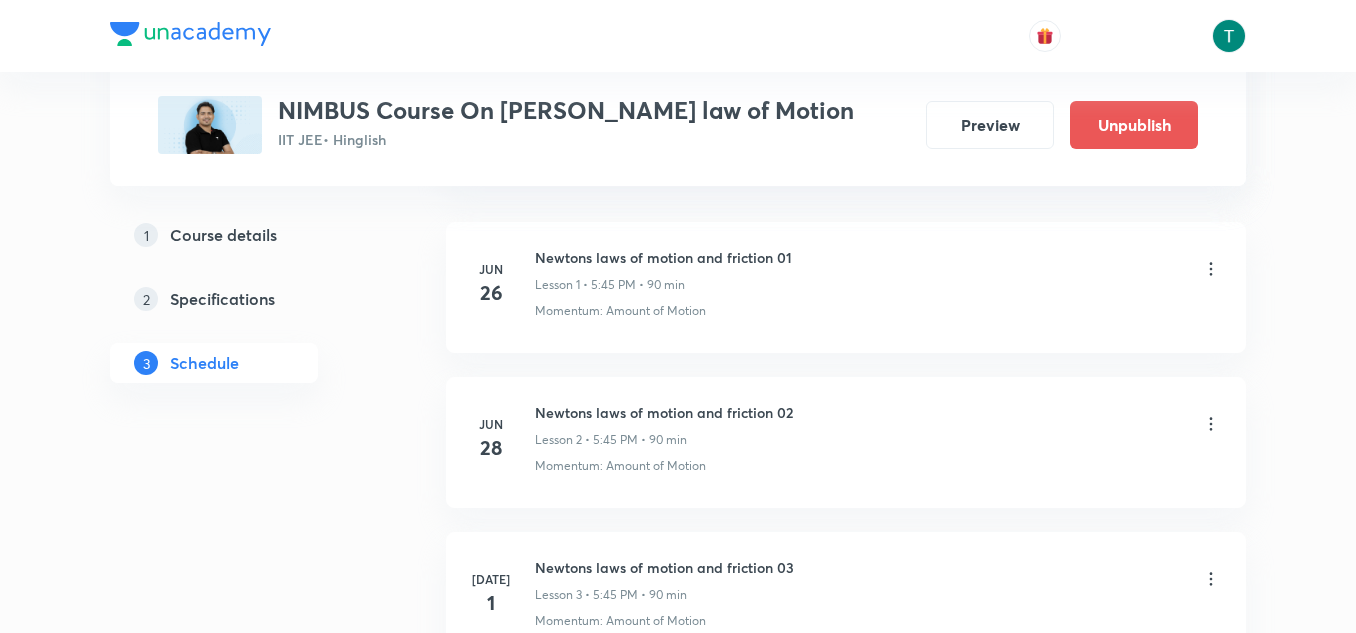 click 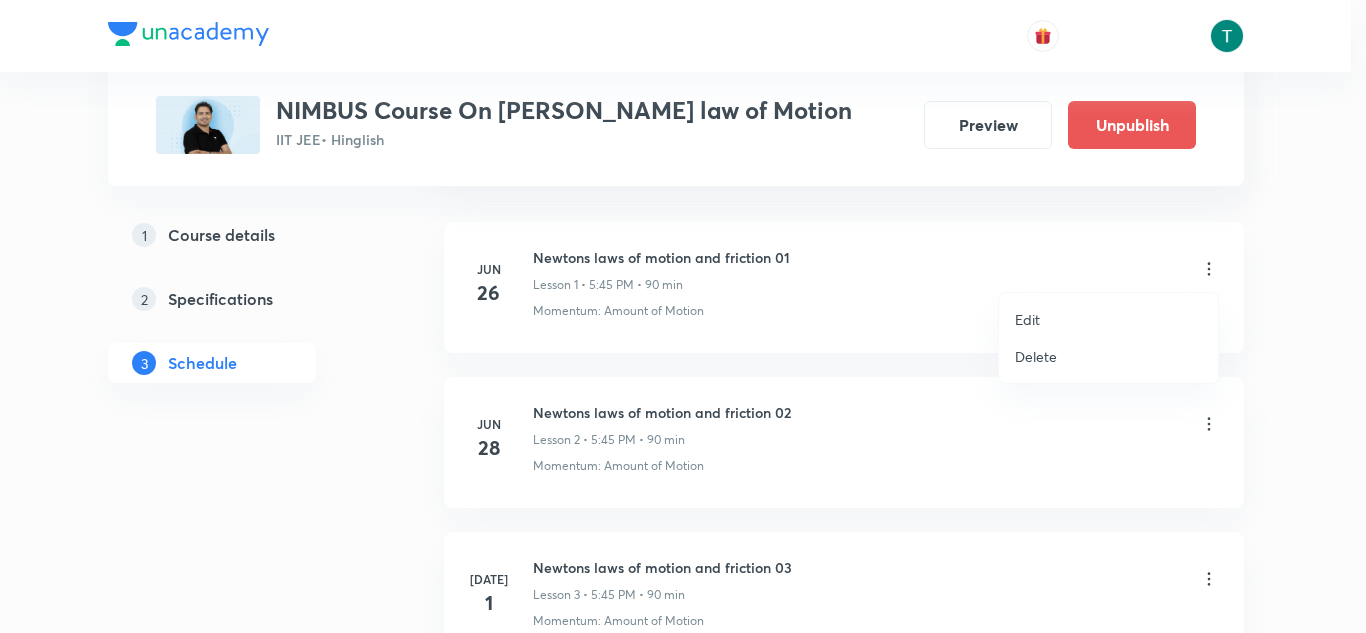 click on "Edit" at bounding box center (1027, 319) 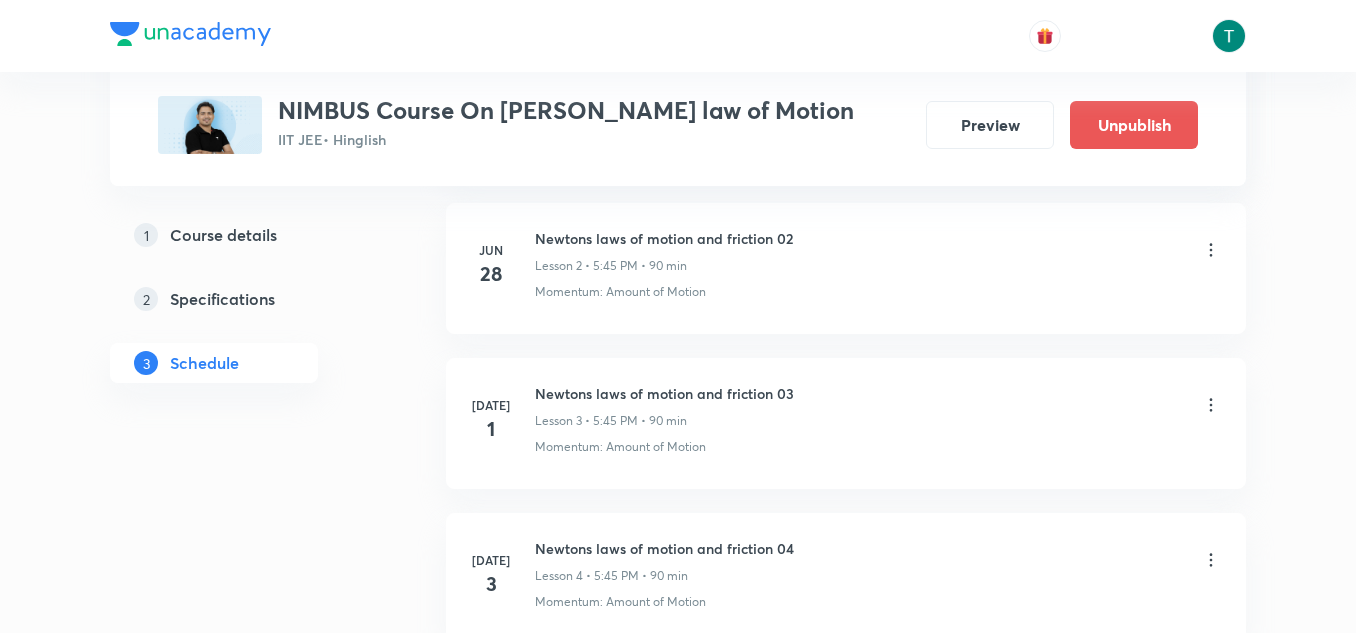 scroll, scrollTop: 1141, scrollLeft: 0, axis: vertical 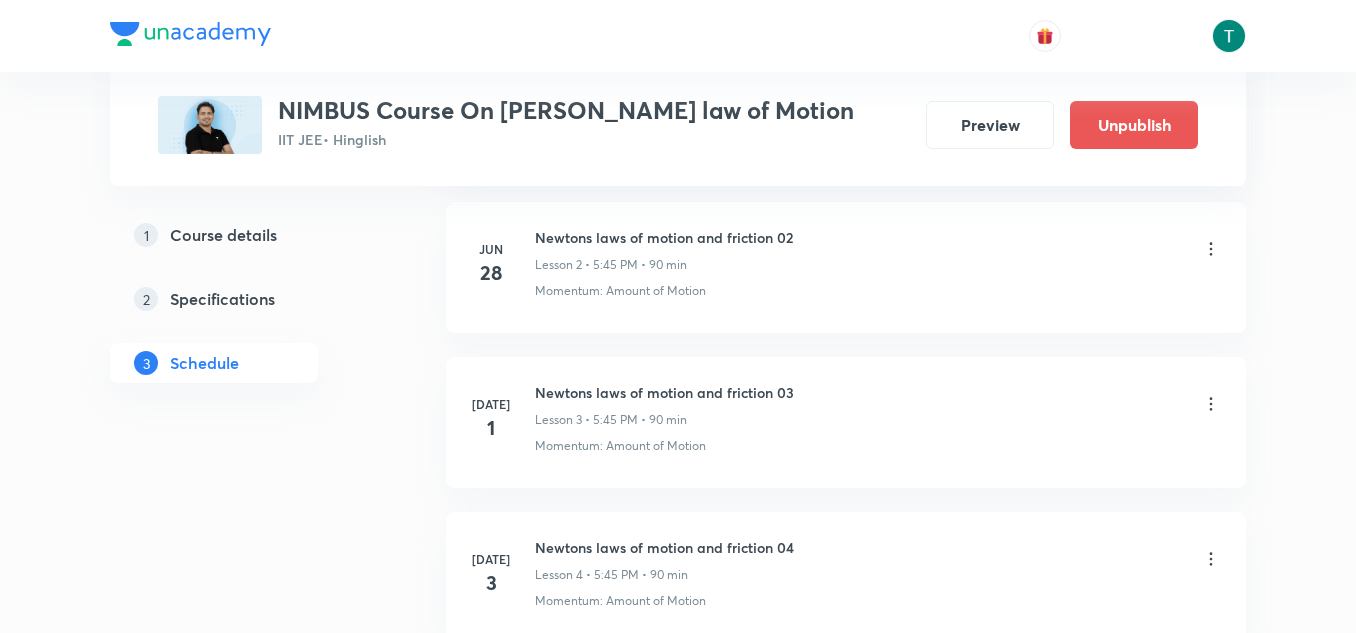 click 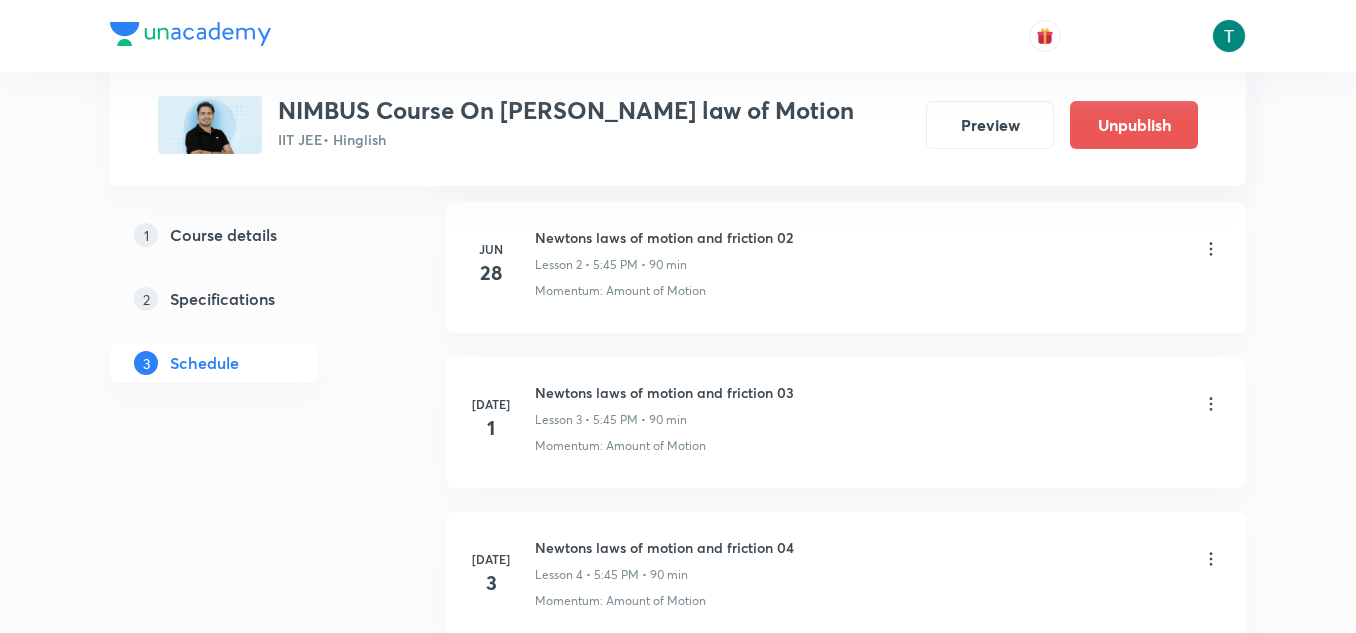 click 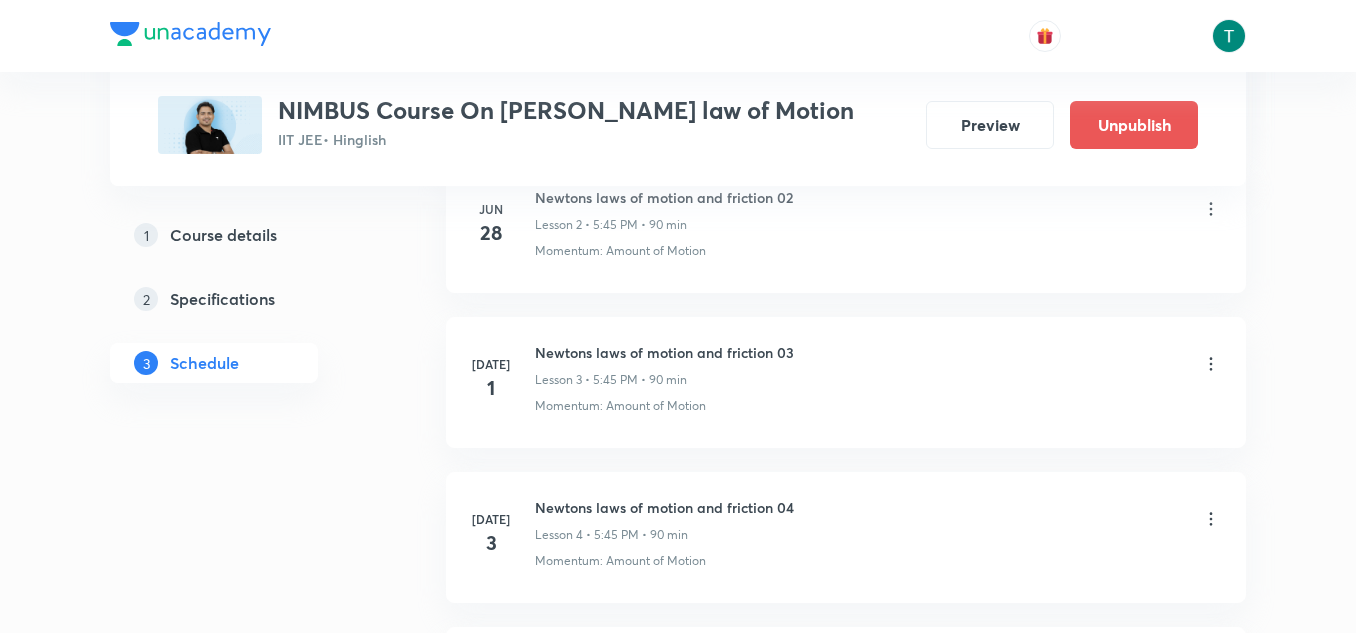 scroll, scrollTop: 1161, scrollLeft: 0, axis: vertical 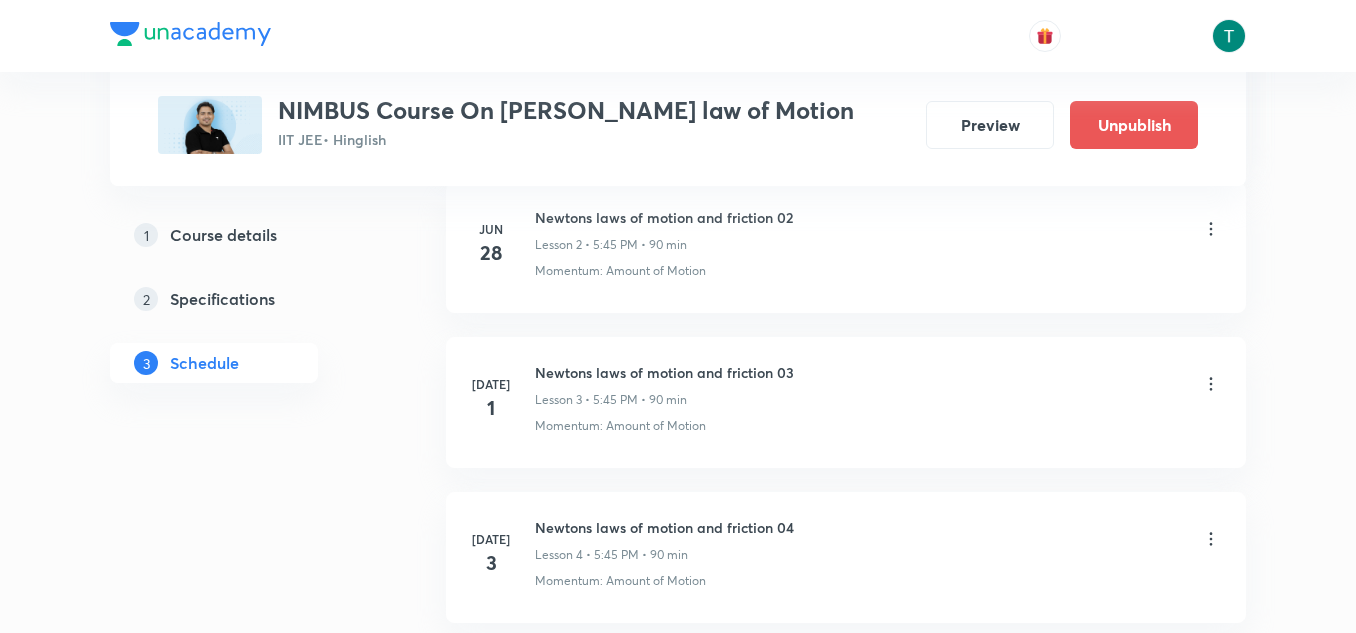 click 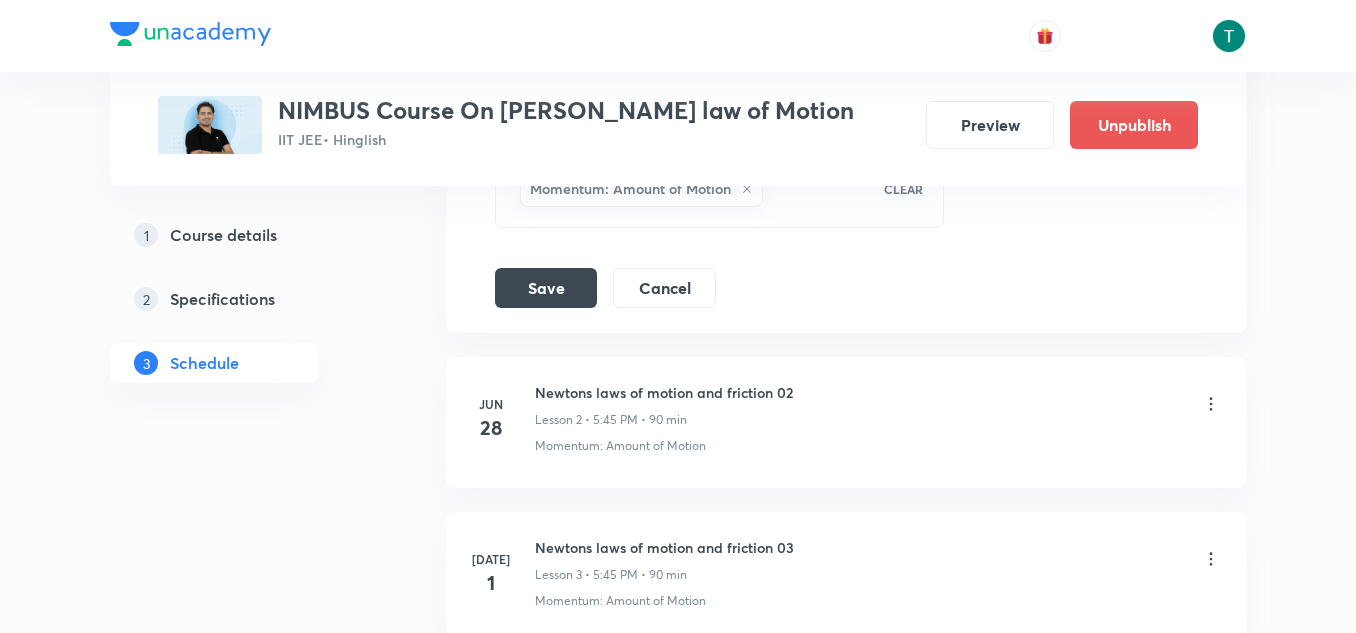 scroll, scrollTop: 854, scrollLeft: 0, axis: vertical 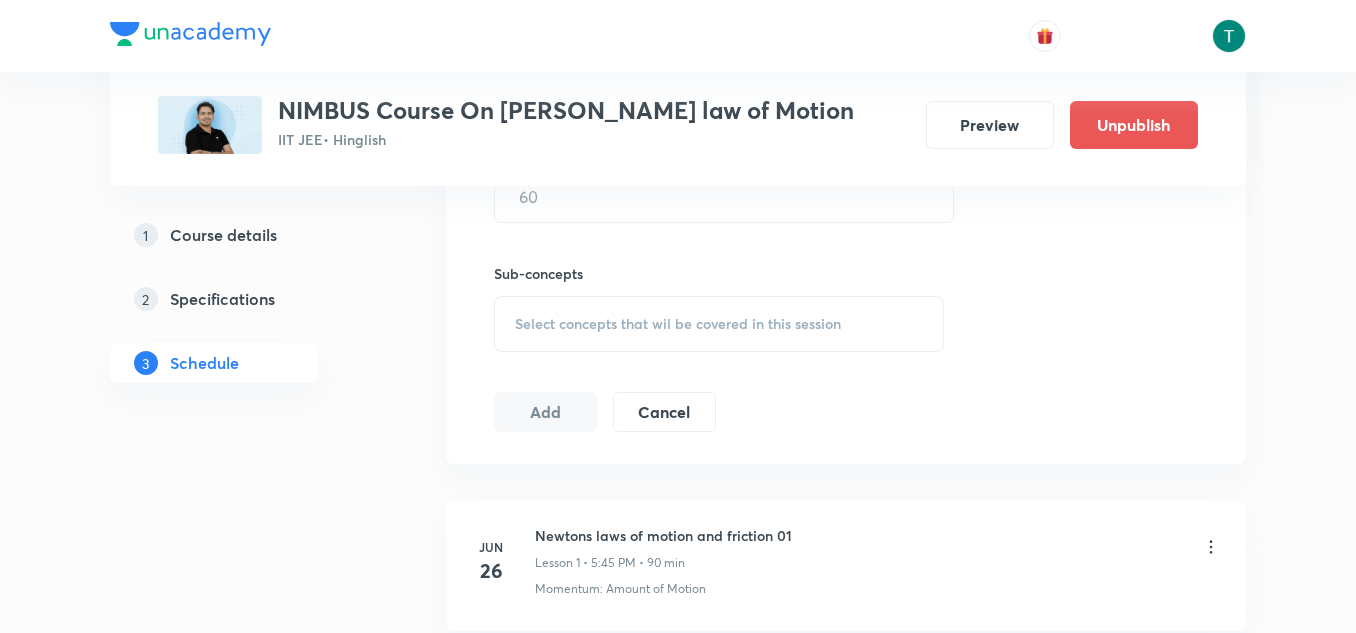click on "Session  10 Live class Quiz Recorded classes Session title 0/99 ​ Schedule for [DATE] 10:40 AM ​ Duration (in minutes) ​ Sub-concepts Select concepts that wil be covered in this session Add Cancel" at bounding box center [846, 91] 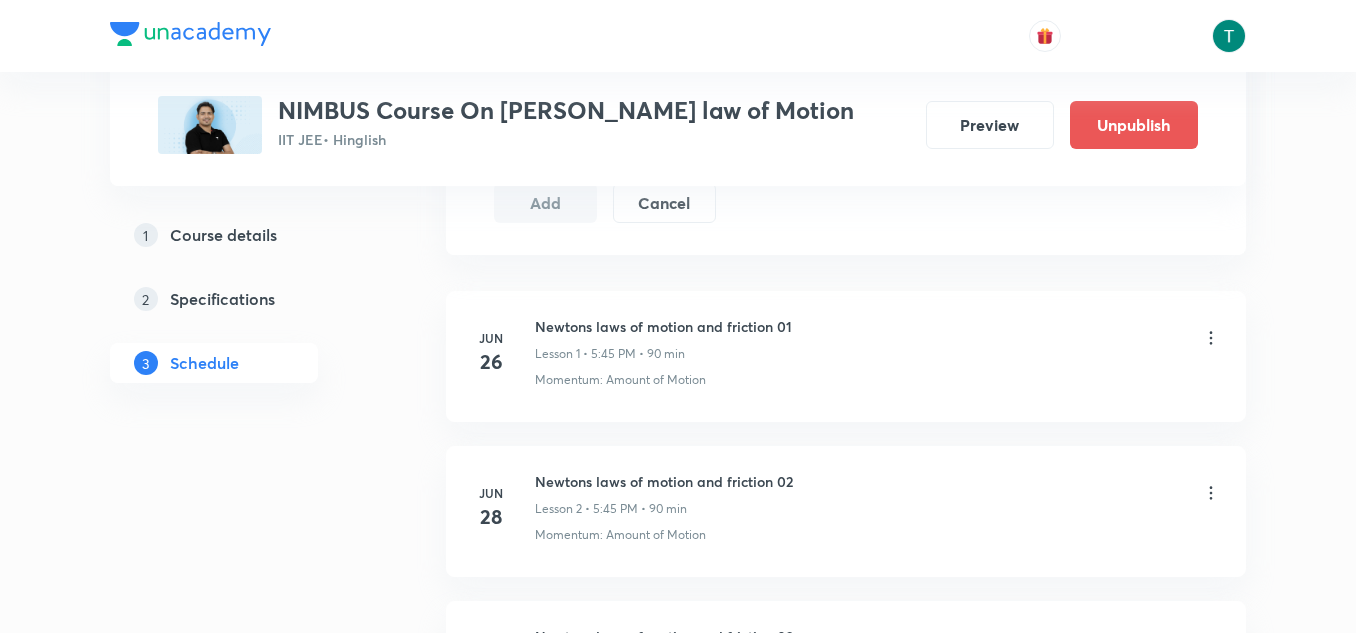scroll, scrollTop: 1054, scrollLeft: 0, axis: vertical 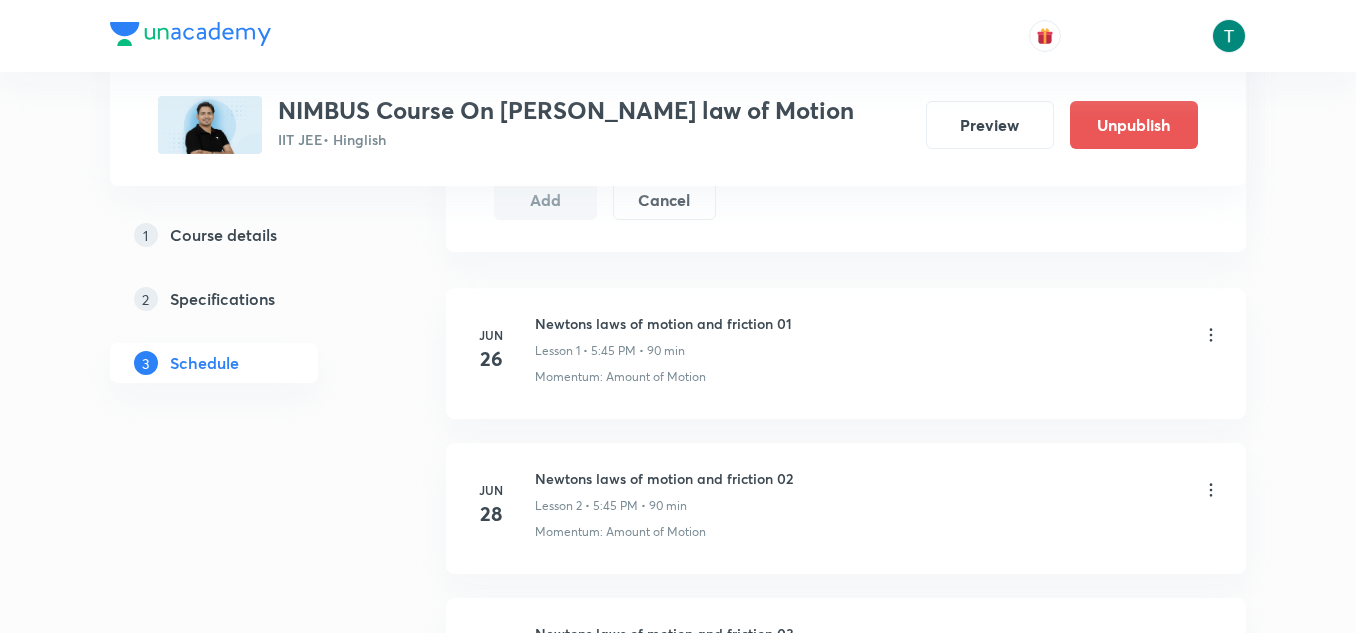 click 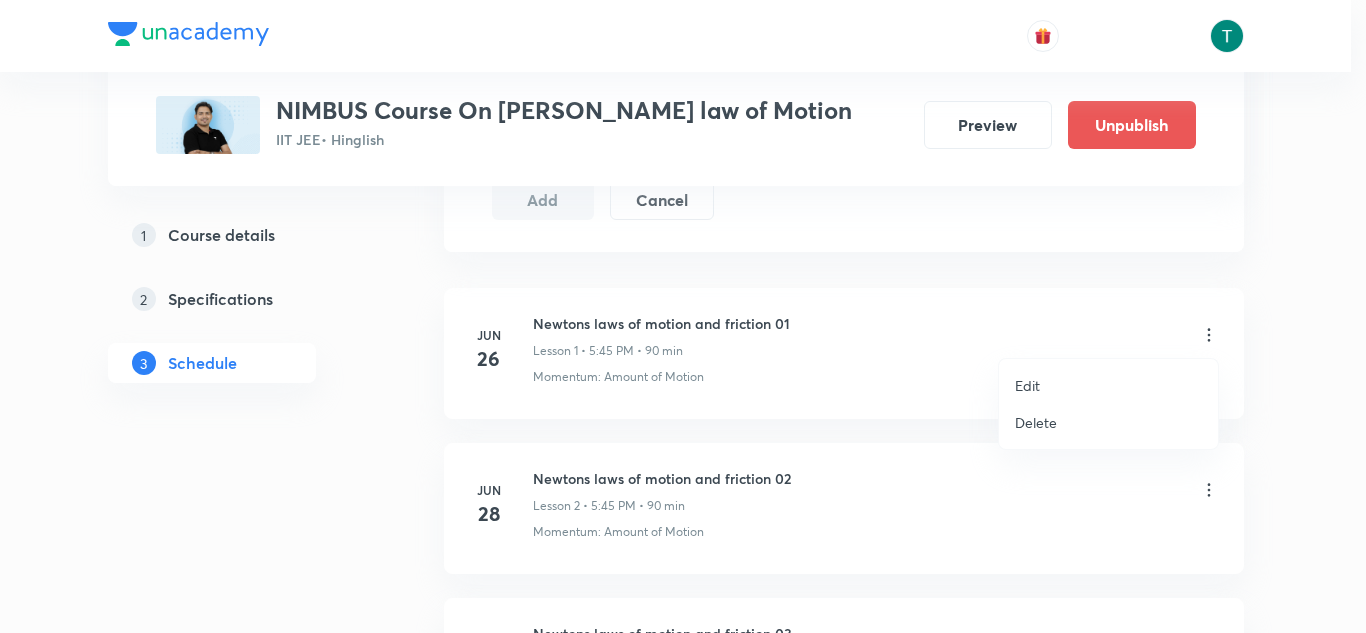 click on "Edit" at bounding box center (1108, 385) 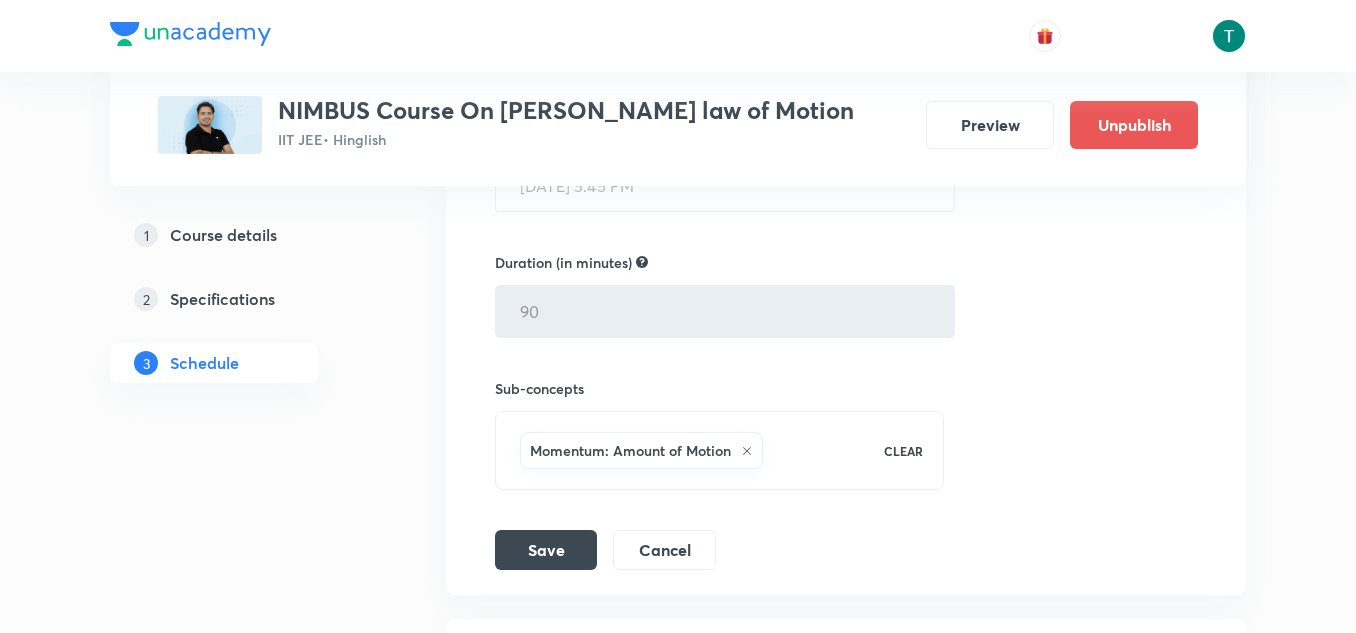 scroll, scrollTop: 722, scrollLeft: 0, axis: vertical 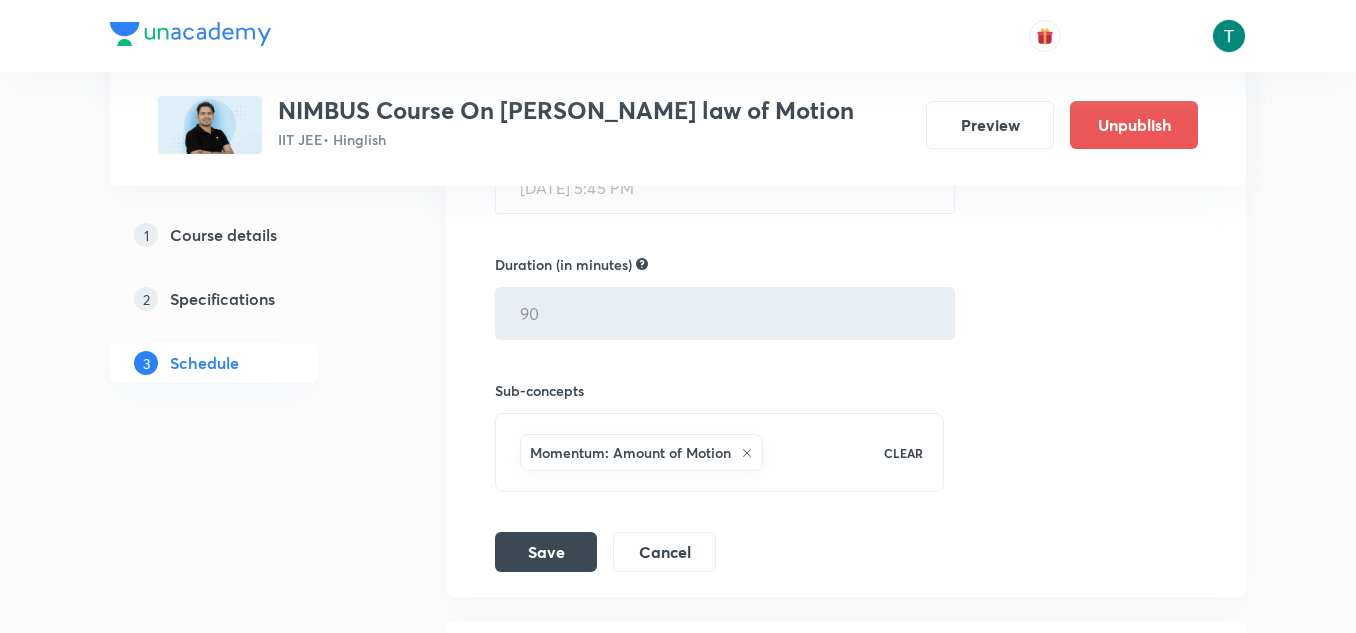 click on "Momentum: Amount of Motion" at bounding box center (689, 452) 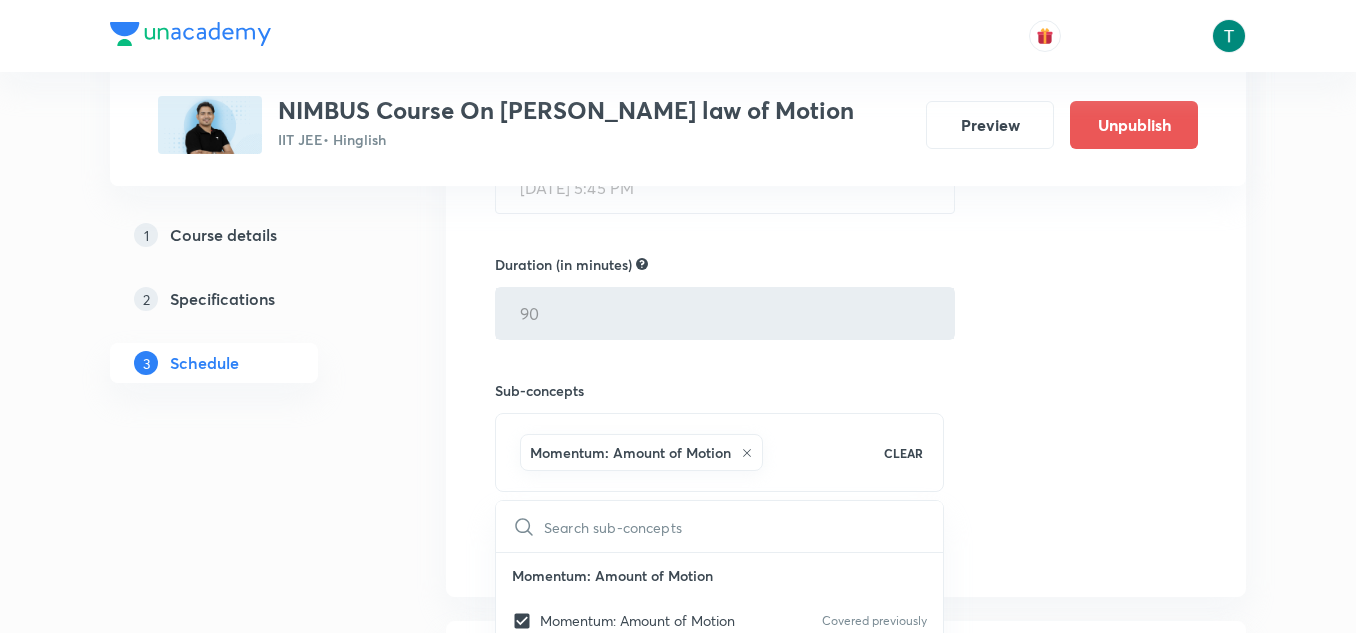 type on "Constructing Free Body Diagrams" 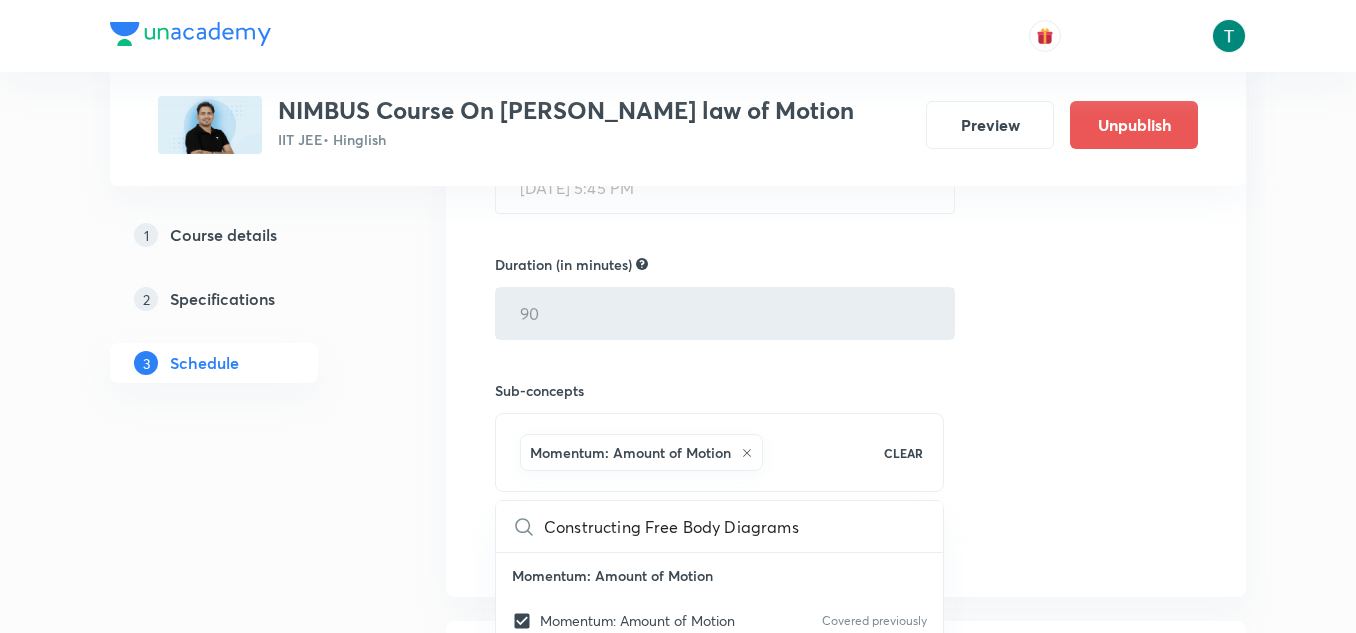 checkbox on "true" 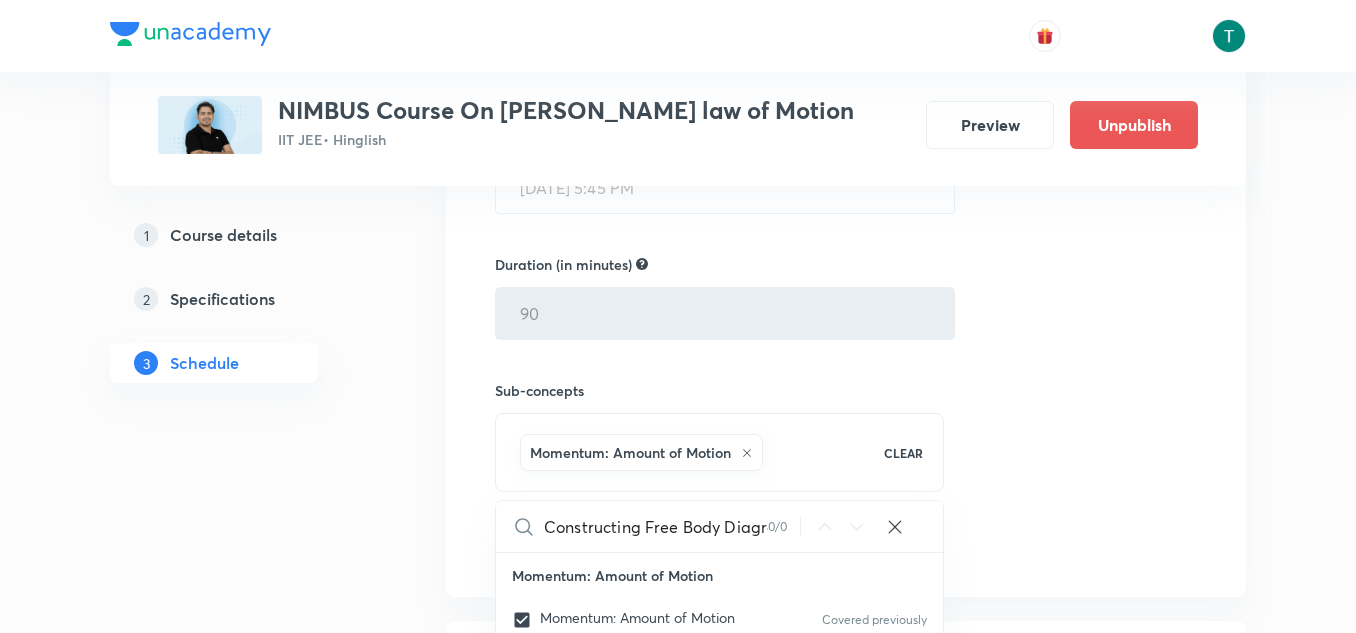 scroll, scrollTop: 0, scrollLeft: 29, axis: horizontal 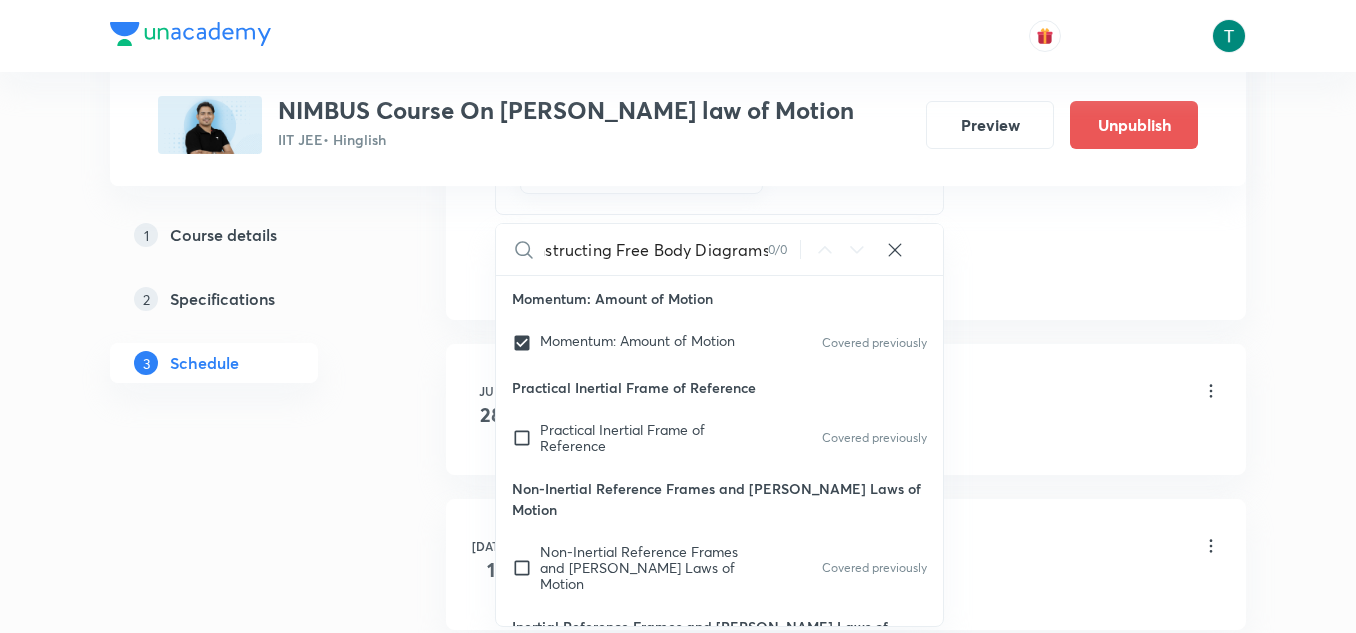 type on "Constructing Free Body Diagram" 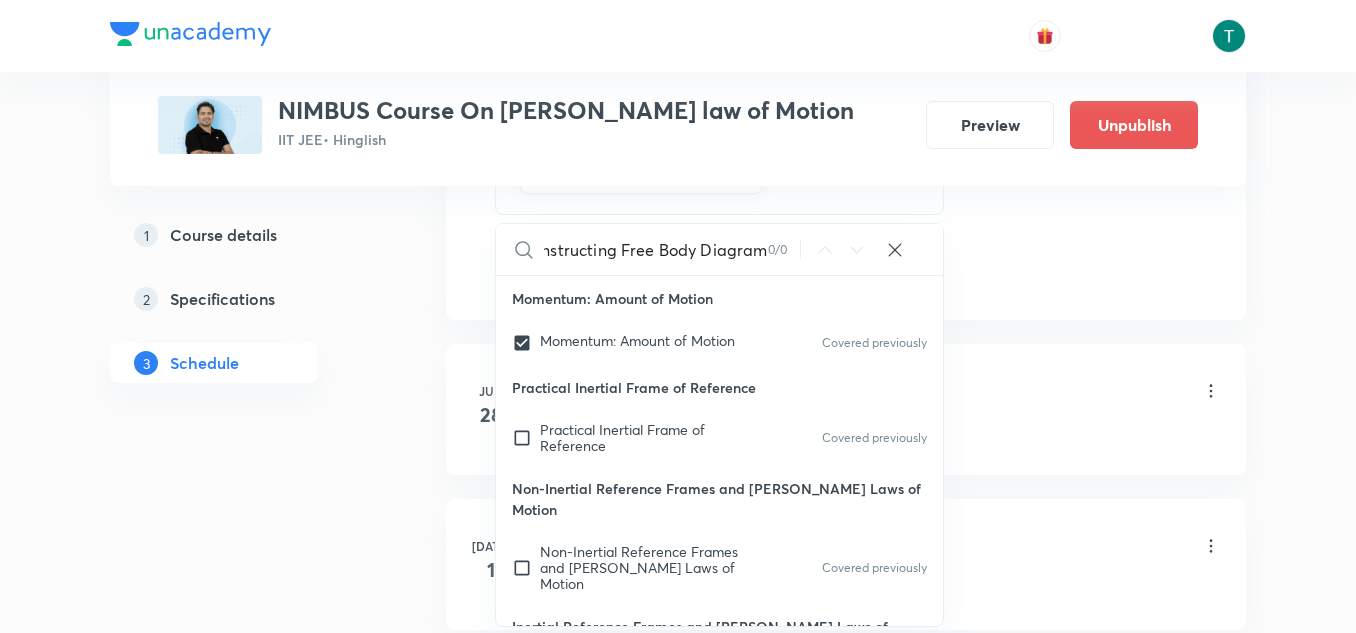 checkbox on "true" 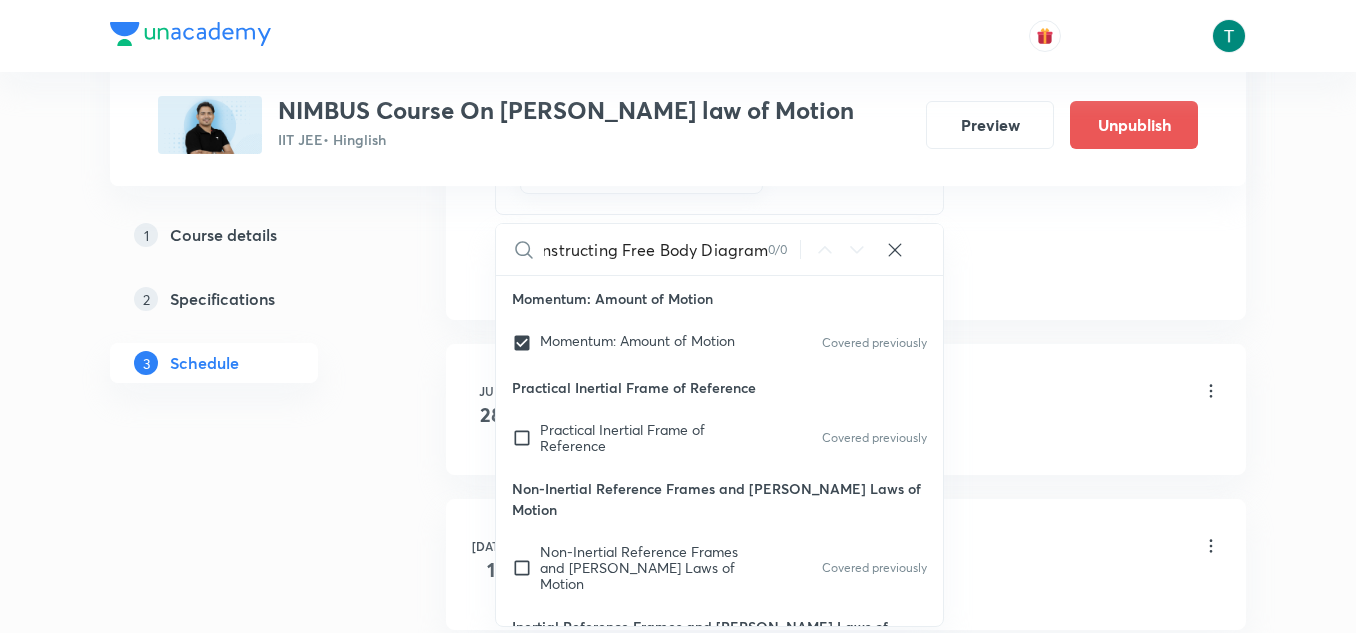 scroll, scrollTop: 917, scrollLeft: 0, axis: vertical 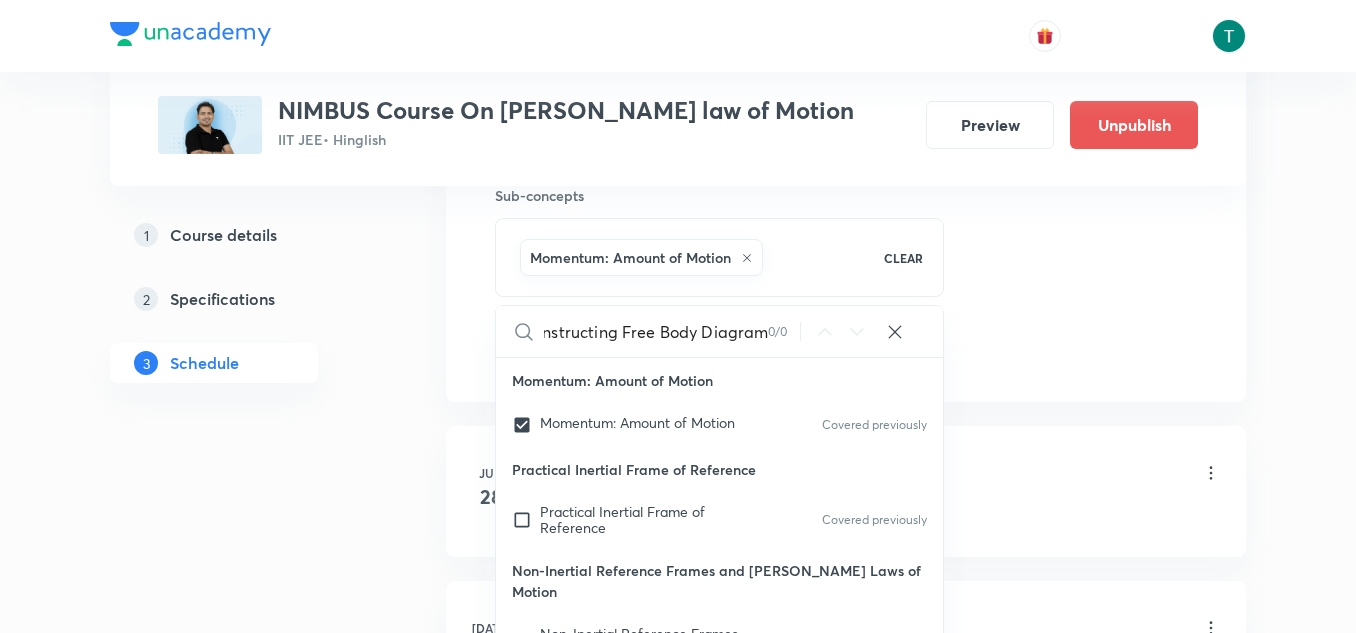 type on "Constructing Free Body Diagram" 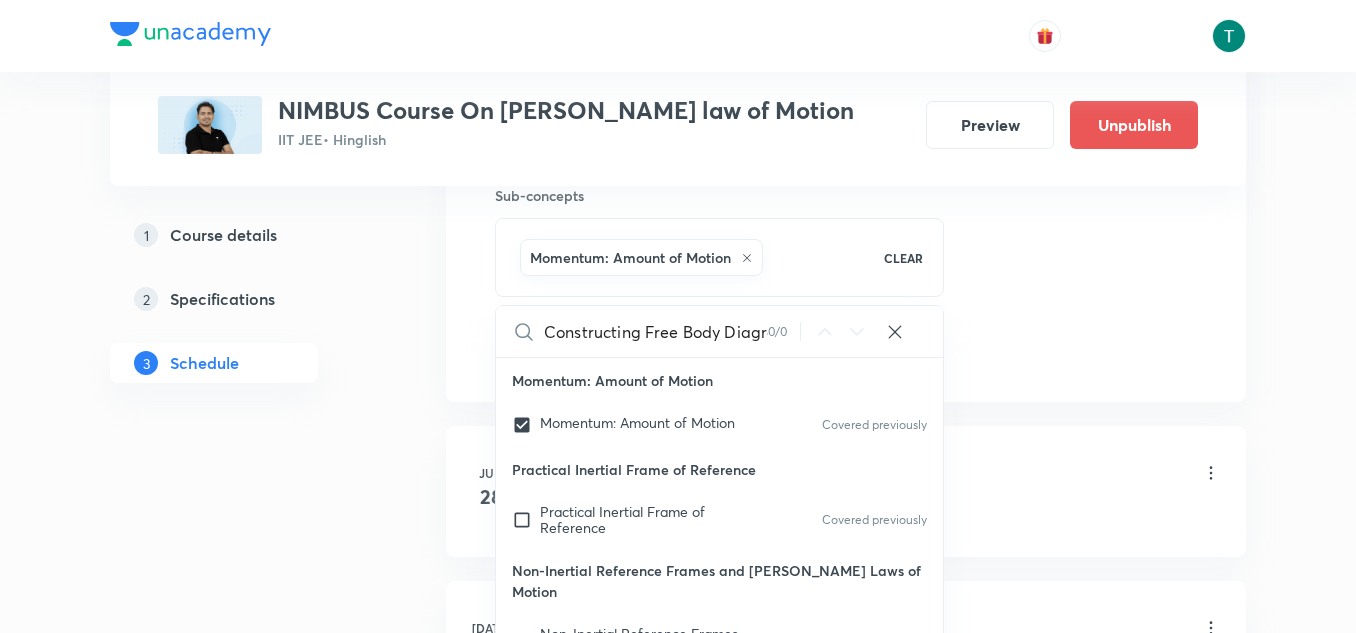 click 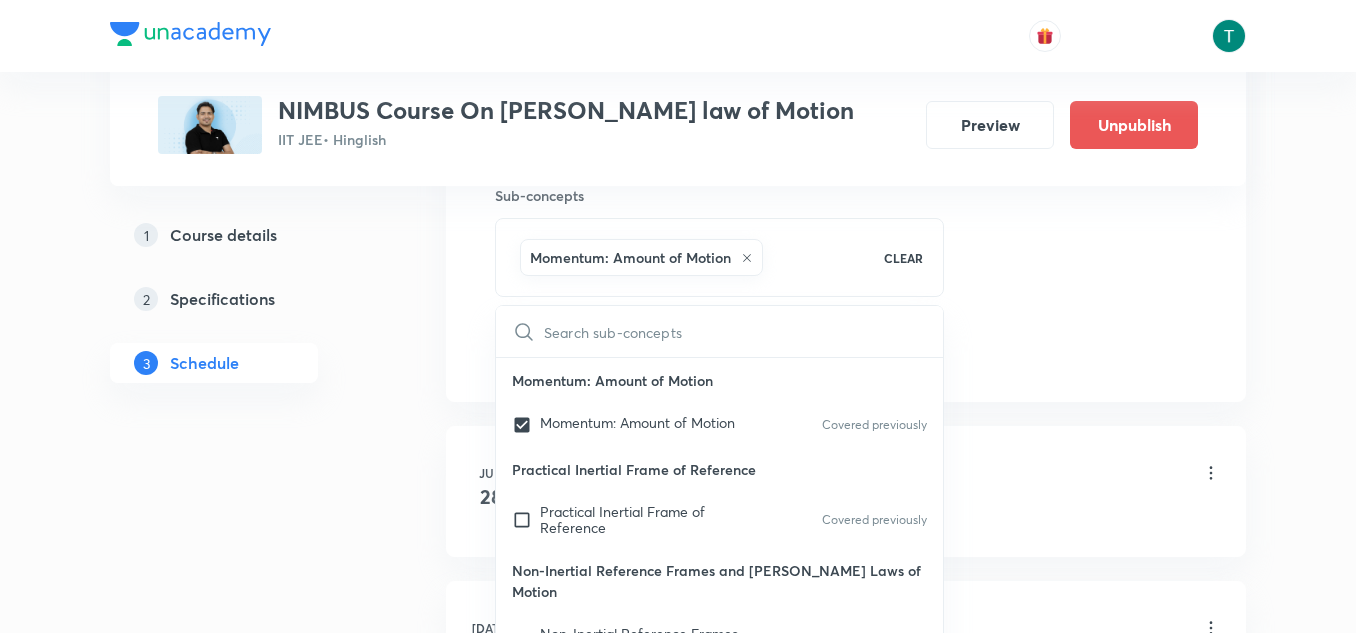 click at bounding box center [743, 331] 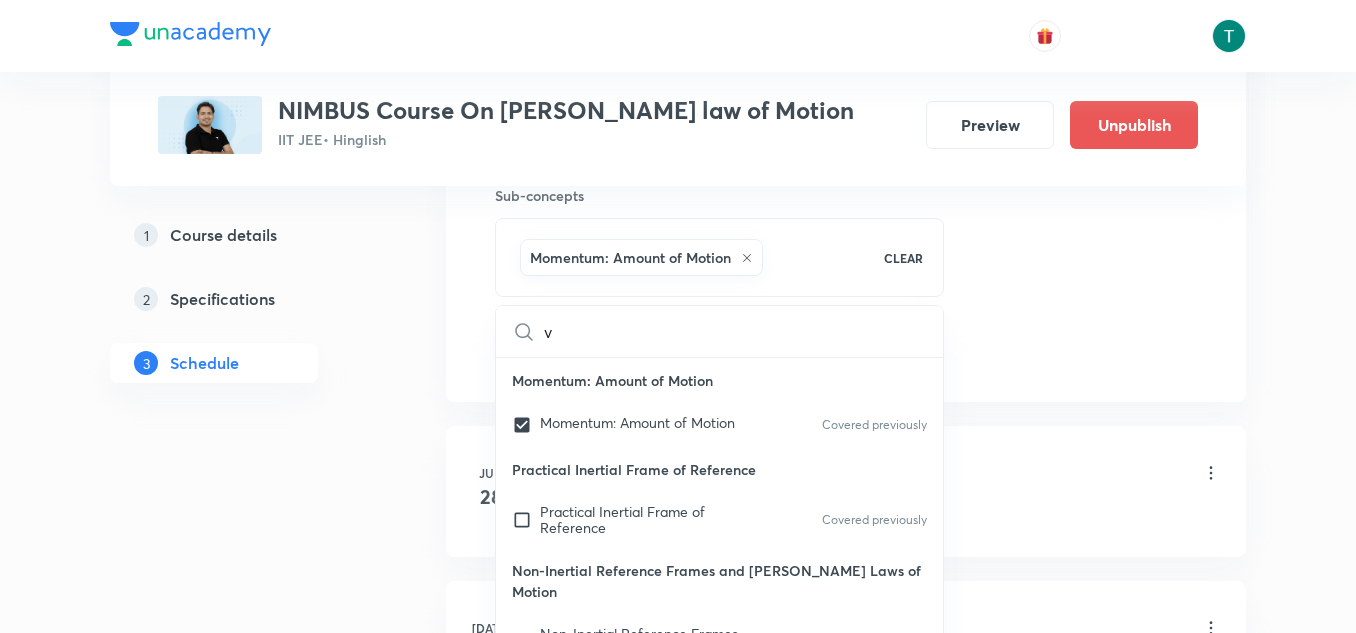 checkbox on "true" 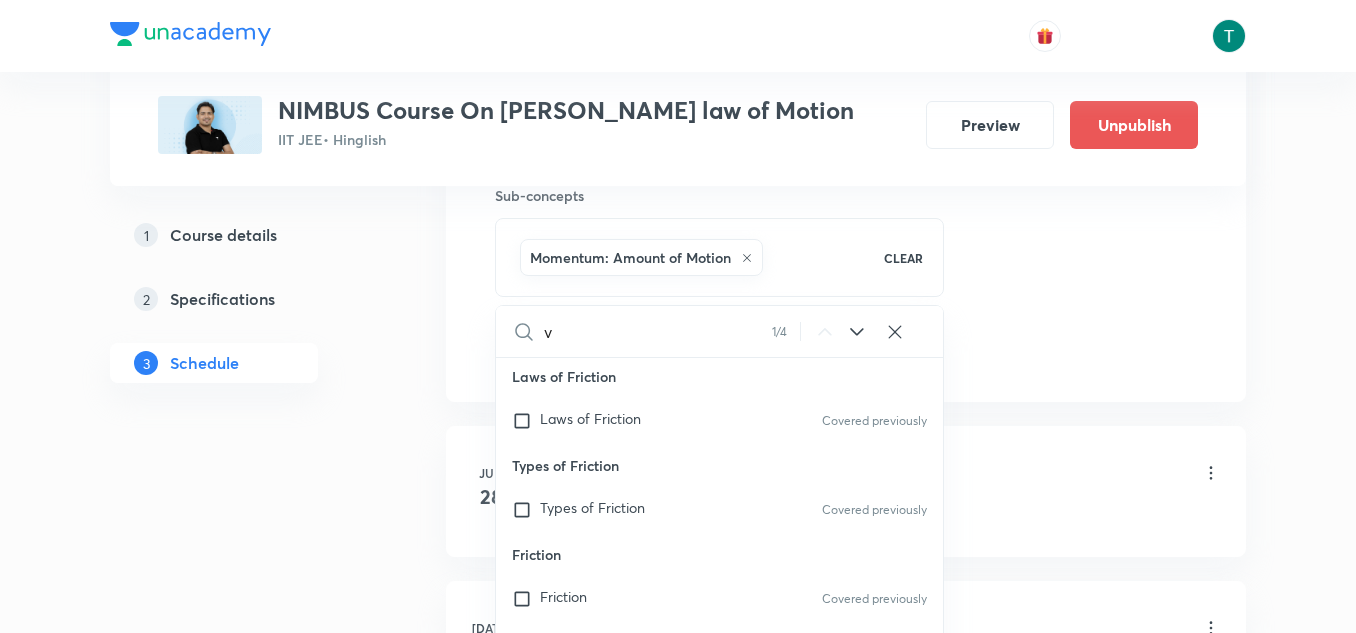 scroll, scrollTop: 736, scrollLeft: 0, axis: vertical 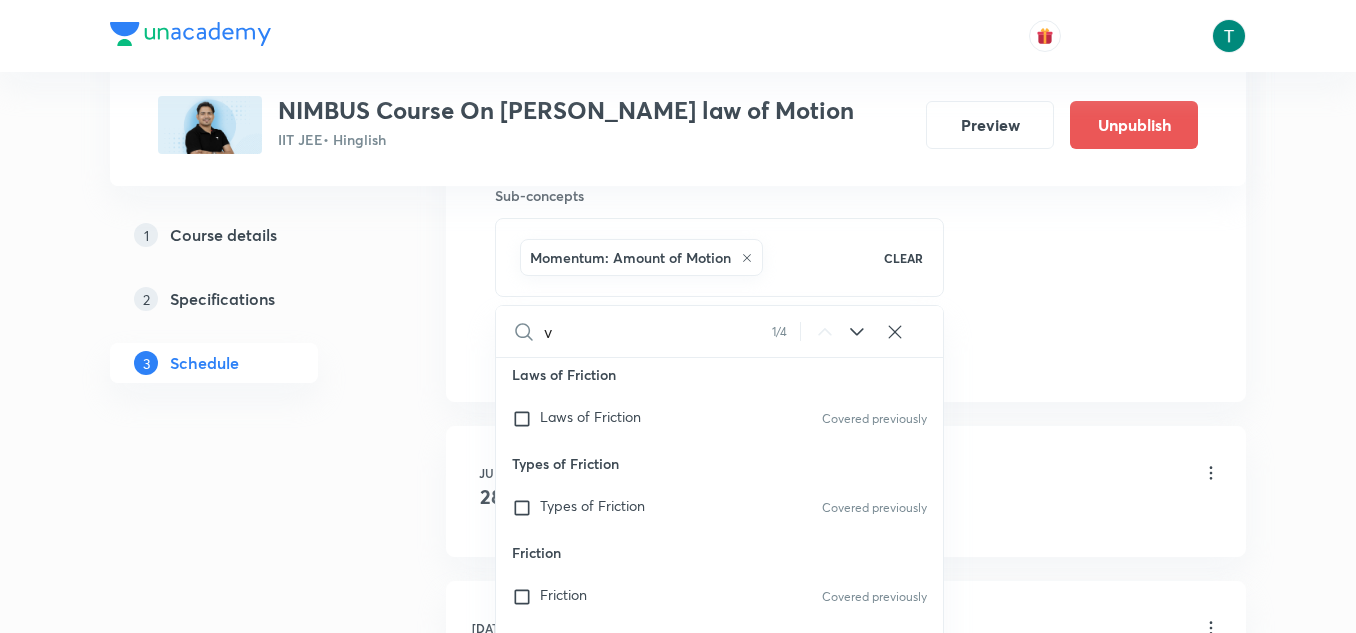 type 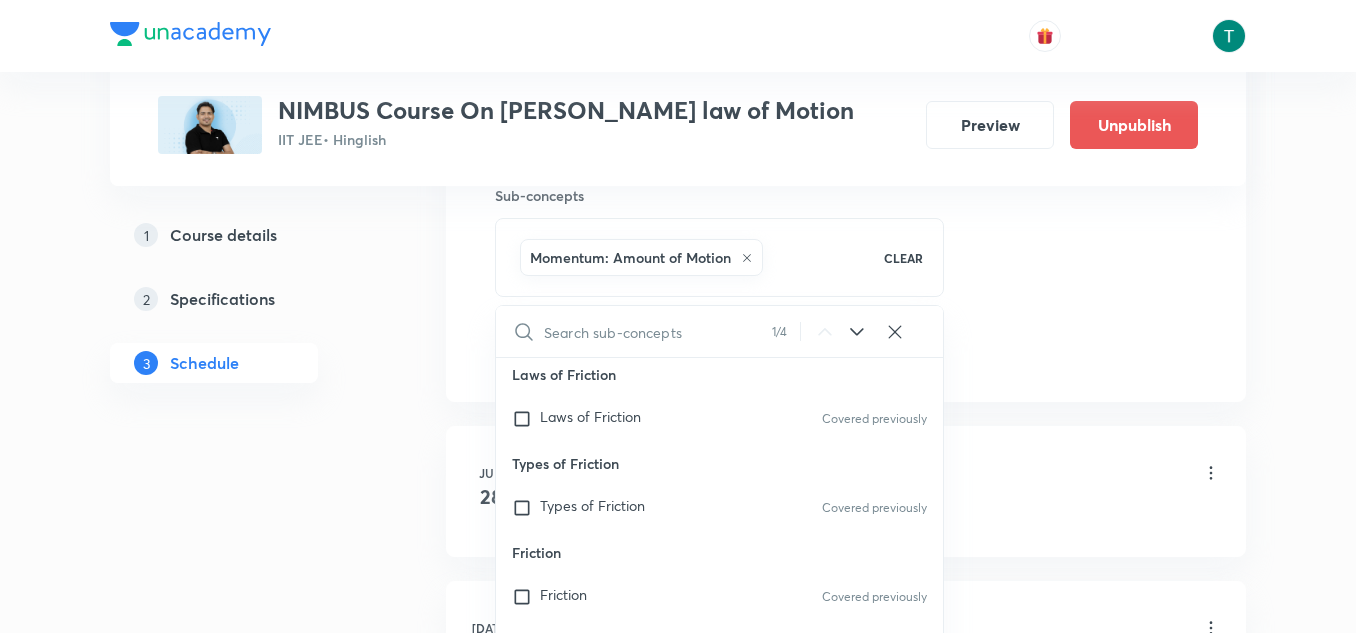 checkbox on "true" 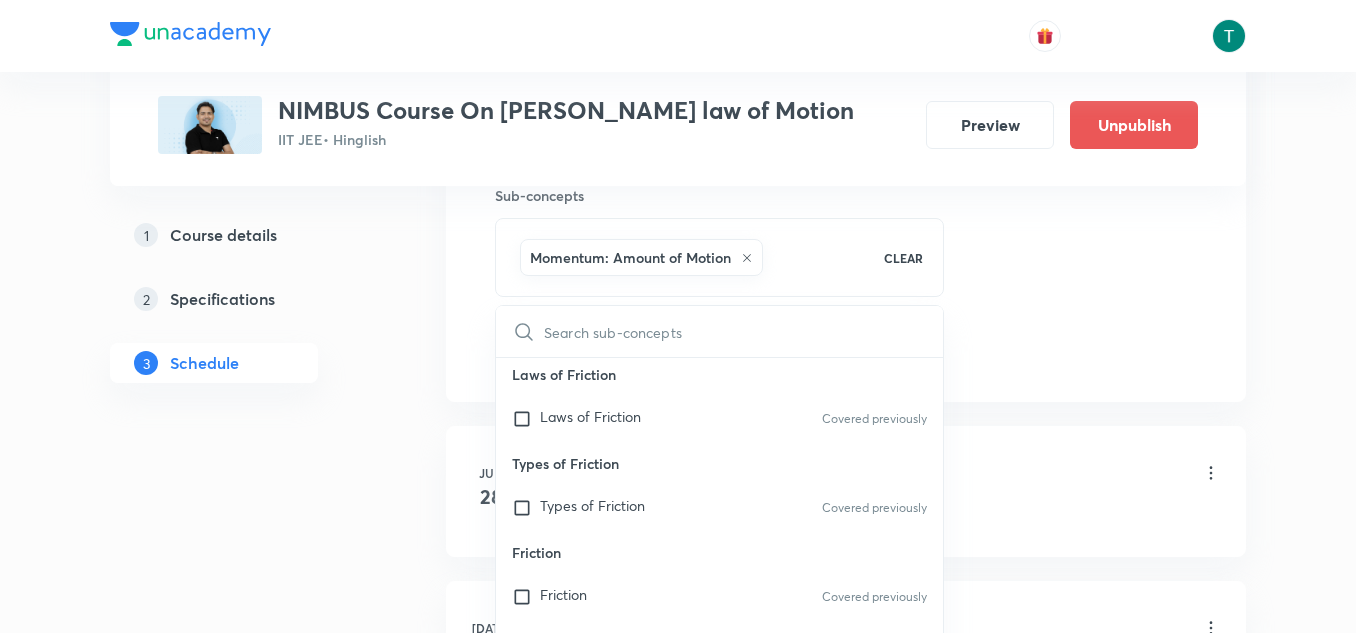 paste on "Constructing Free Body Diagrams" 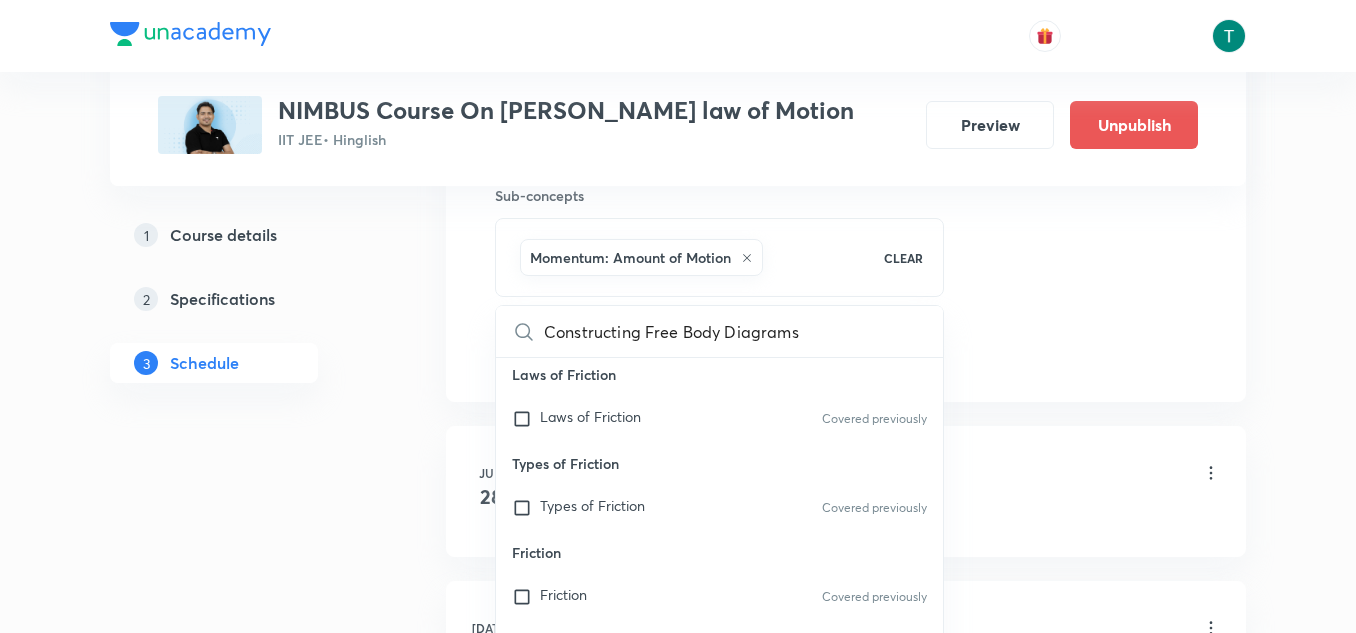 checkbox on "true" 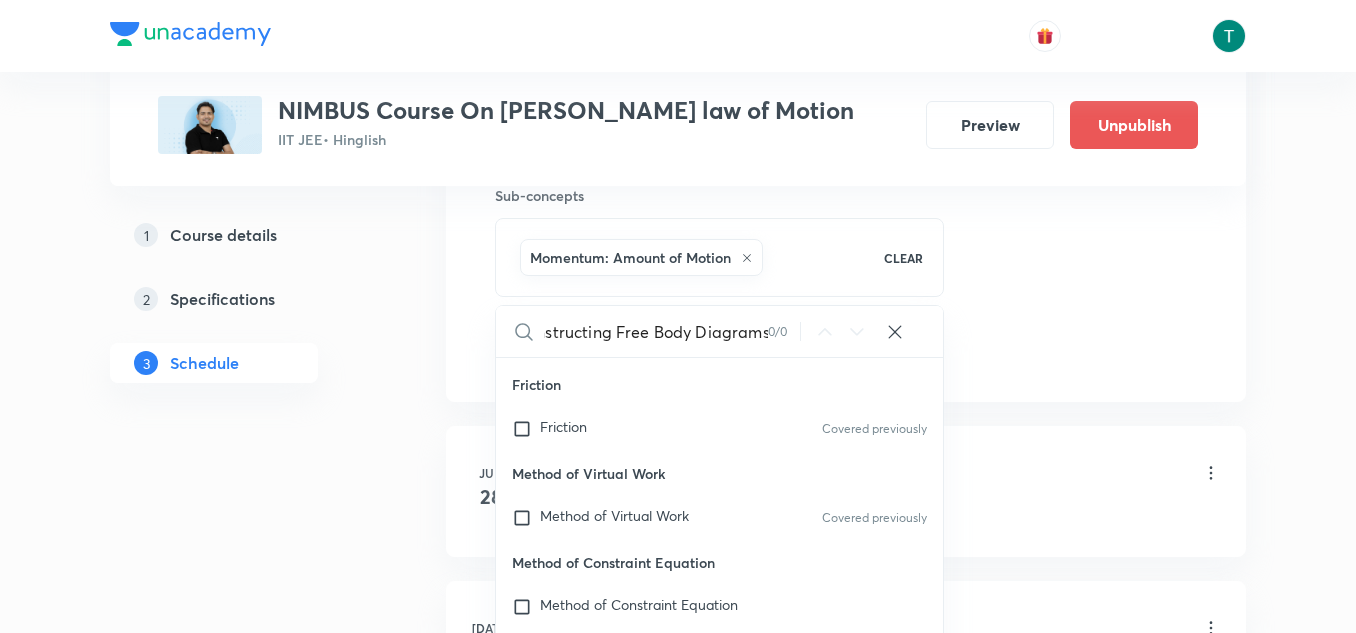 scroll, scrollTop: 905, scrollLeft: 0, axis: vertical 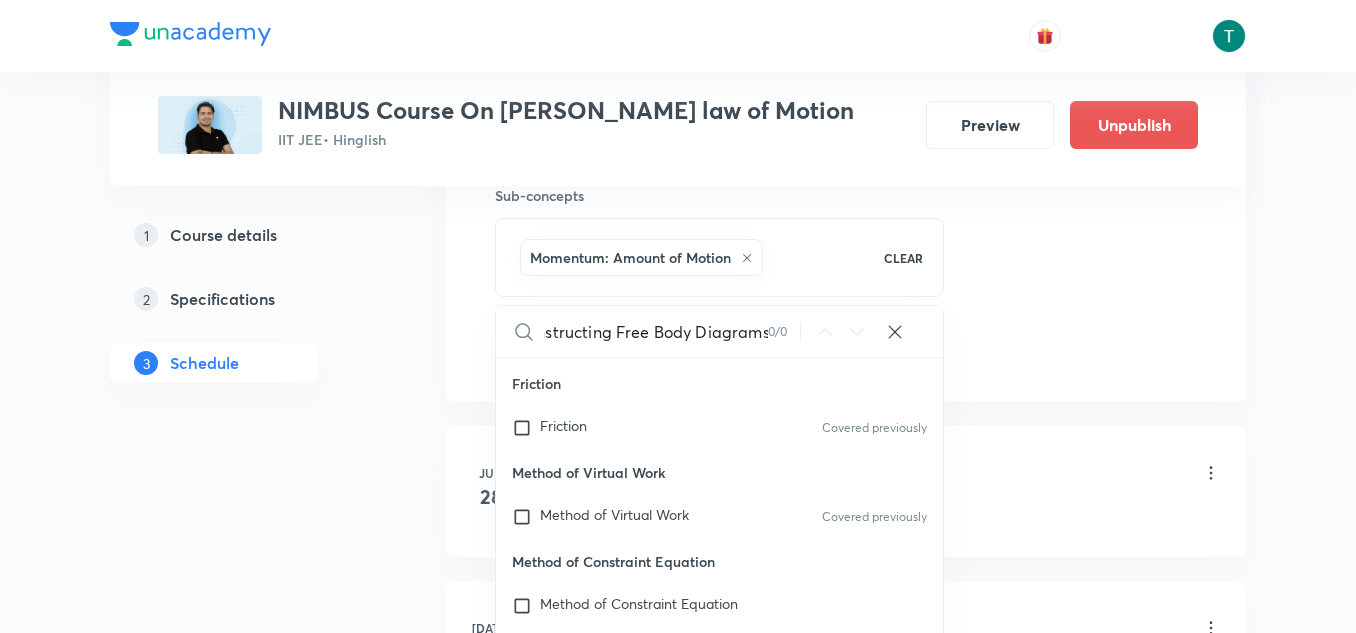 type on "Constructing Free Body Diagrams" 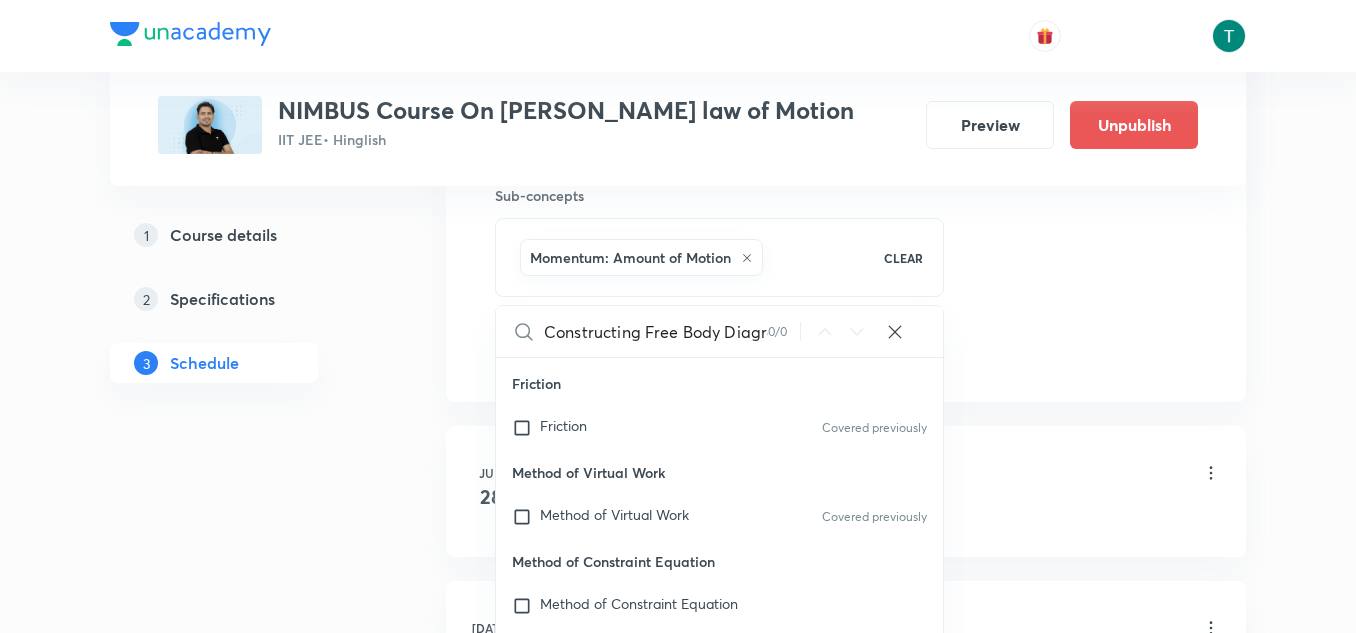 click 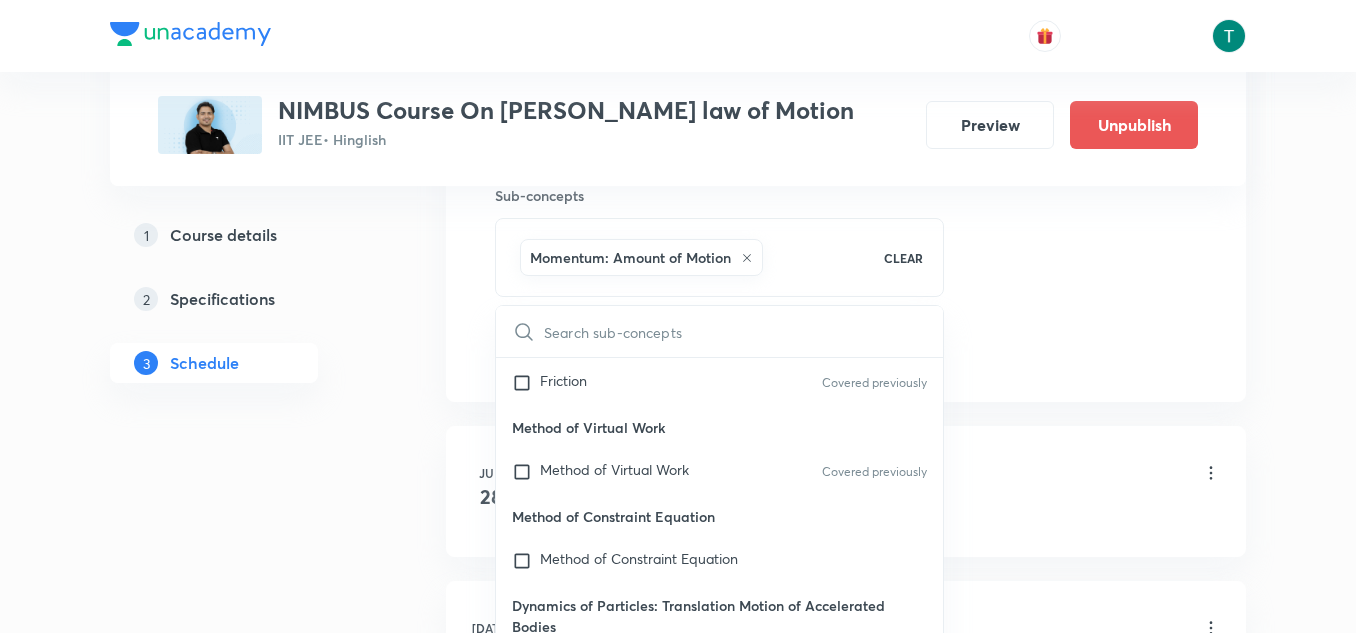 scroll, scrollTop: 951, scrollLeft: 0, axis: vertical 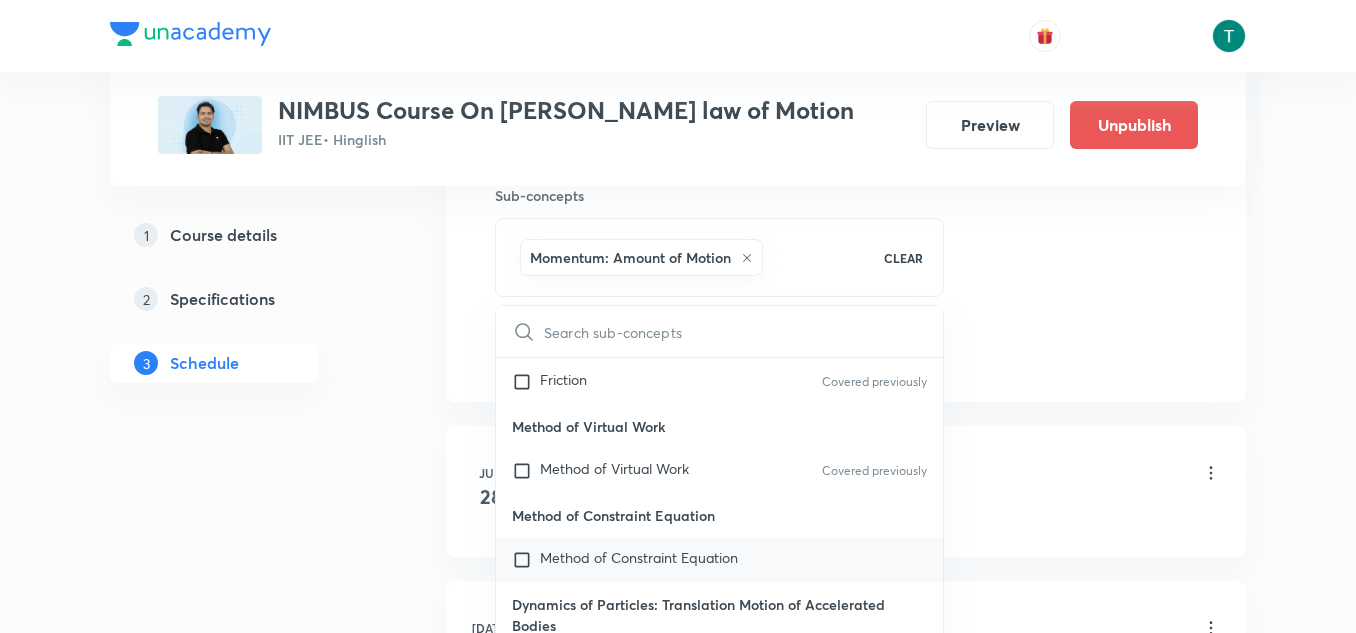 click on "Method of Constraint Equation" at bounding box center (639, 560) 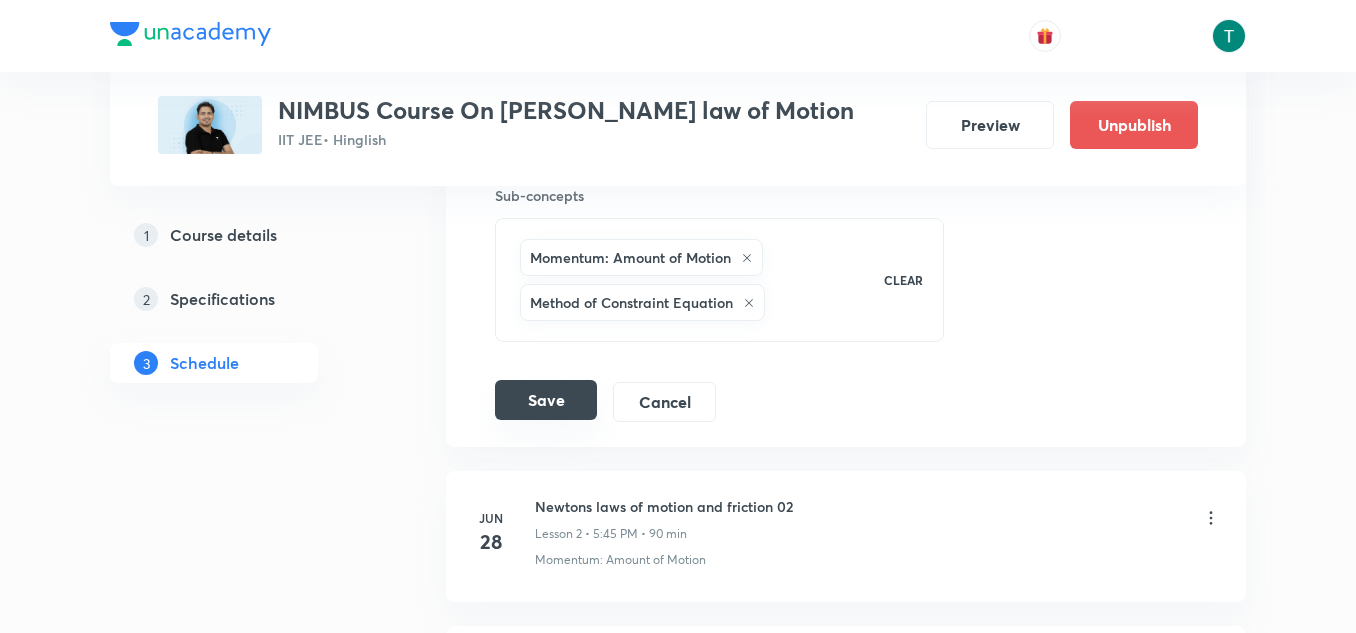 click on "Save" at bounding box center [546, 400] 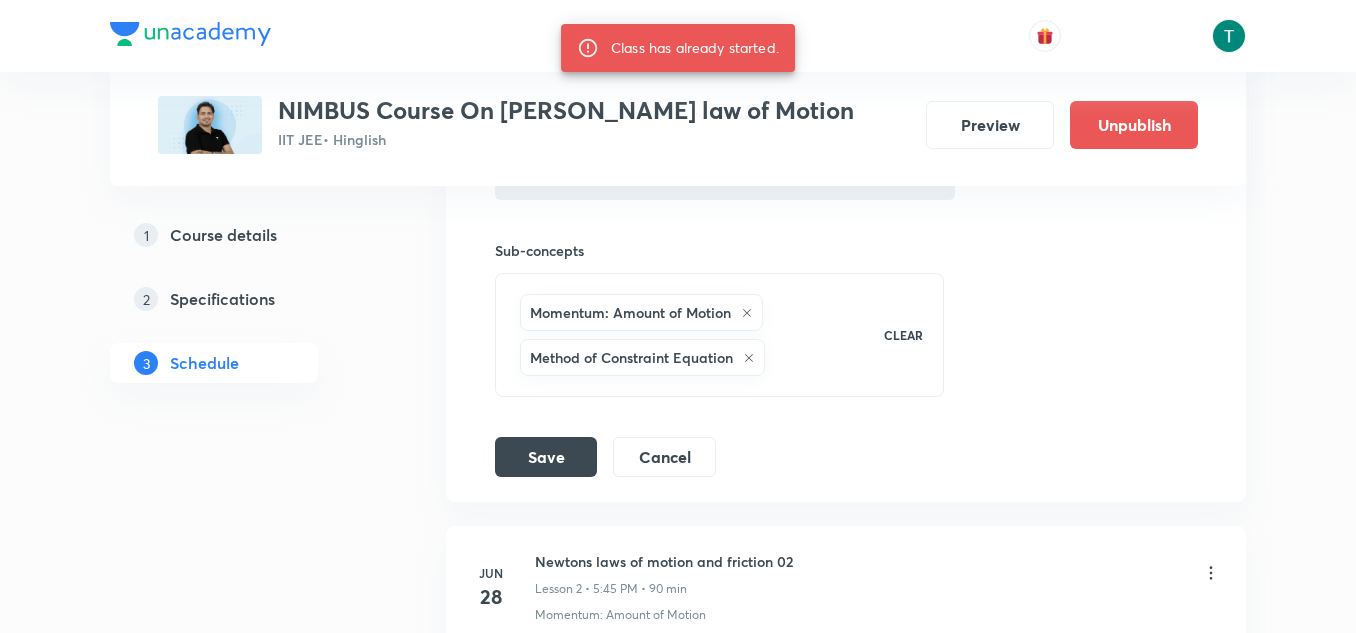 scroll, scrollTop: 871, scrollLeft: 0, axis: vertical 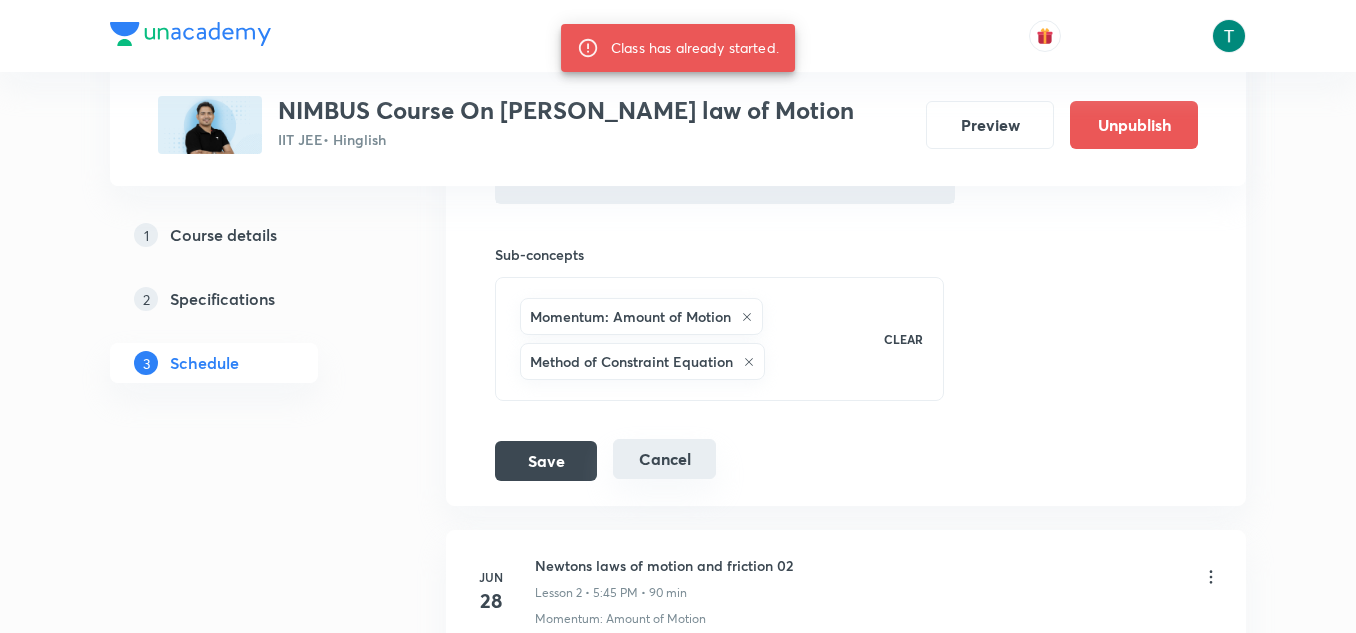 click on "Cancel" at bounding box center (664, 459) 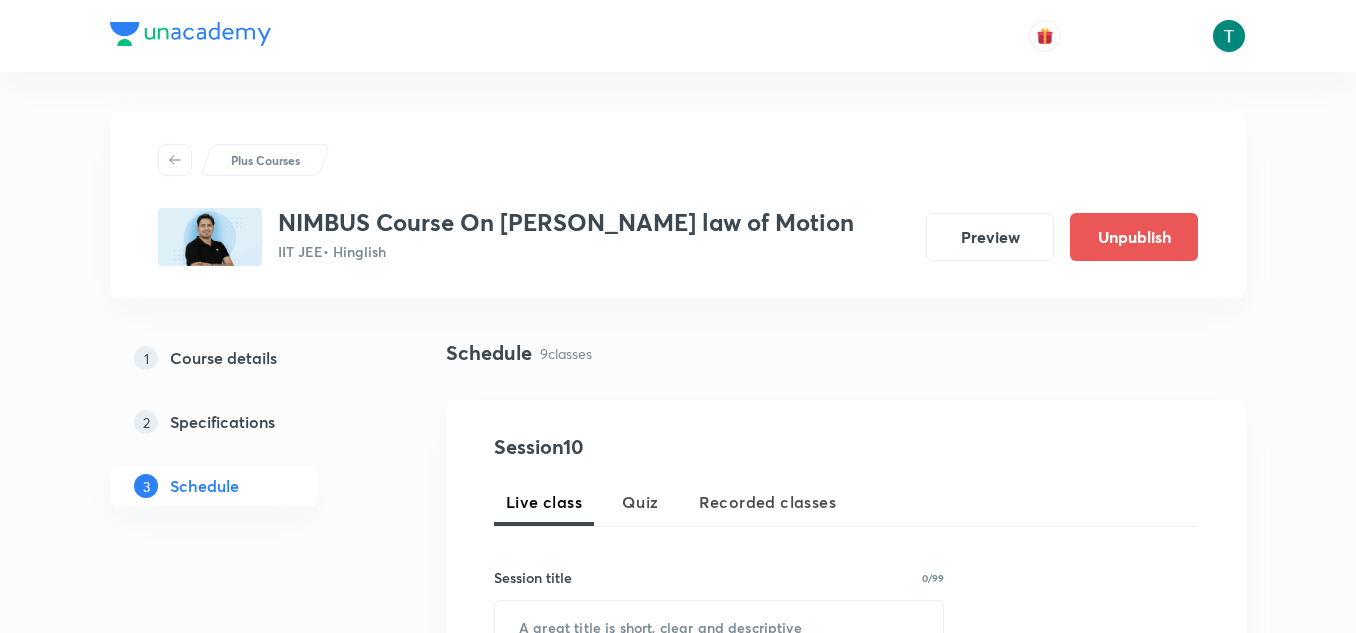scroll, scrollTop: 2134, scrollLeft: 0, axis: vertical 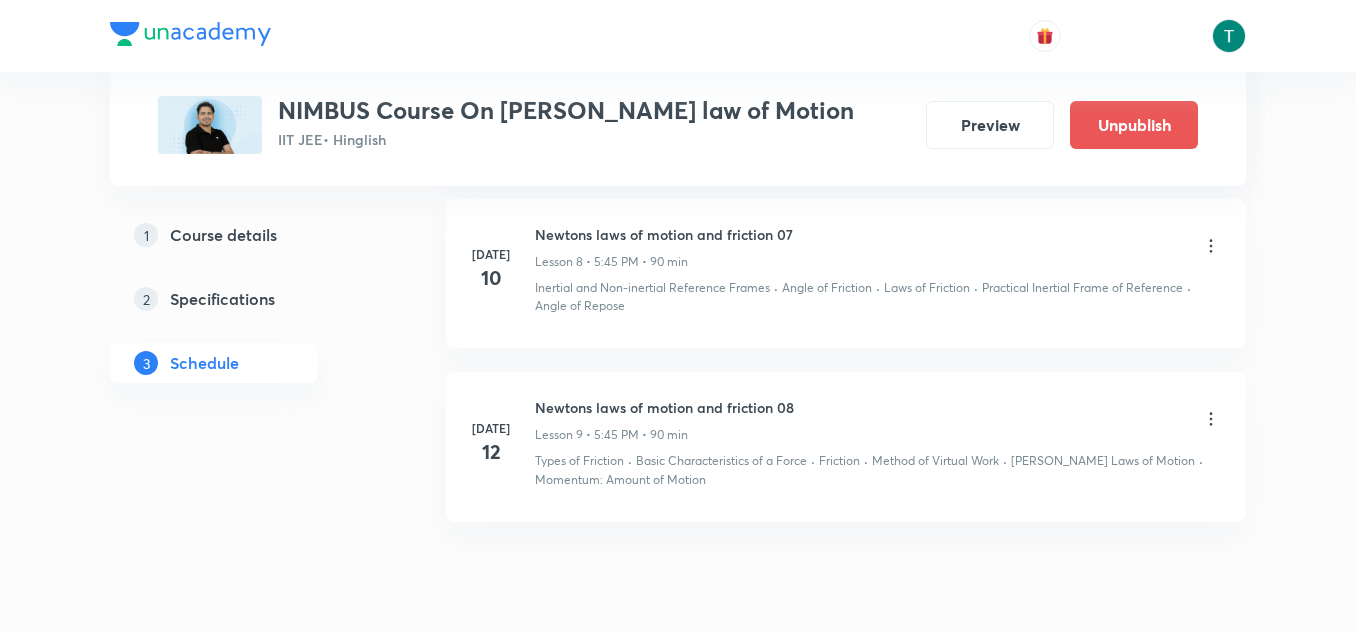 click 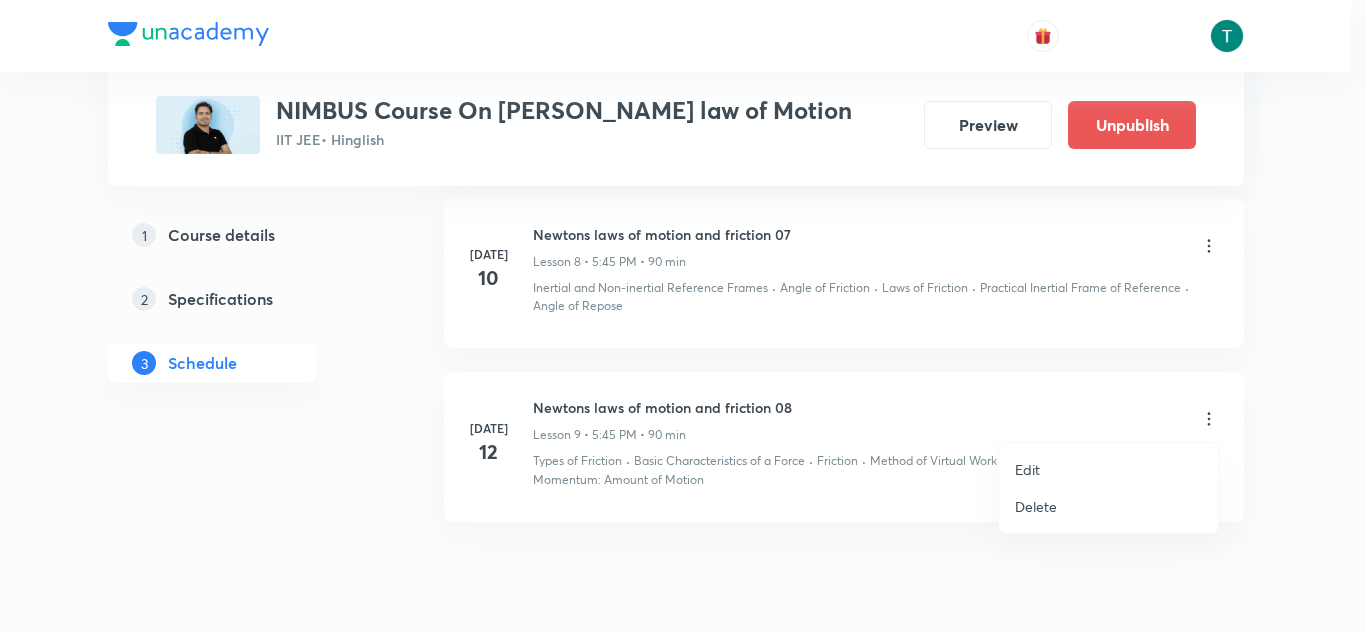 click on "Edit" at bounding box center [1108, 469] 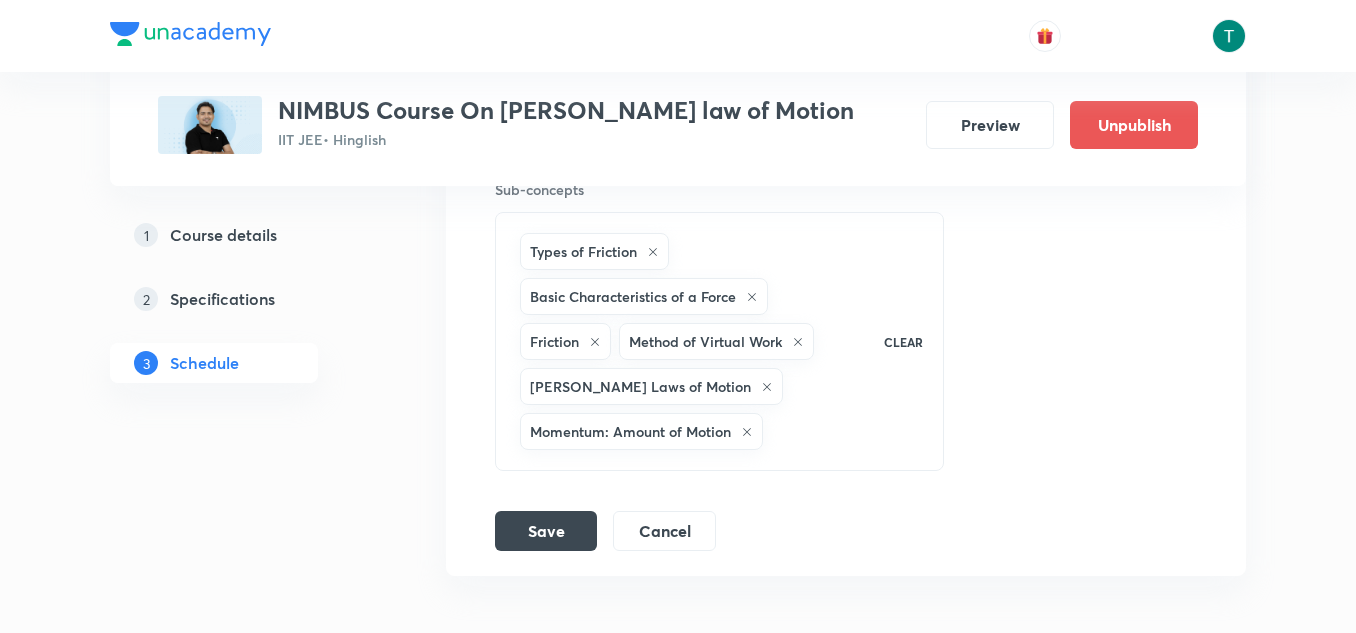scroll, scrollTop: 2190, scrollLeft: 0, axis: vertical 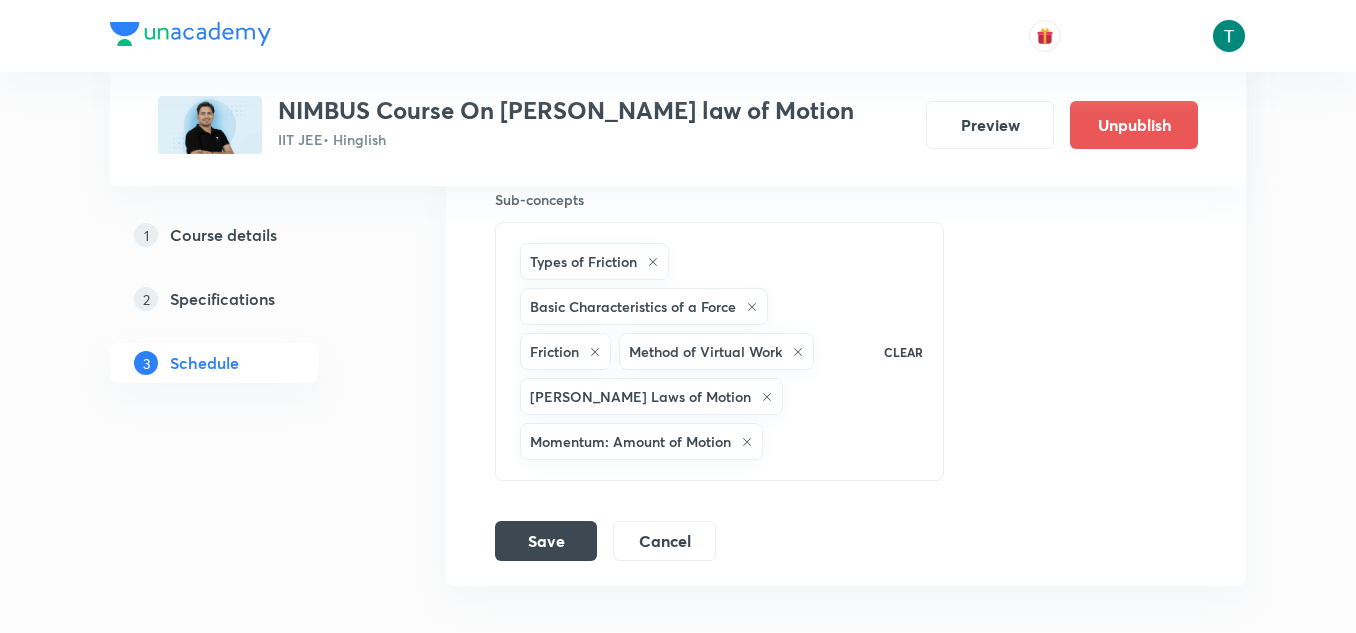 click on "Types of Friction Basic Characteristics of a Force Friction Method of Virtual Work Newton’s Laws of Motion Momentum: Amount of Motion" at bounding box center (689, 351) 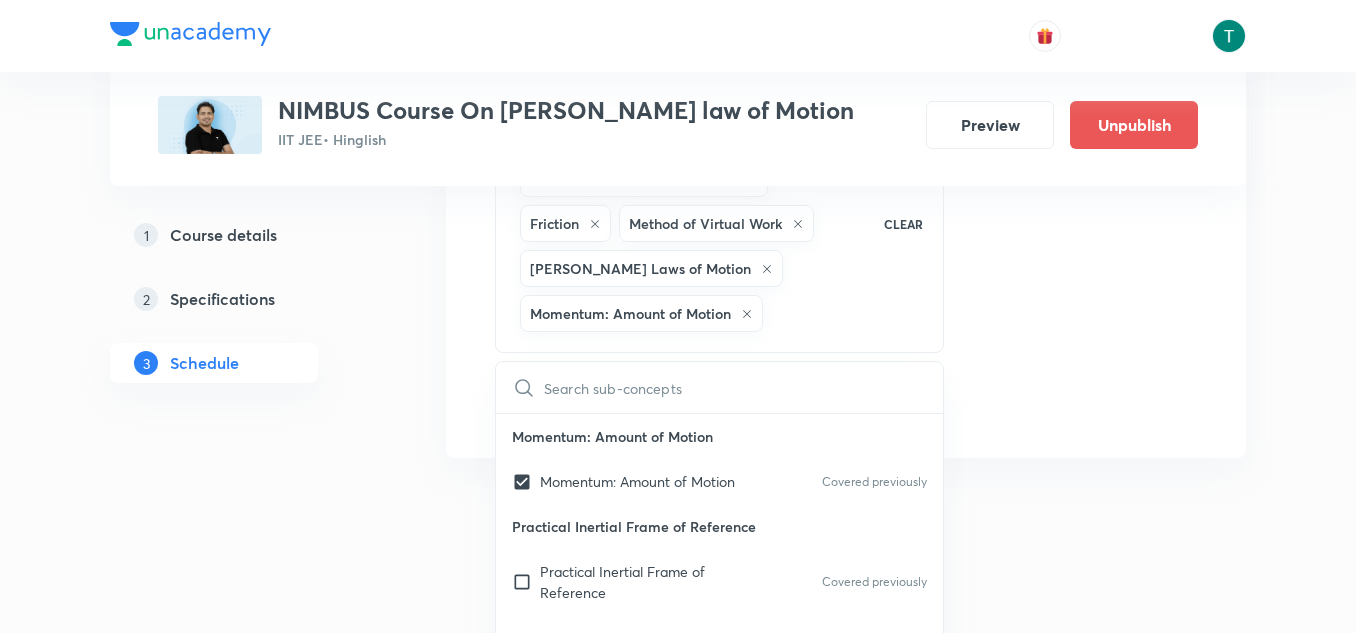 scroll, scrollTop: 2321, scrollLeft: 0, axis: vertical 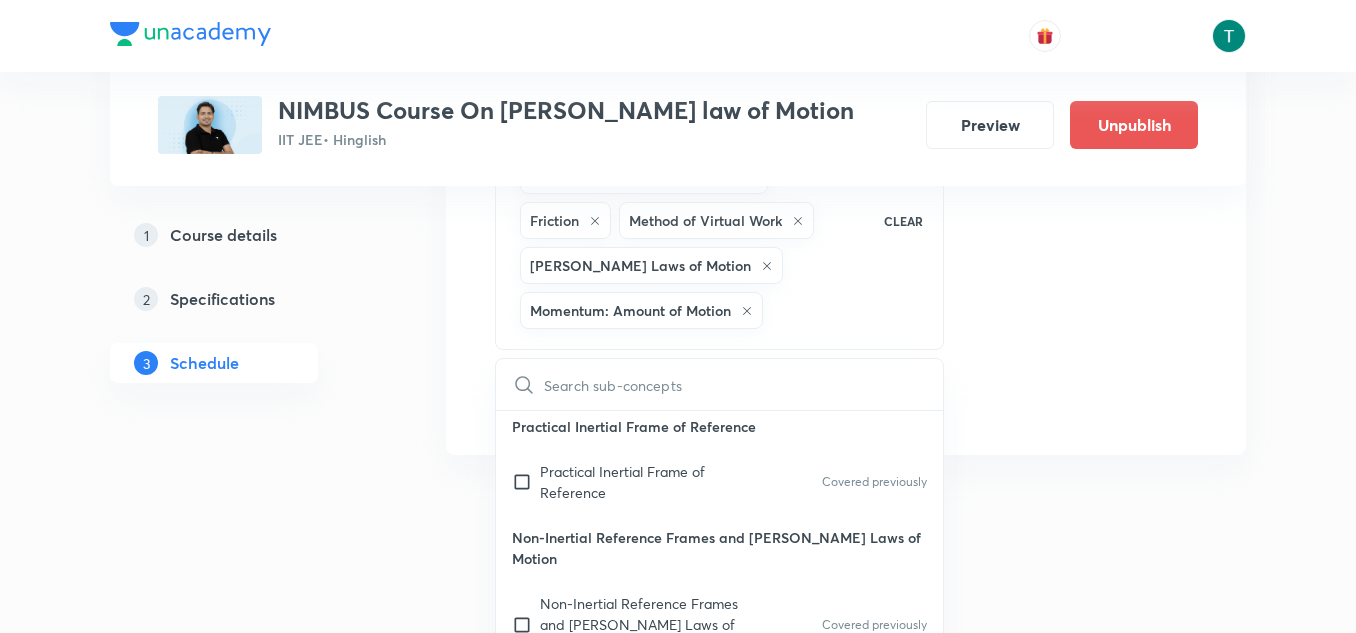 click on "Practical Inertial Frame of Reference" at bounding box center (719, 426) 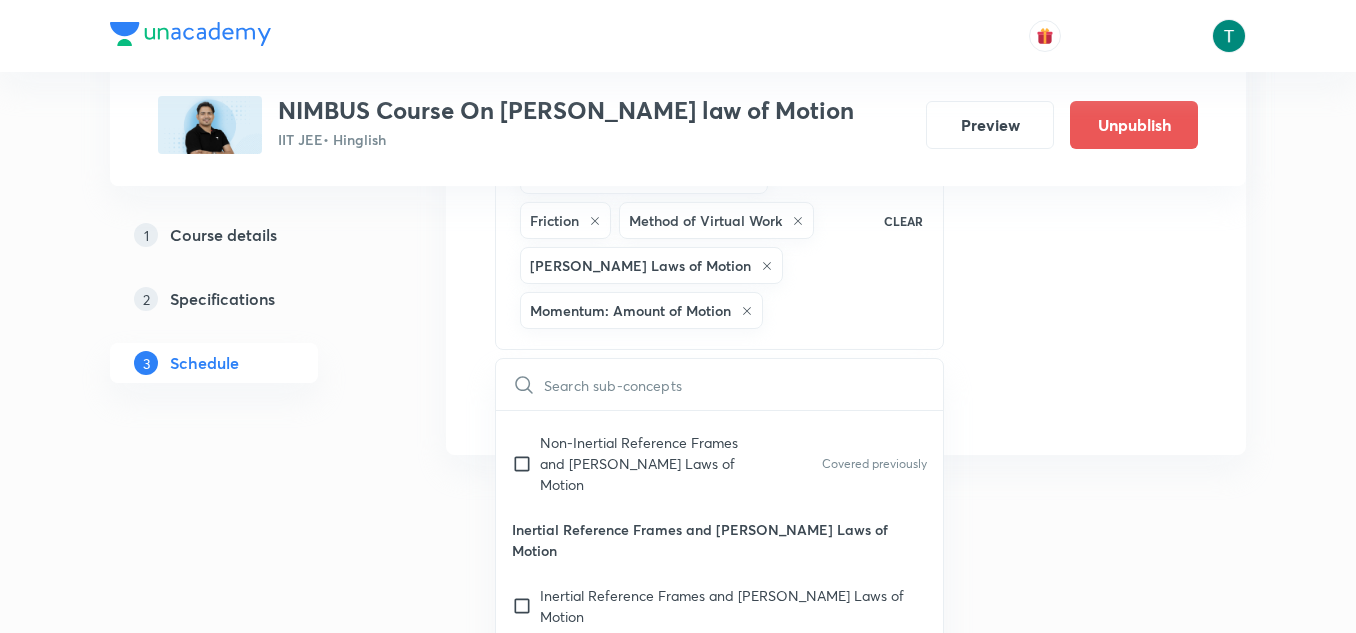 scroll, scrollTop: 316, scrollLeft: 0, axis: vertical 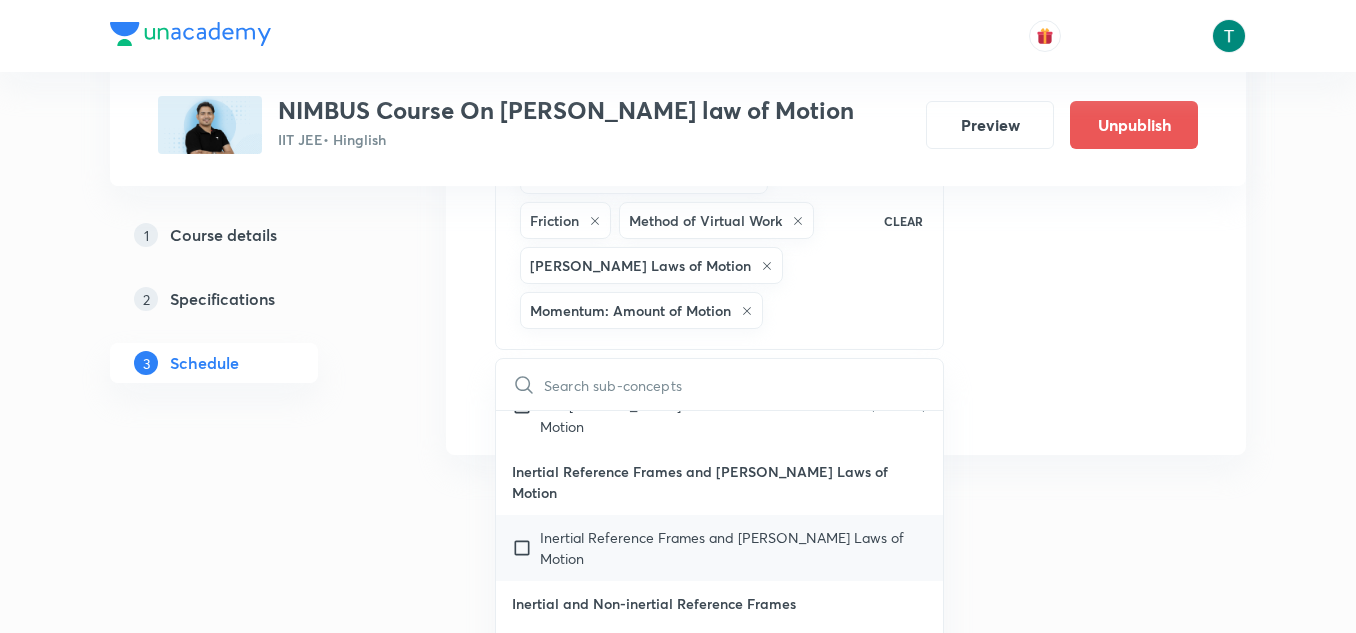 click on "Inertial Reference Frames and [PERSON_NAME] Laws of Motion" at bounding box center [719, 548] 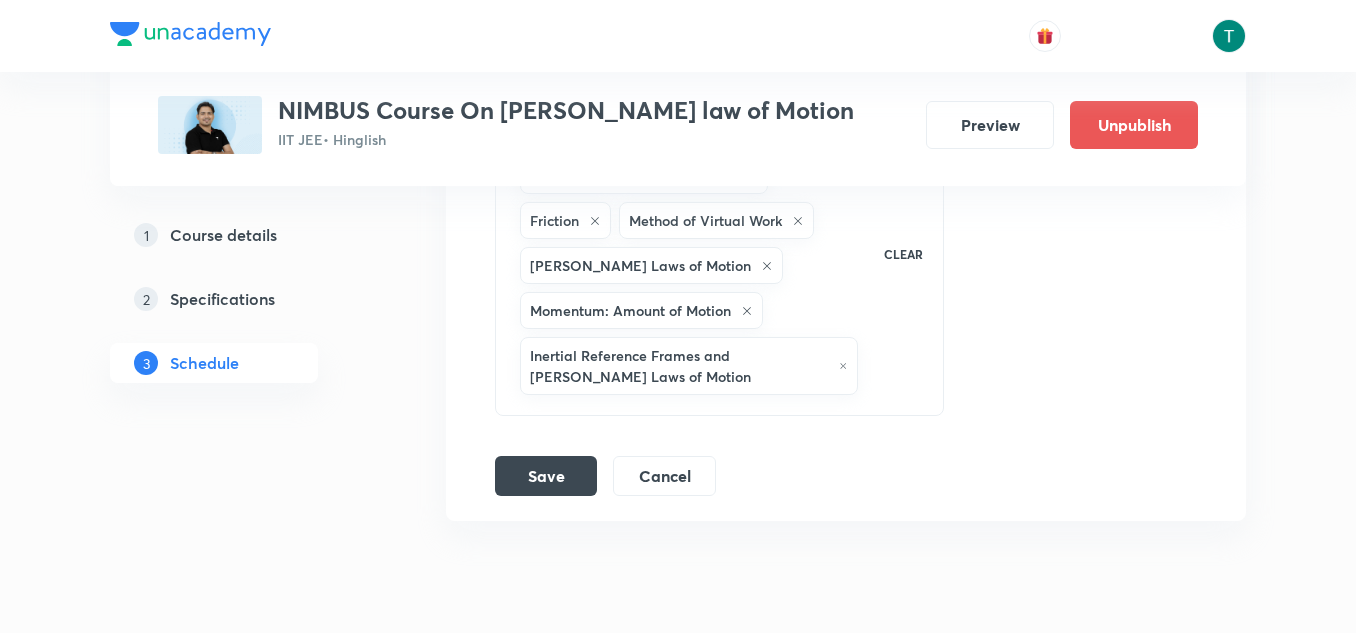 click on "Types of Friction Basic Characteristics of a Force Friction Method of Virtual Work Newton’s Laws of Motion Momentum: Amount of Motion Inertial Reference Frames and Newton’s Laws of Motion CLEAR" at bounding box center [719, 253] 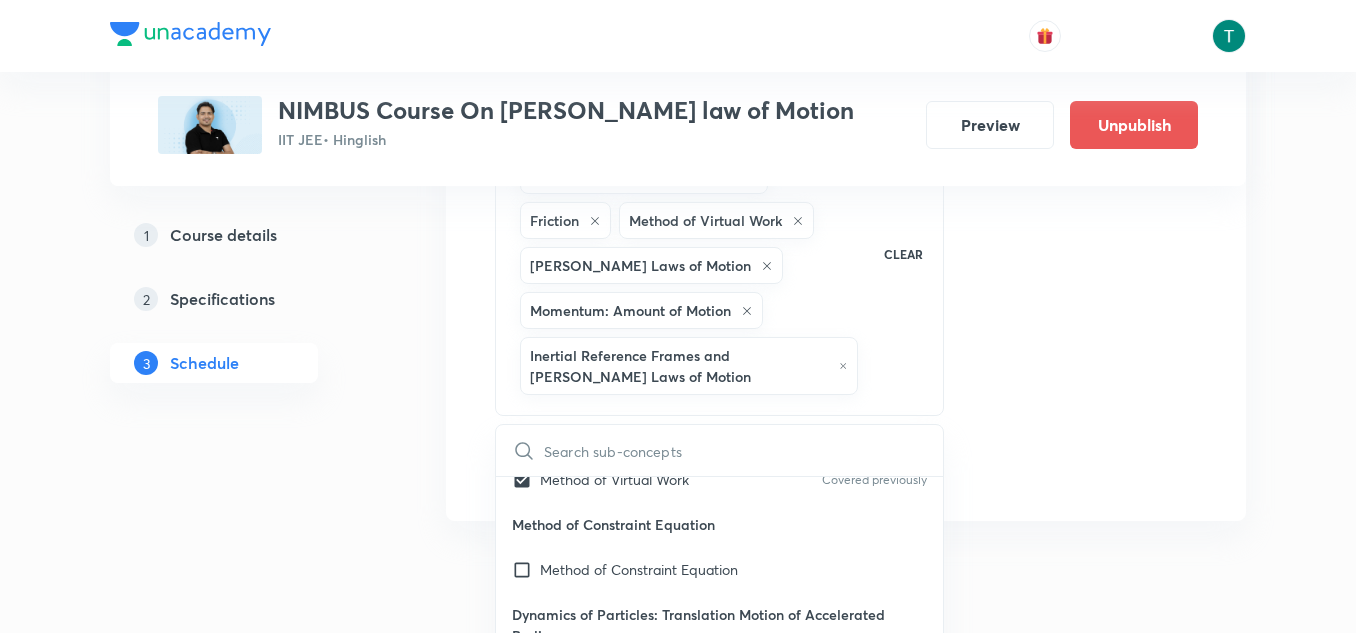 scroll, scrollTop: 1050, scrollLeft: 0, axis: vertical 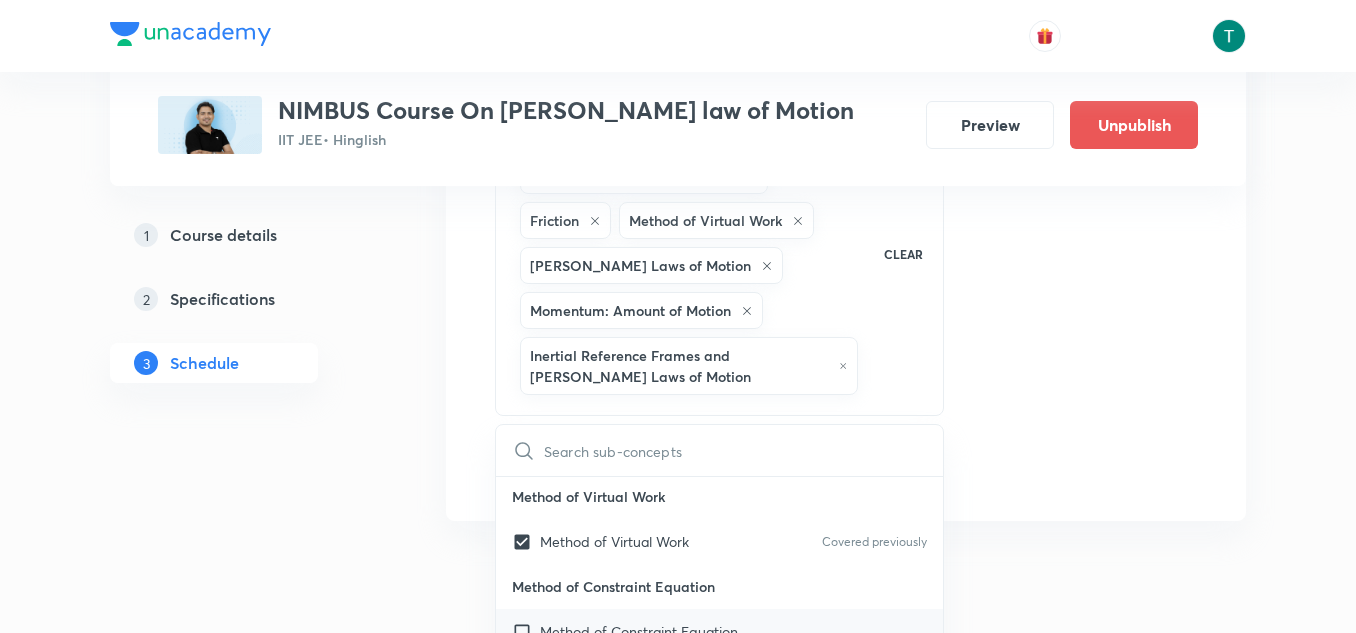 click on "Method of Constraint Equation" at bounding box center (639, 631) 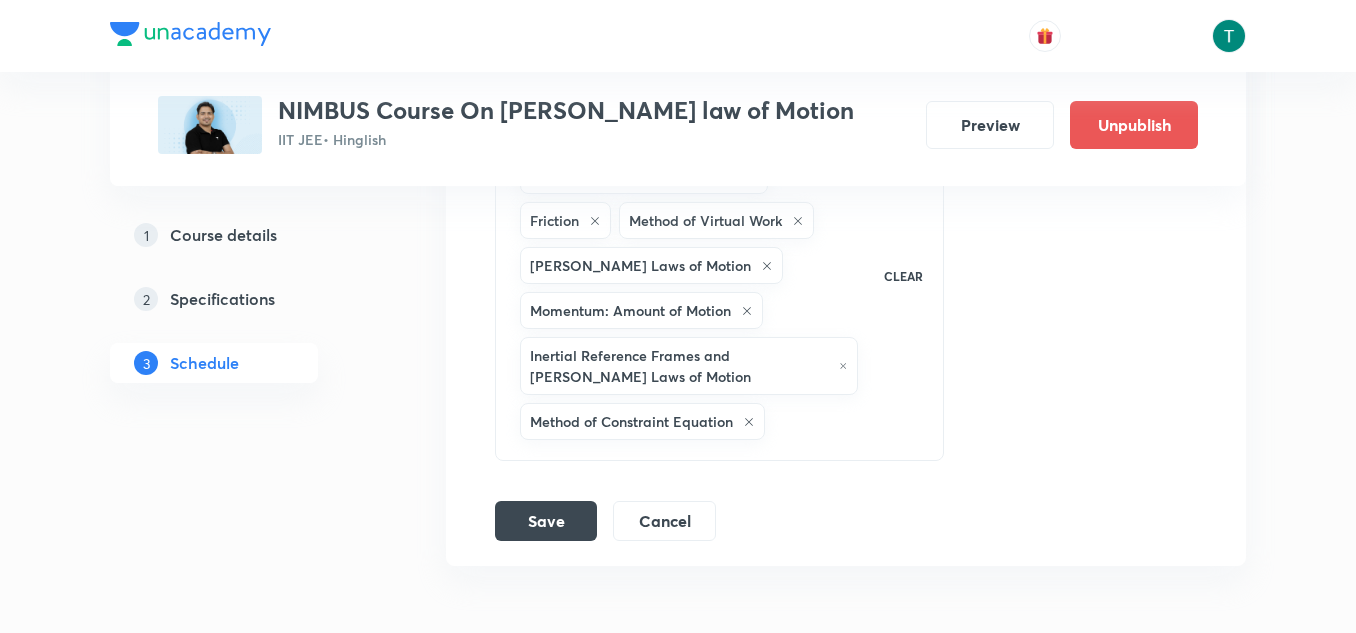 click on "Types of Friction Basic Characteristics of a Force Friction Method of Virtual Work Newton’s Laws of Motion Momentum: Amount of Motion Inertial Reference Frames and Newton’s Laws of Motion Method of Constraint Equation" at bounding box center [689, 276] 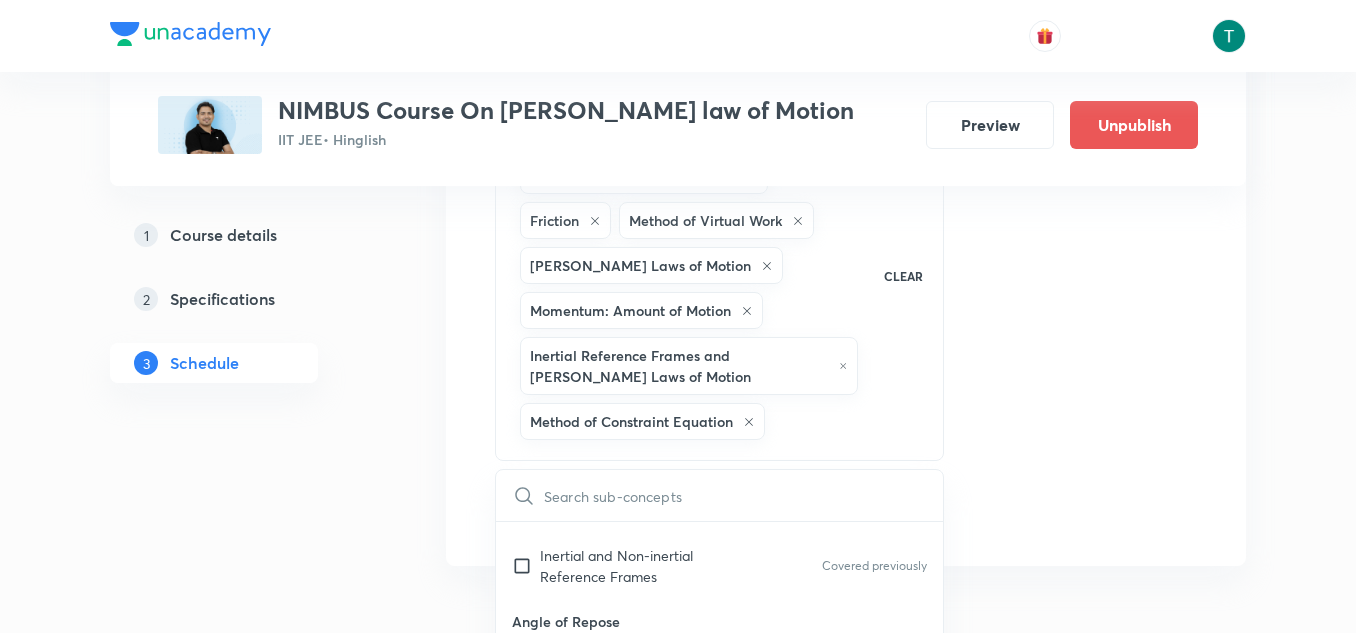 scroll, scrollTop: 521, scrollLeft: 0, axis: vertical 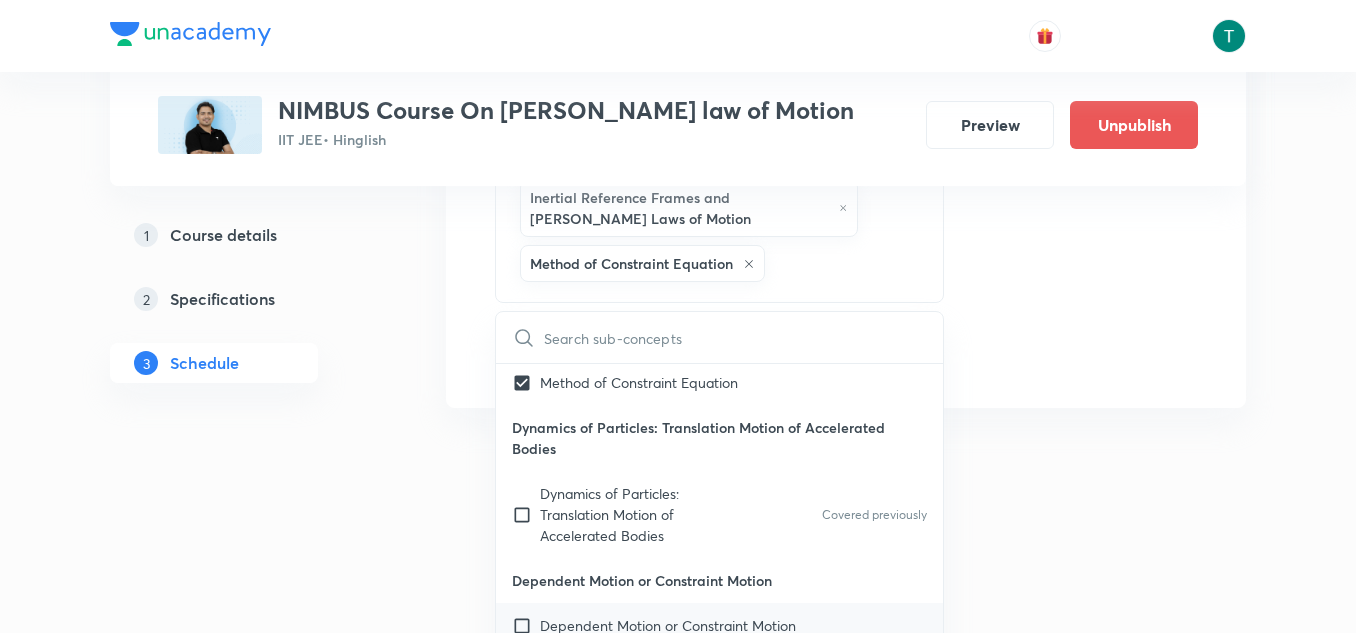 click on "Dependent Motion or Constraint Motion" at bounding box center [668, 625] 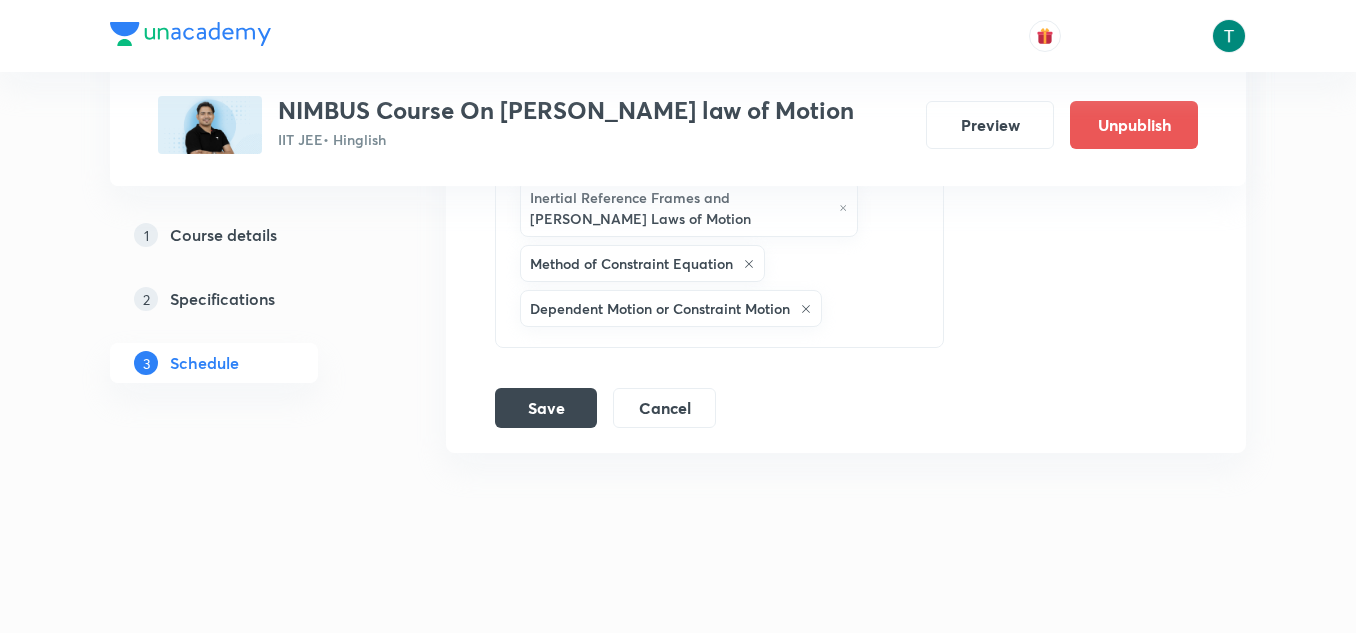 click on "Types of Friction Basic Characteristics of a Force Friction Method of Virtual Work Newton’s Laws of Motion Momentum: Amount of Motion Inertial Reference Frames and Newton’s Laws of Motion Method of Constraint Equation Dependent Motion or Constraint Motion" at bounding box center [689, 140] 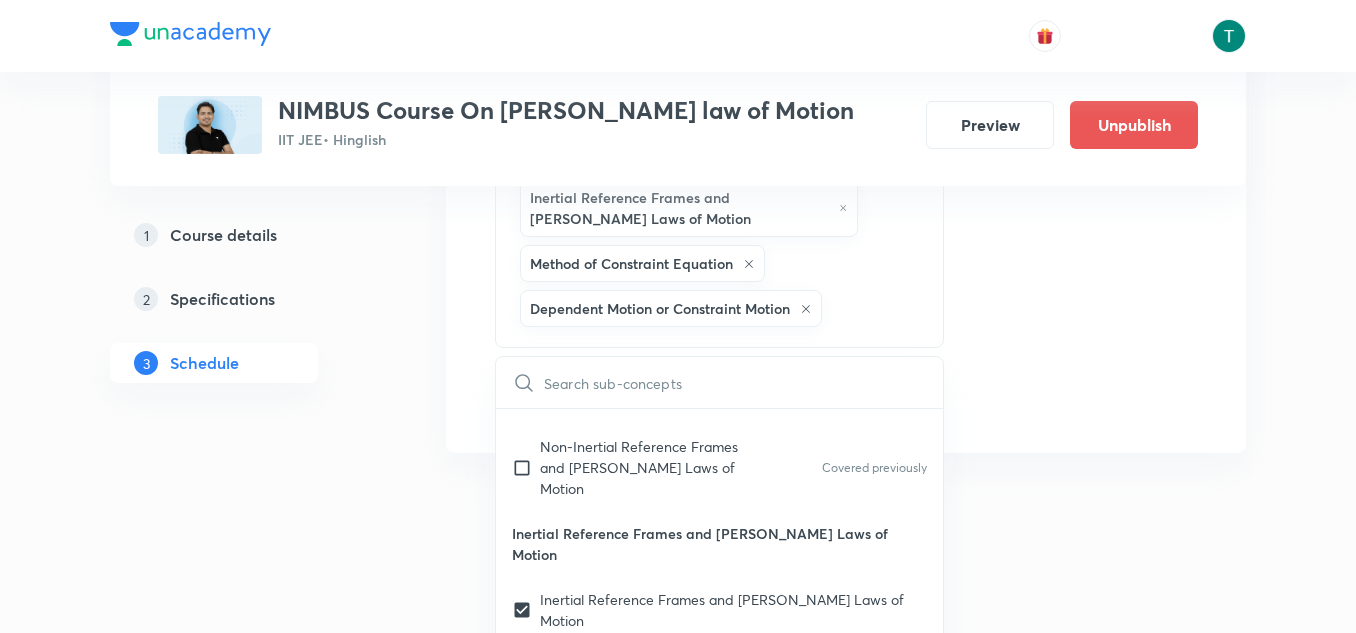 checkbox on "true" 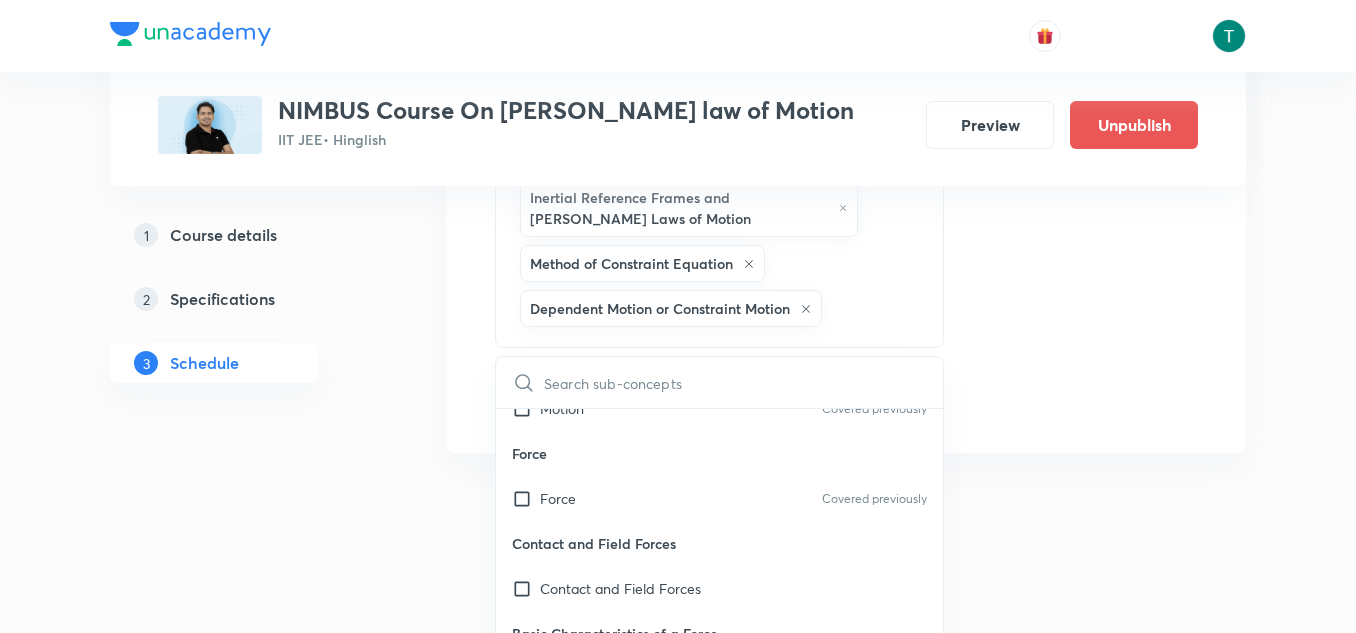 scroll, scrollTop: 1571, scrollLeft: 0, axis: vertical 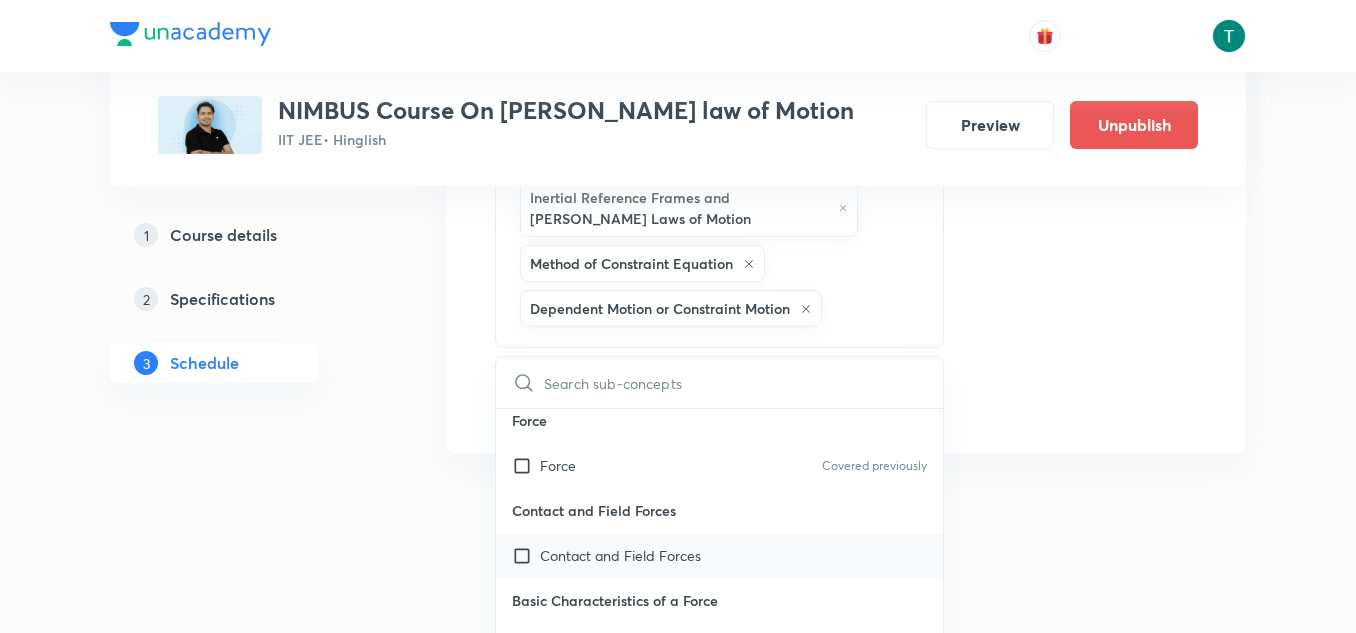 click on "Contact and Field Forces" at bounding box center (719, 555) 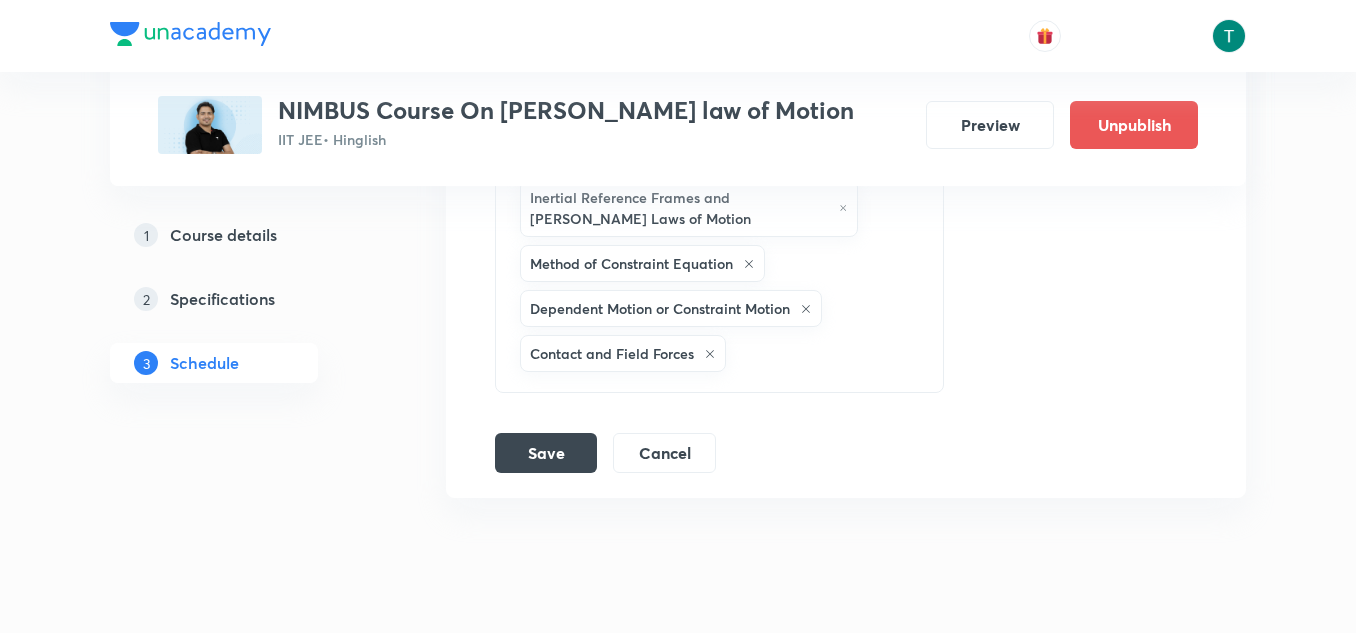 click on "Types of Friction Basic Characteristics of a Force Friction Method of Virtual Work Newton’s Laws of Motion Momentum: Amount of Motion Inertial Reference Frames and Newton’s Laws of Motion Method of Constraint Equation Dependent Motion or Constraint Motion Contact and Field Forces" at bounding box center [689, 163] 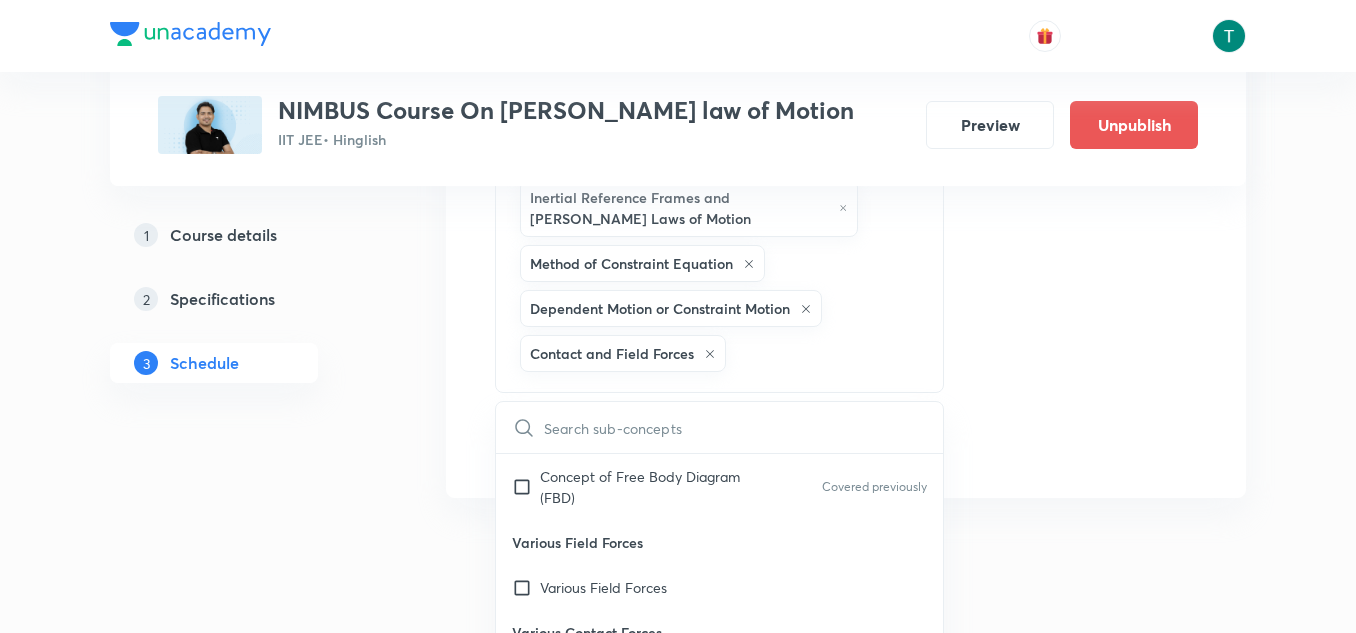 scroll, scrollTop: 1985, scrollLeft: 0, axis: vertical 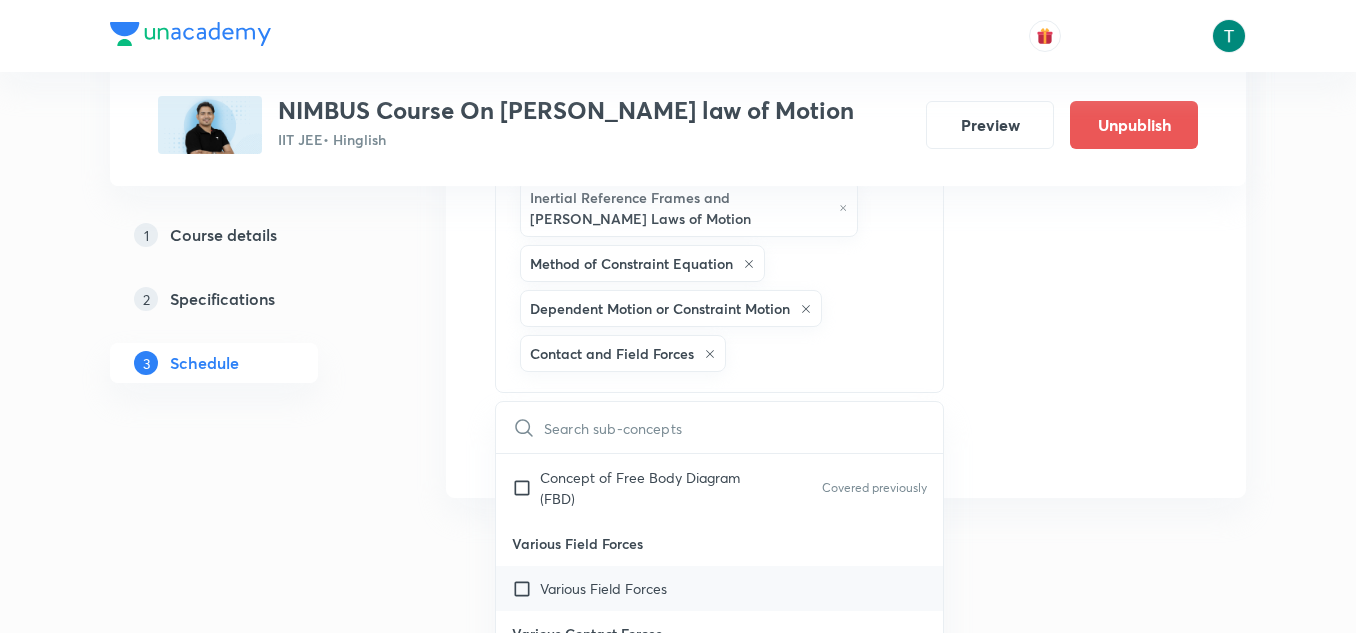 click on "Various Field Forces" at bounding box center (603, 588) 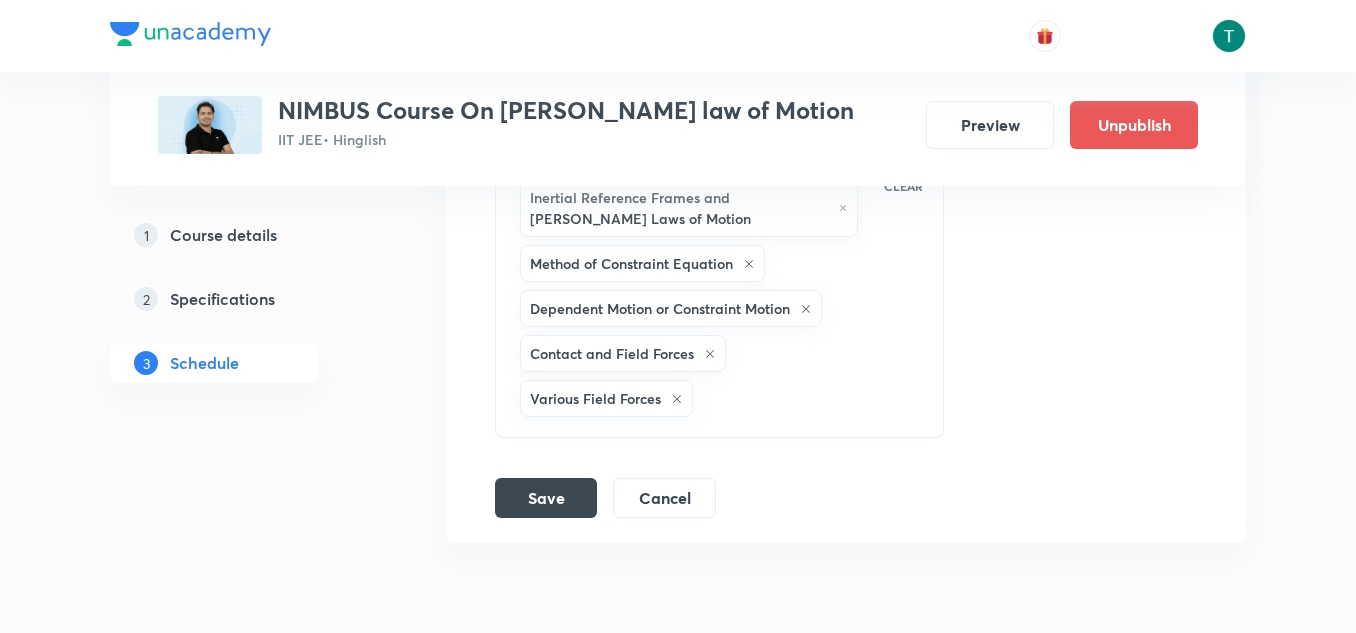 click on "Types of Friction Basic Characteristics of a Force Friction Method of Virtual Work Newton’s Laws of Motion Momentum: Amount of Motion Inertial Reference Frames and Newton’s Laws of Motion Method of Constraint Equation Dependent Motion or Constraint Motion Contact and Field Forces Various Field Forces" at bounding box center (689, 185) 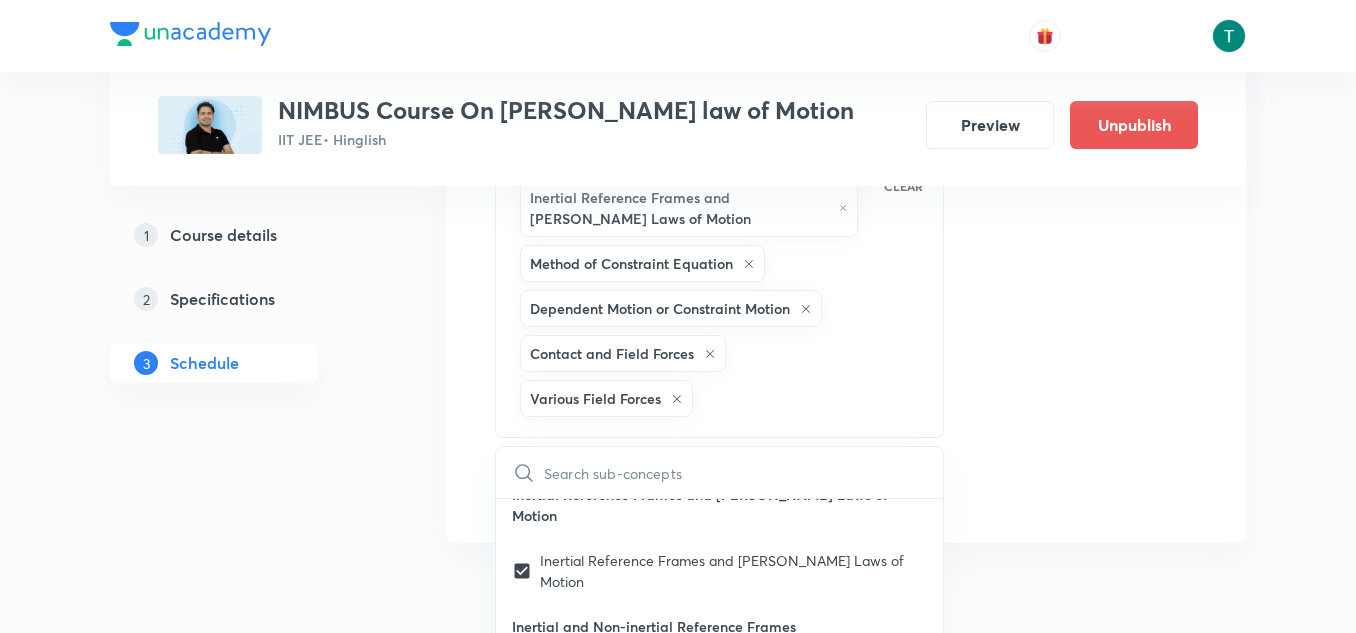 checkbox on "true" 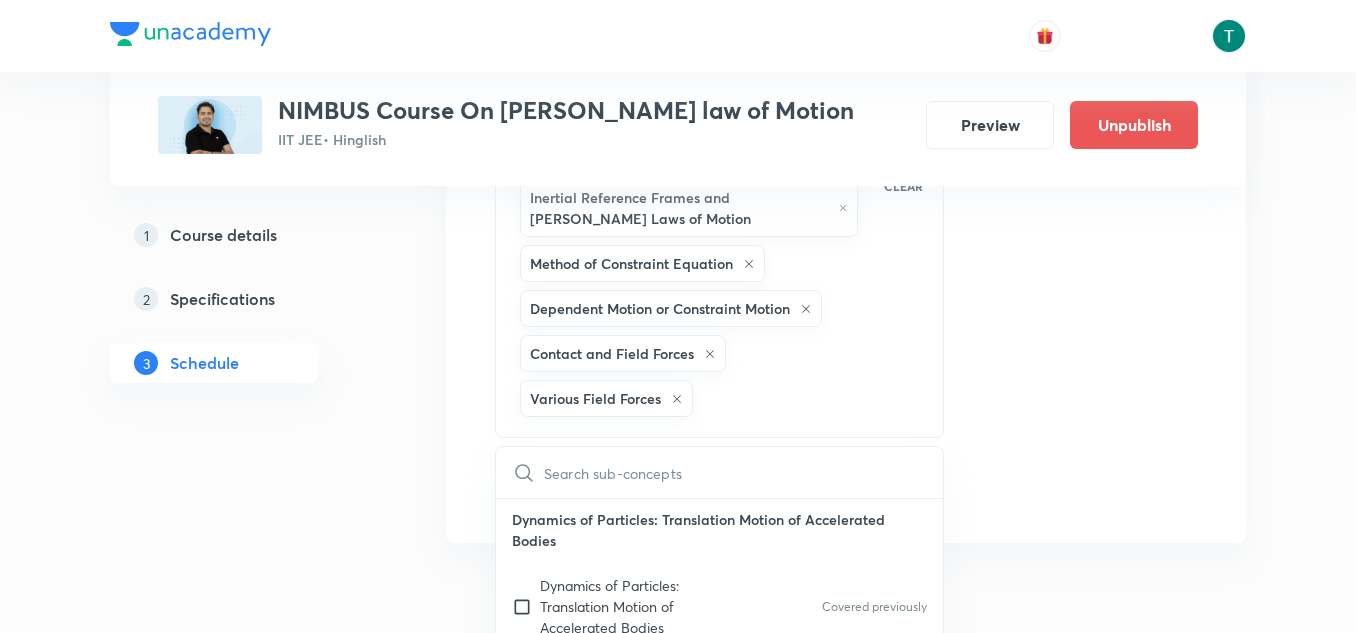scroll, scrollTop: 1230, scrollLeft: 0, axis: vertical 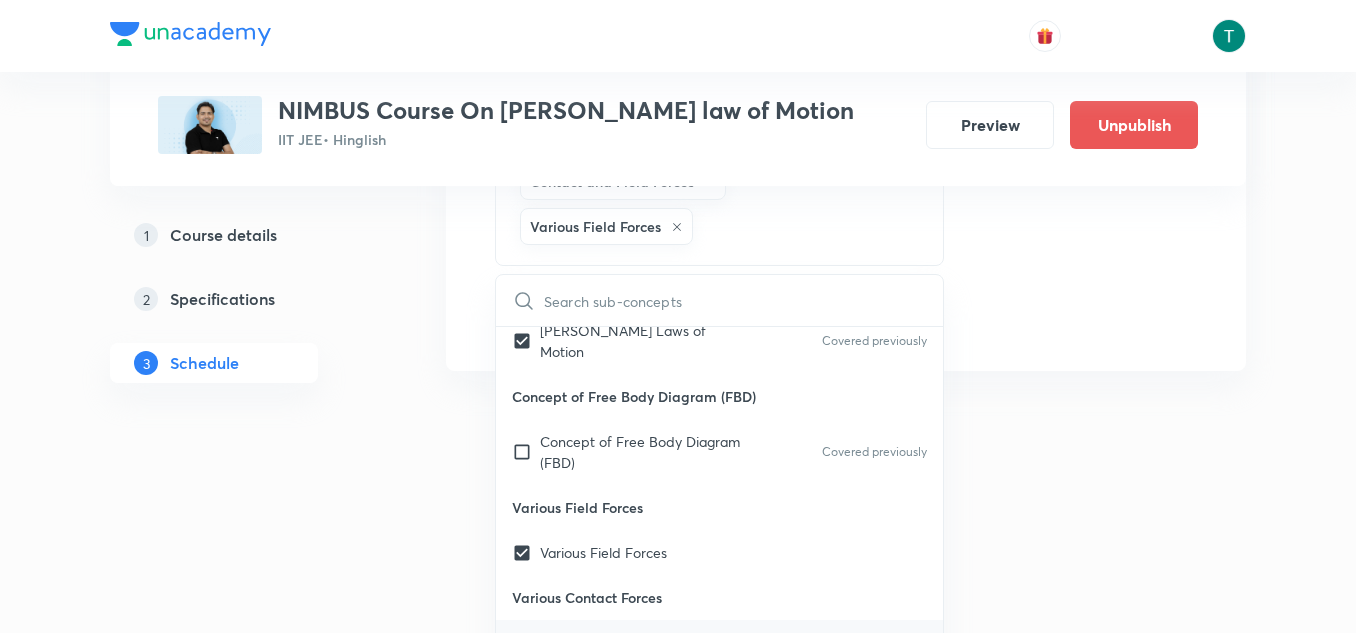 click on "Various Contact Forces" at bounding box center (613, 642) 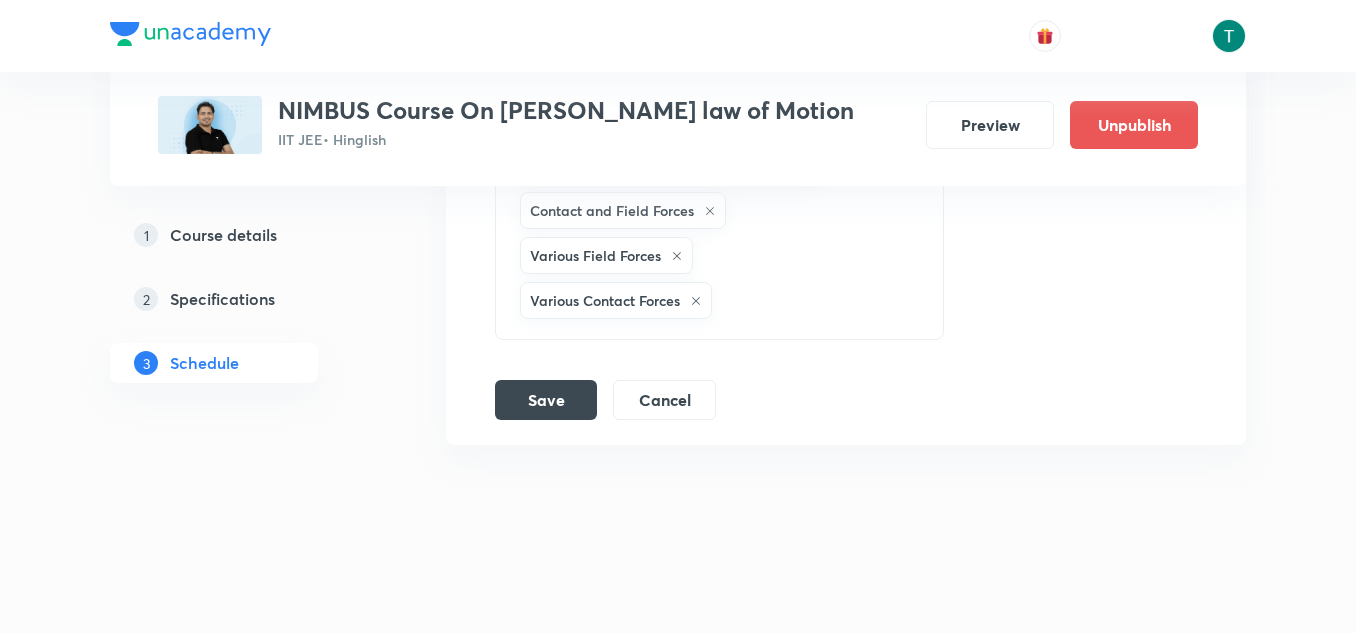 click on "Types of Friction Basic Characteristics of a Force Friction Method of Virtual Work Newton’s Laws of Motion Momentum: Amount of Motion Inertial Reference Frames and Newton’s Laws of Motion Method of Constraint Equation Dependent Motion or Constraint Motion Contact and Field Forces Various Field Forces Various Contact Forces CLEAR" at bounding box center (719, 65) 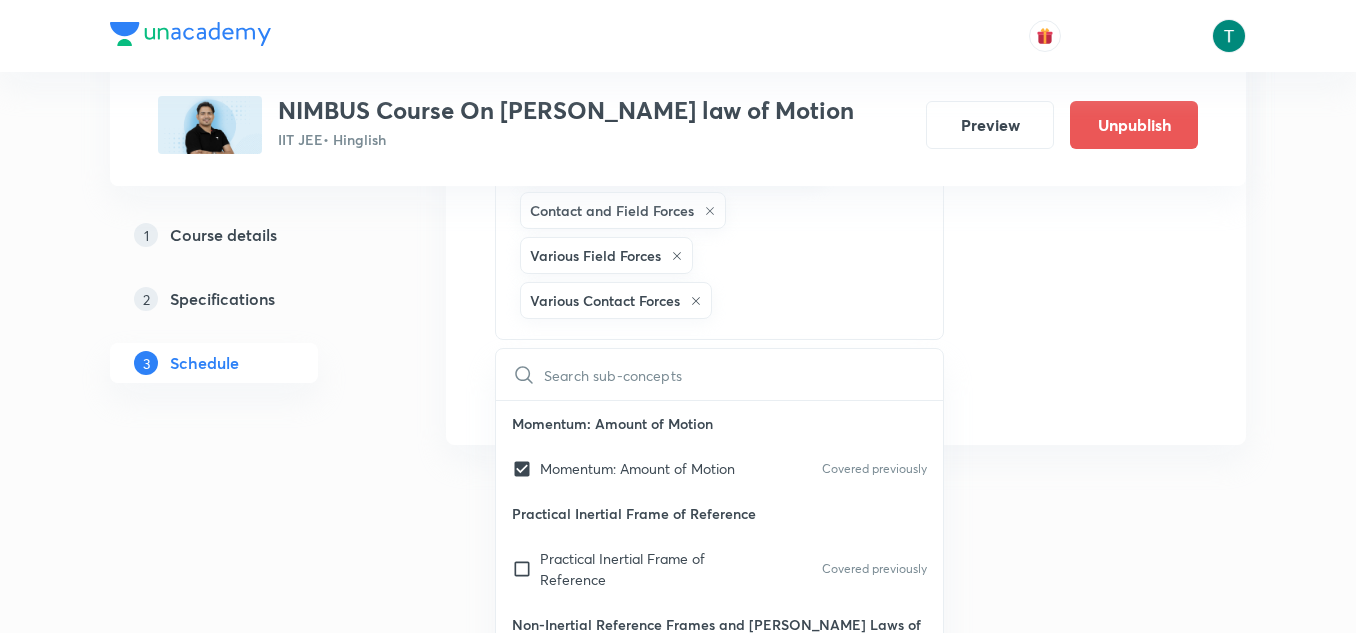 scroll, scrollTop: 2651, scrollLeft: 0, axis: vertical 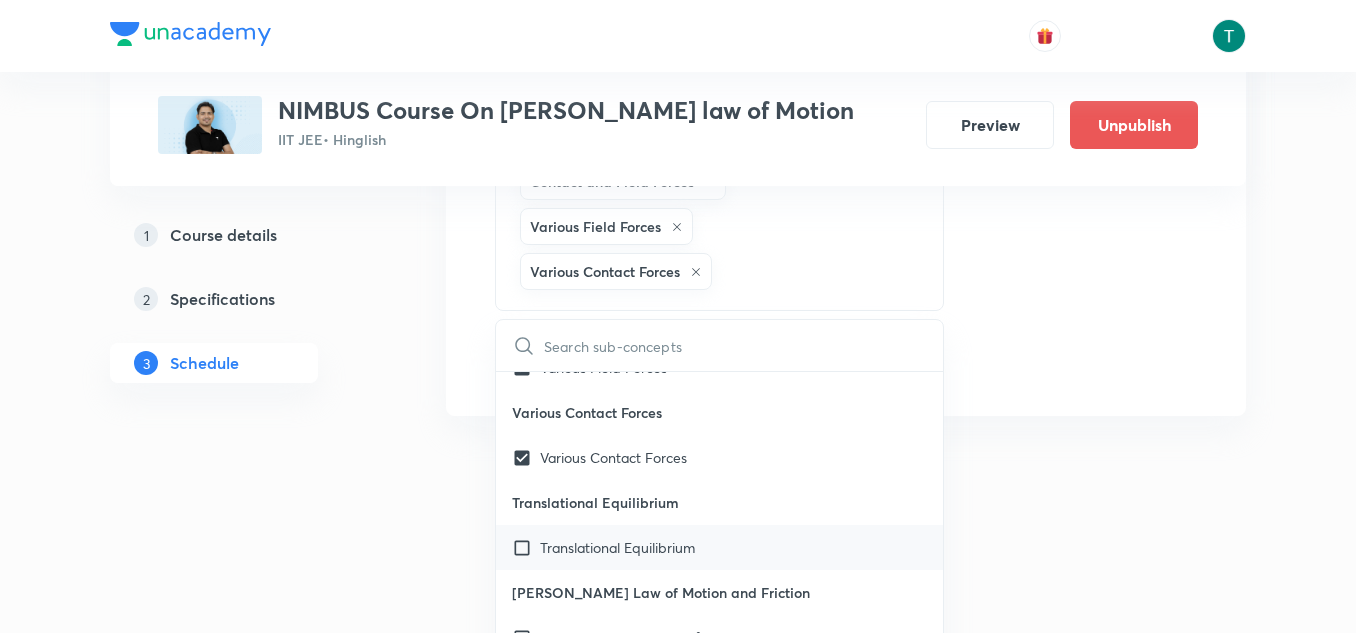 click on "Translational Equilibrium" at bounding box center [617, 547] 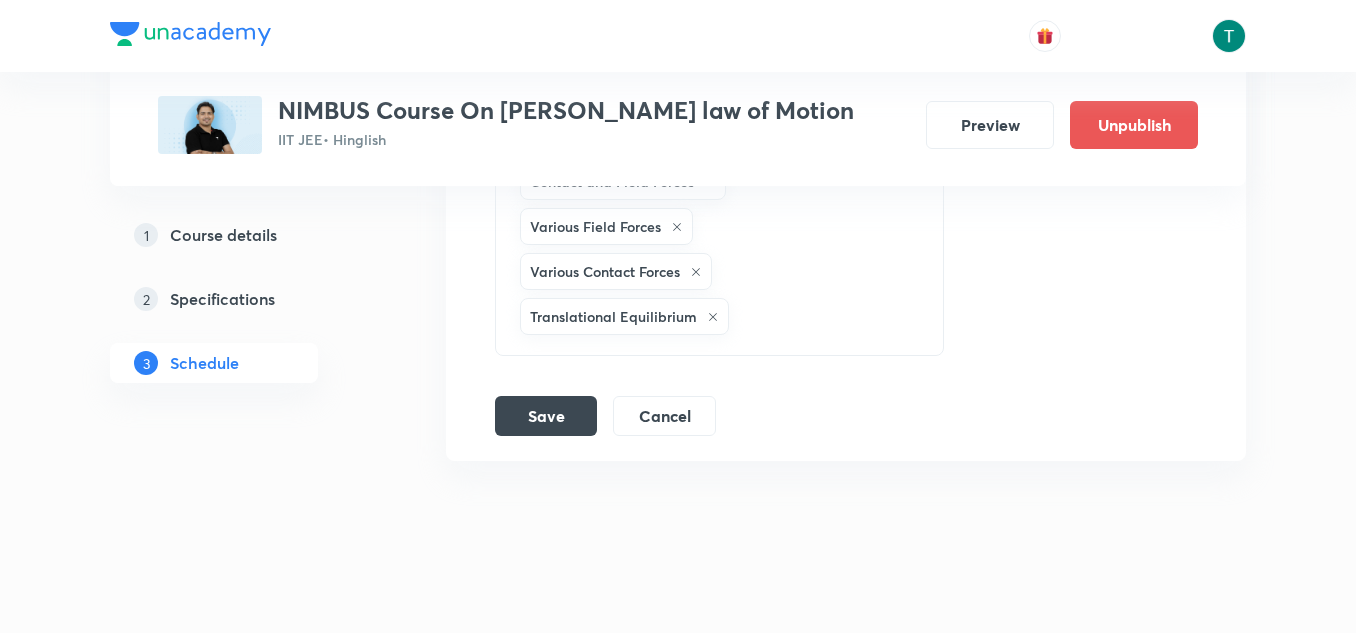 click on "Types of Friction Basic Characteristics of a Force Friction Method of Virtual Work Newton’s Laws of Motion Momentum: Amount of Motion Inertial Reference Frames and Newton’s Laws of Motion Method of Constraint Equation Dependent Motion or Constraint Motion Contact and Field Forces Various Field Forces Various Contact Forces Translational Equilibrium" at bounding box center (689, 58) 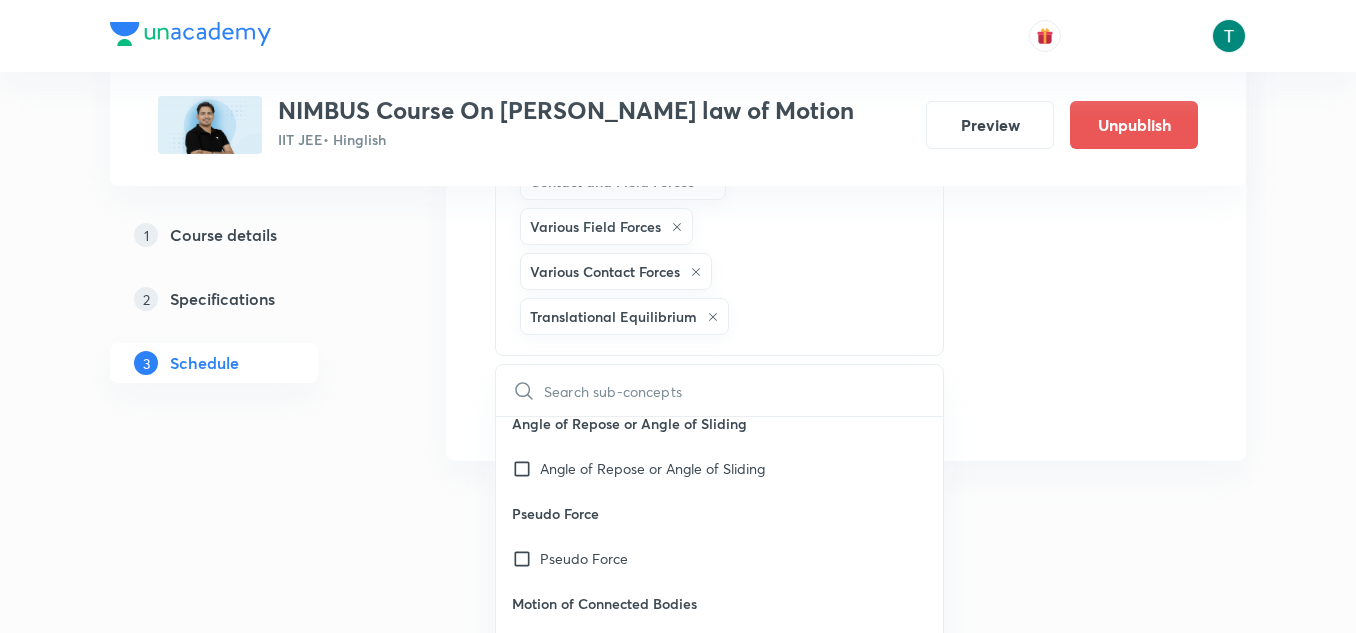 scroll, scrollTop: 3463, scrollLeft: 0, axis: vertical 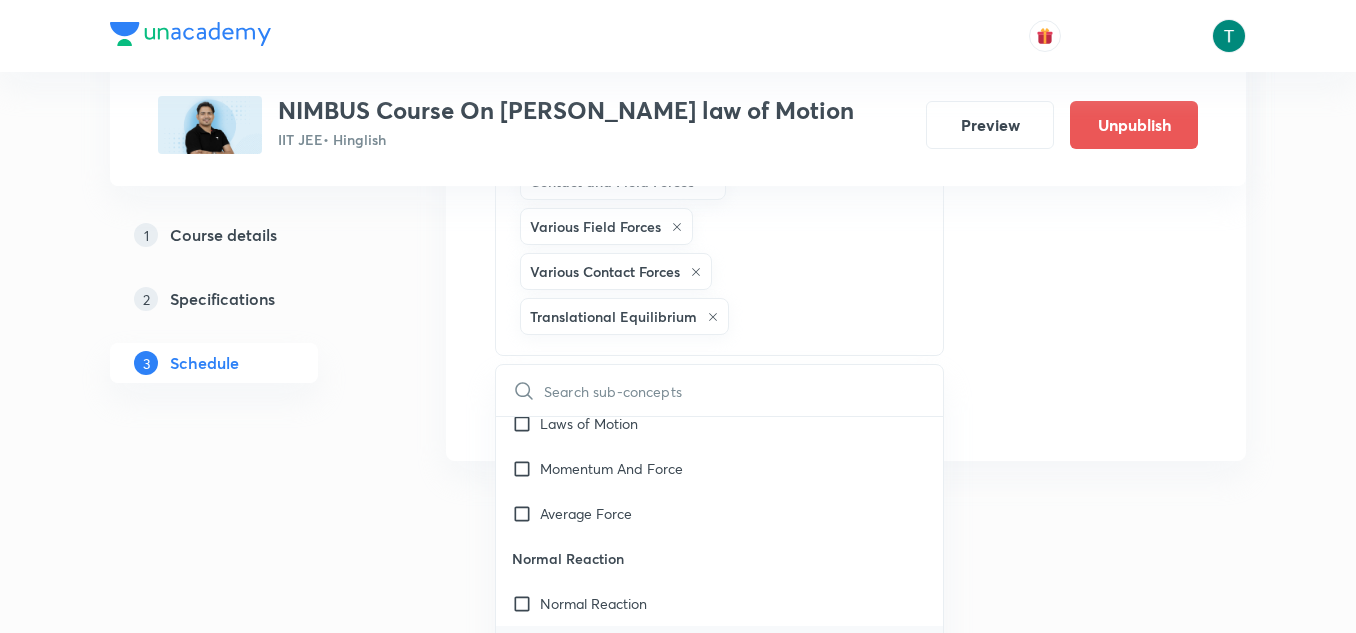 click on "Apparent Weight" at bounding box center (595, 648) 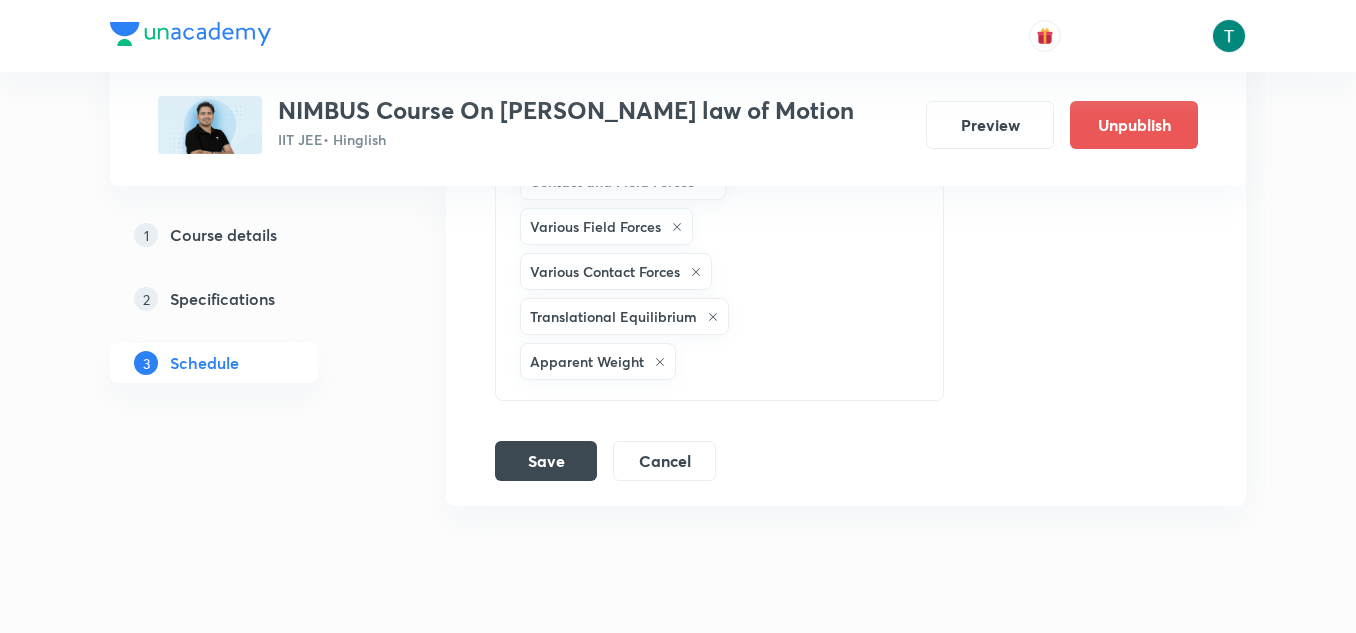 click on "Types of Friction Basic Characteristics of a Force Friction Method of Virtual Work Newton’s Laws of Motion Momentum: Amount of Motion Inertial Reference Frames and Newton’s Laws of Motion Method of Constraint Equation Dependent Motion or Constraint Motion Contact and Field Forces Various Field Forces Various Contact Forces Translational Equilibrium Apparent Weight  CLEAR" at bounding box center (719, 81) 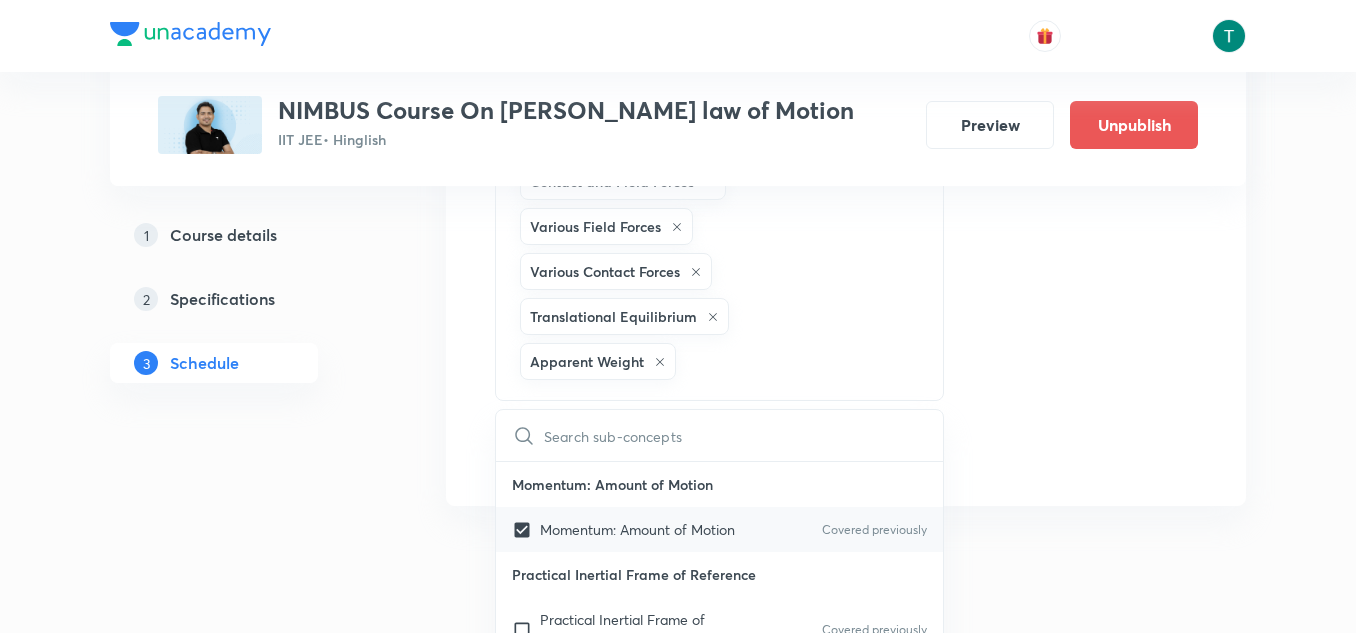 checkbox on "true" 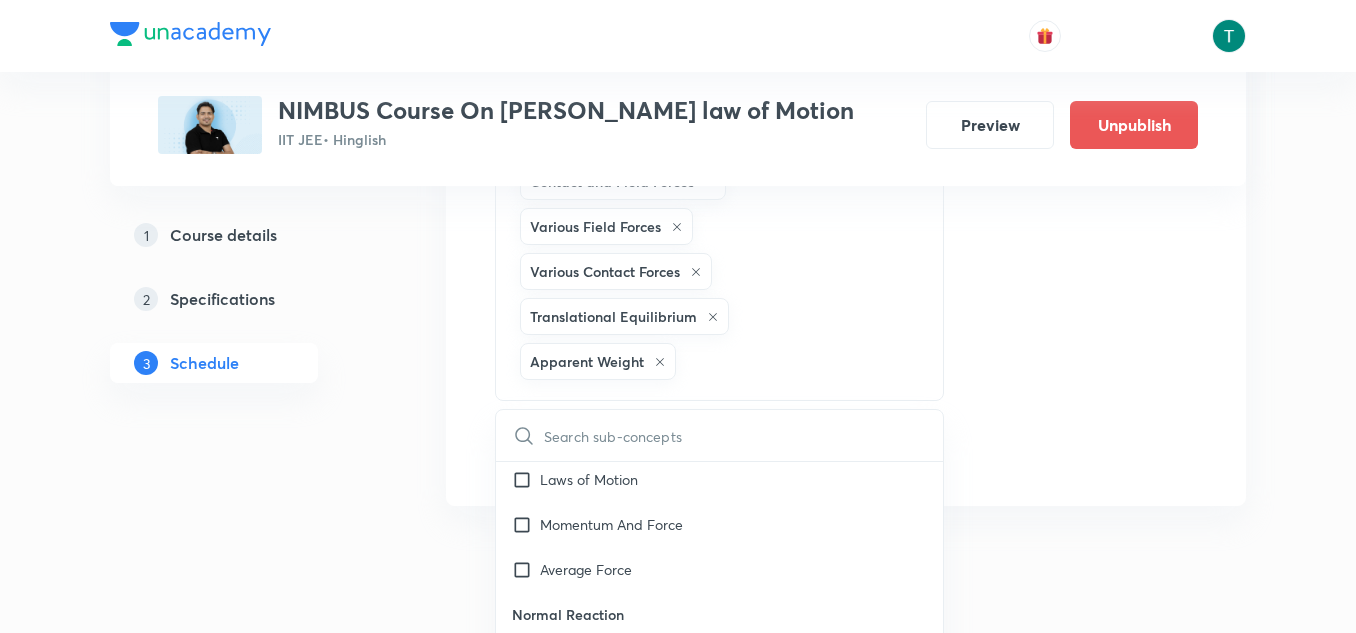 scroll, scrollTop: 3463, scrollLeft: 0, axis: vertical 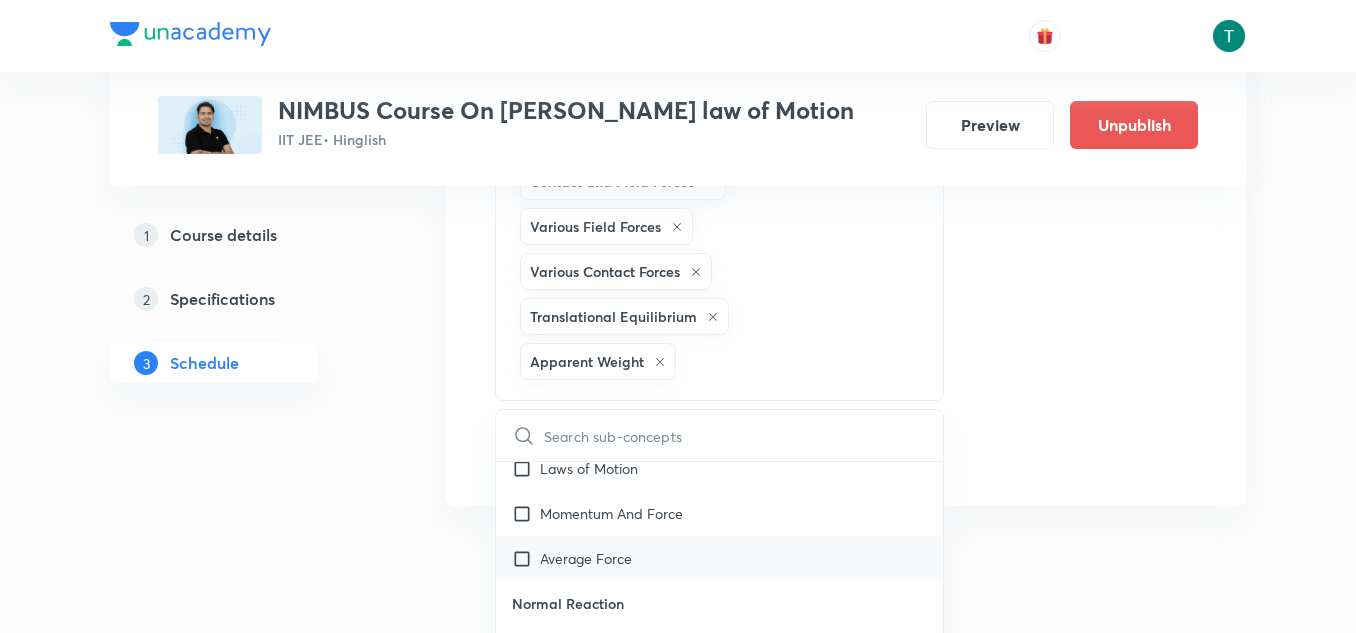 click on "Average Force" at bounding box center [586, 558] 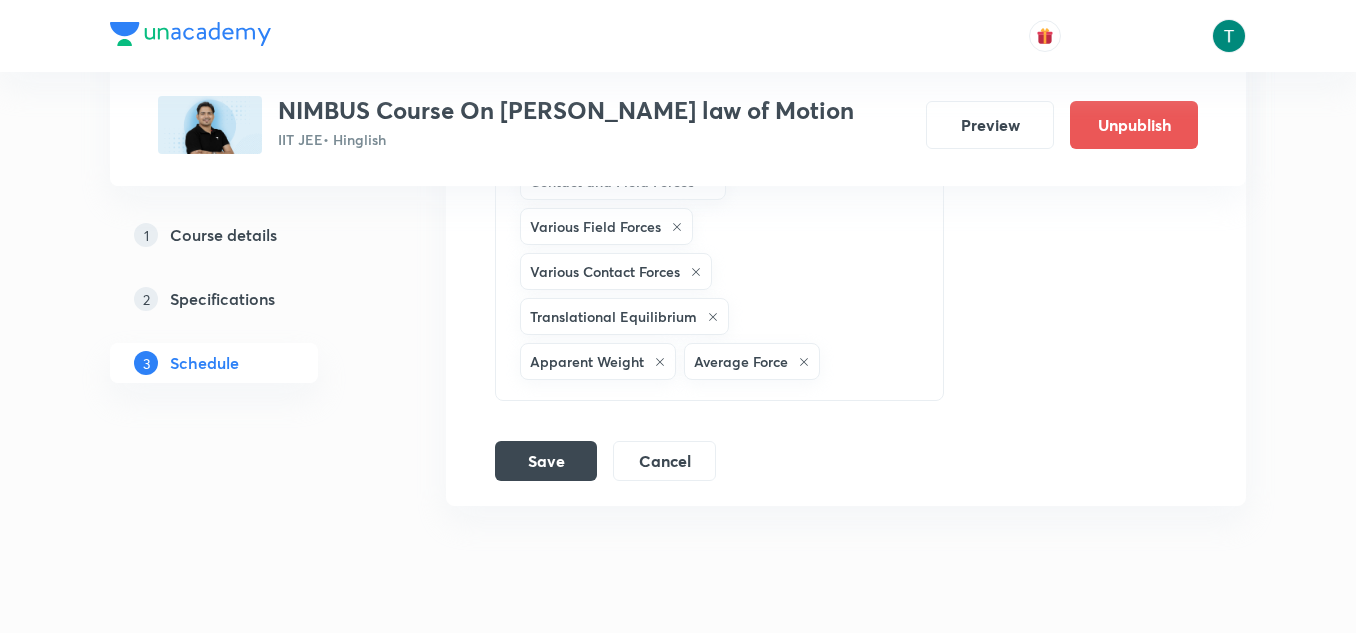 click on "Types of Friction Basic Characteristics of a Force Friction Method of Virtual Work Newton’s Laws of Motion Momentum: Amount of Motion Inertial Reference Frames and Newton’s Laws of Motion Method of Constraint Equation Dependent Motion or Constraint Motion Contact and Field Forces Various Field Forces Various Contact Forces Translational Equilibrium Apparent Weight  Average Force" at bounding box center (689, 81) 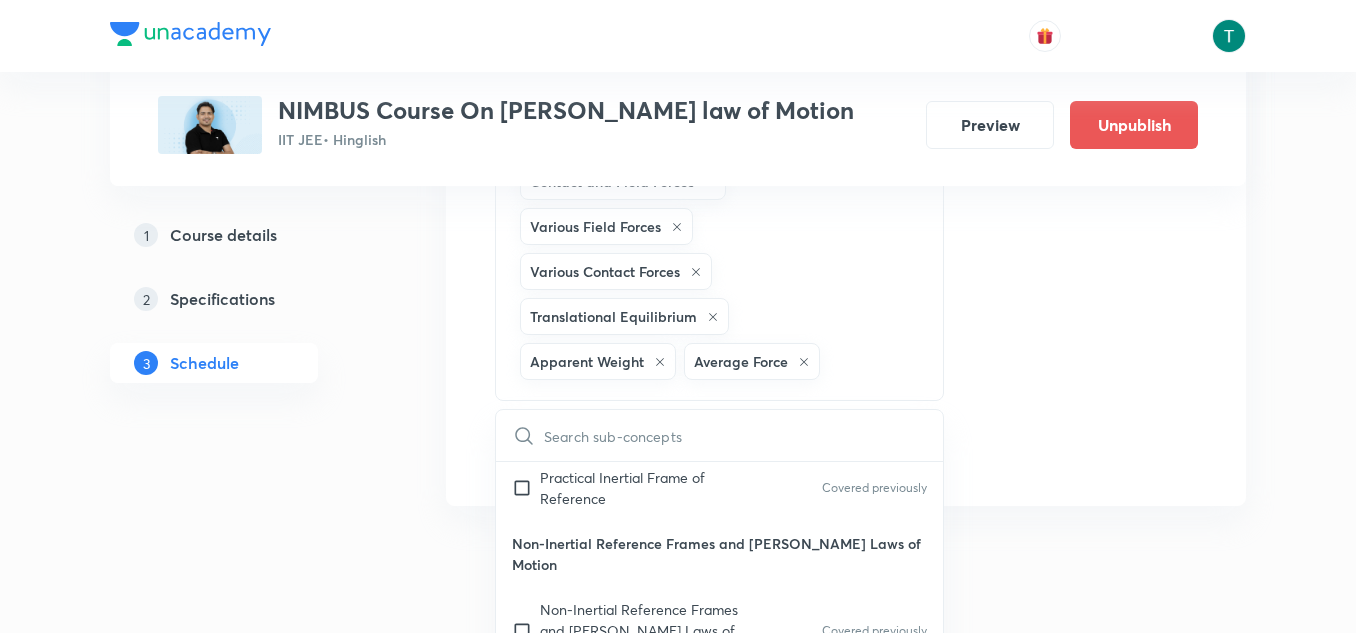 checkbox on "true" 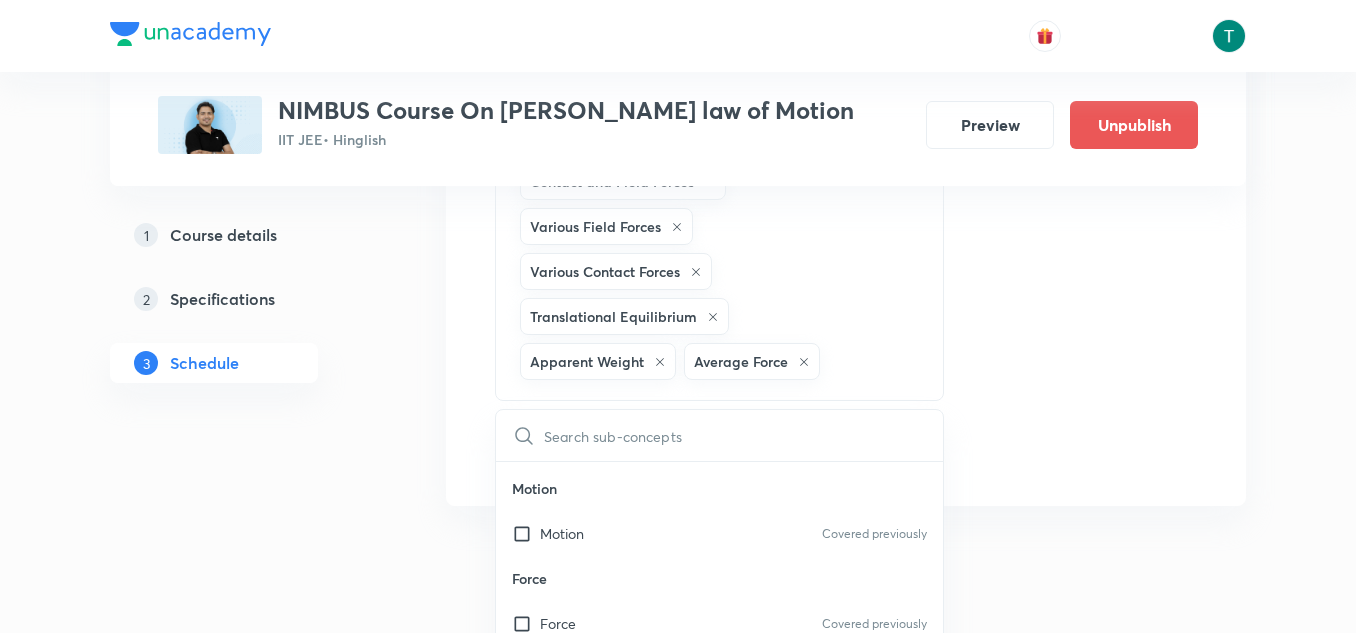 scroll, scrollTop: 1545, scrollLeft: 0, axis: vertical 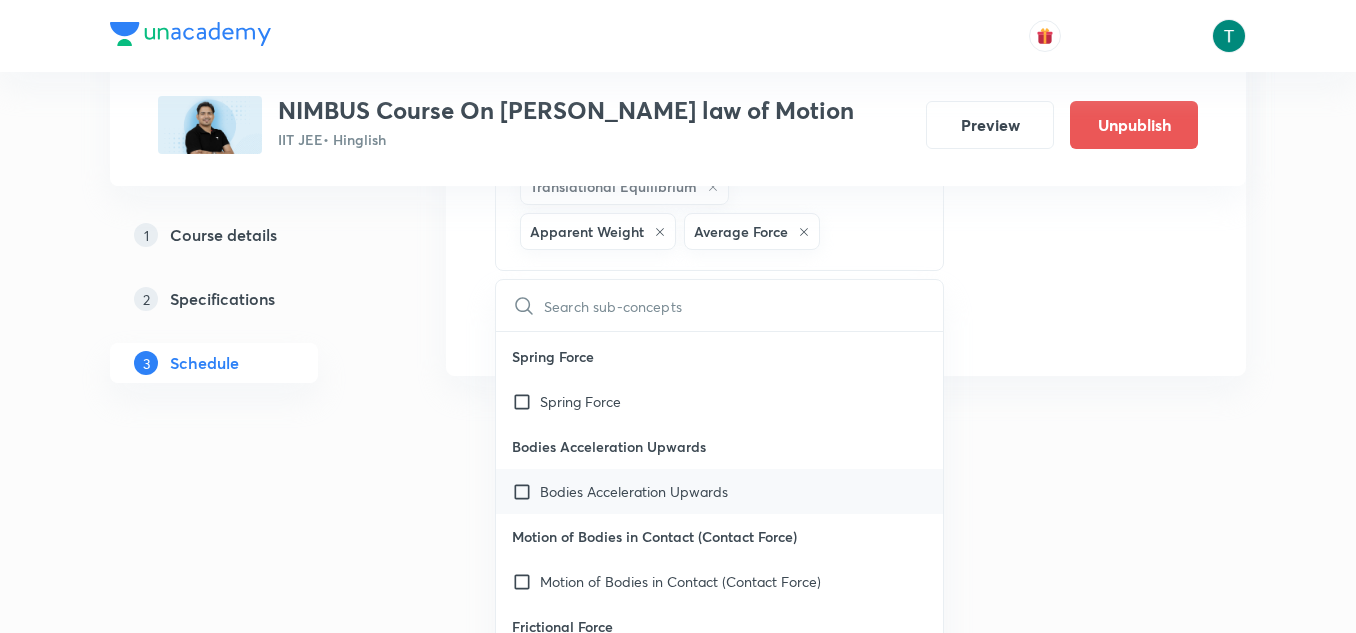 click on "Bodies Acceleration Upwards" at bounding box center (634, 491) 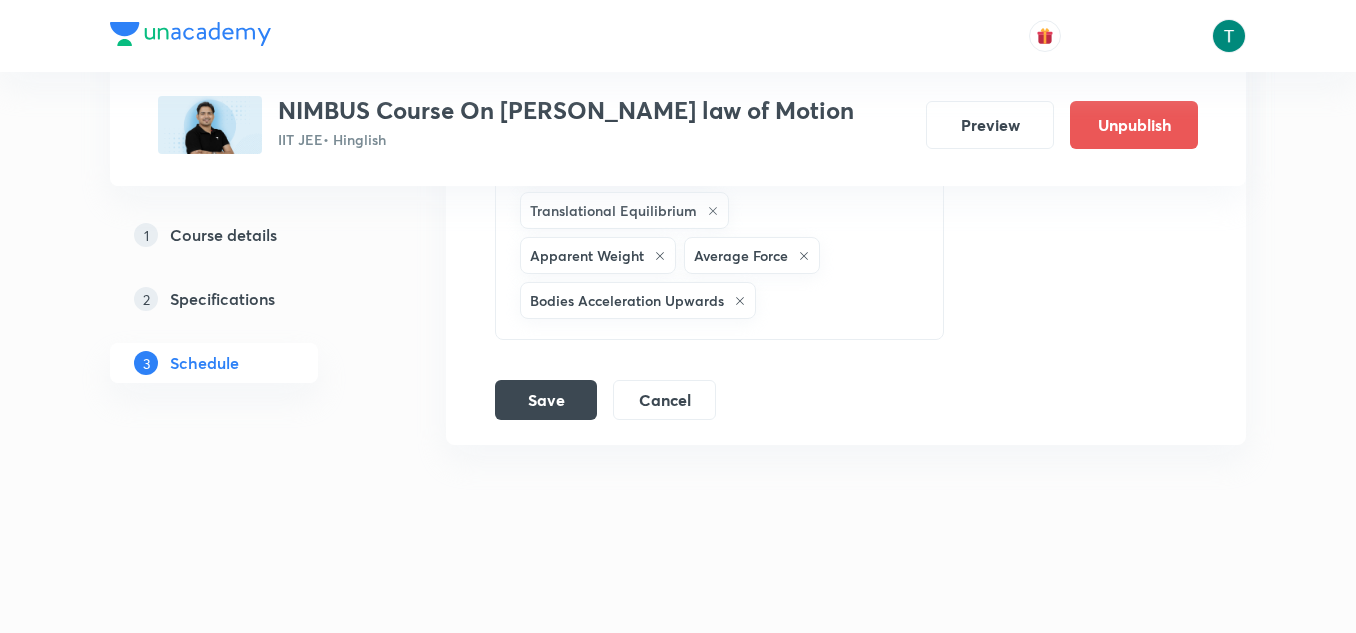 click on "Types of Friction Basic Characteristics of a Force Friction Method of Virtual Work Newton’s Laws of Motion Momentum: Amount of Motion Inertial Reference Frames and Newton’s Laws of Motion Method of Constraint Equation Dependent Motion or Constraint Motion Contact and Field Forces Various Field Forces Various Contact Forces Translational Equilibrium Apparent Weight  Average Force Bodies Acceleration Upwards" at bounding box center [689, -3] 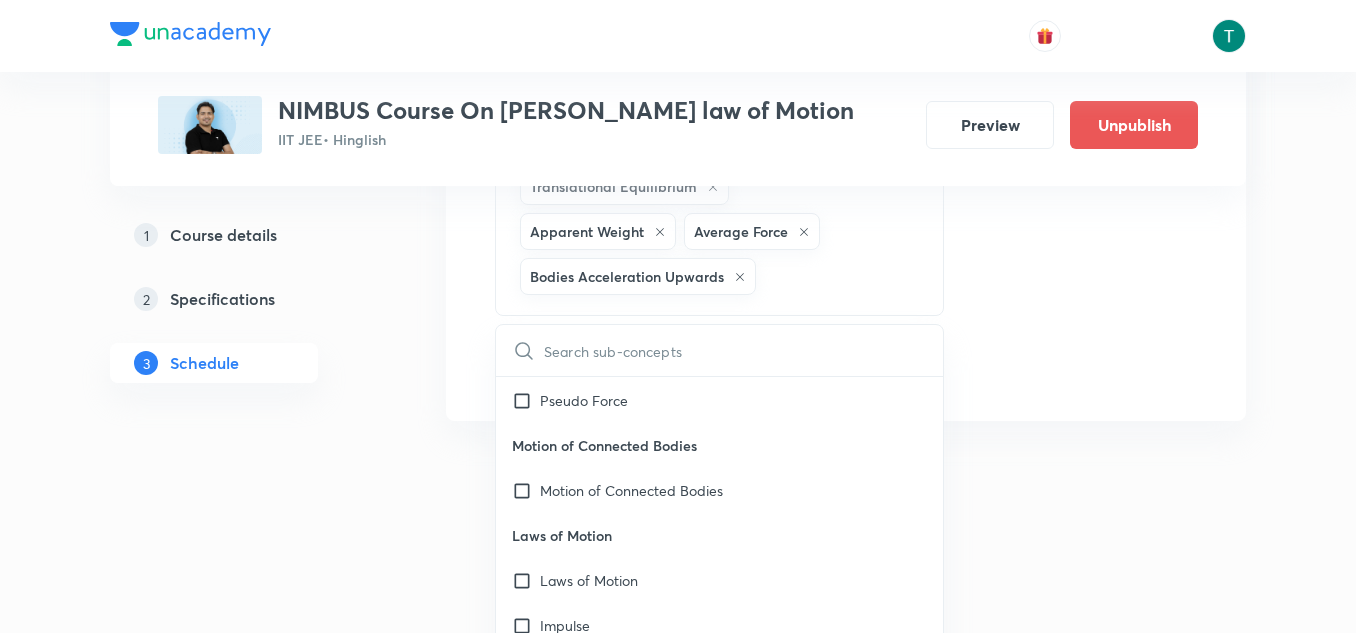 scroll, scrollTop: 3463, scrollLeft: 0, axis: vertical 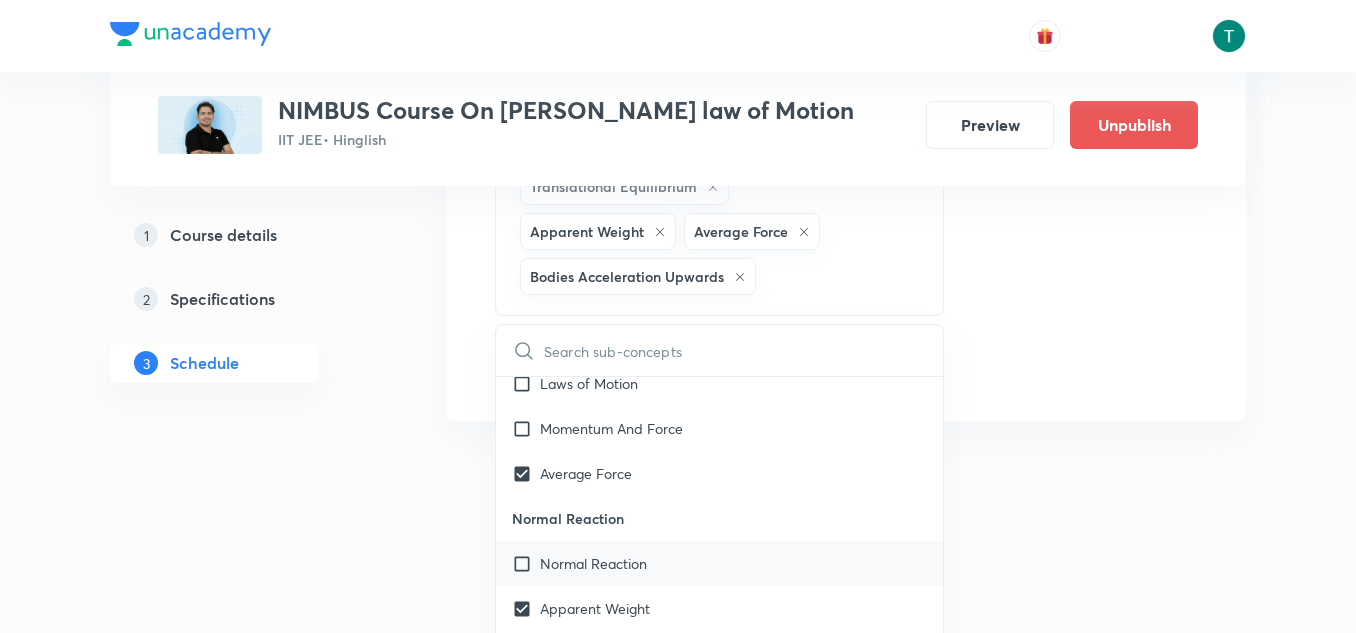 click on "Normal Reaction" at bounding box center [593, 563] 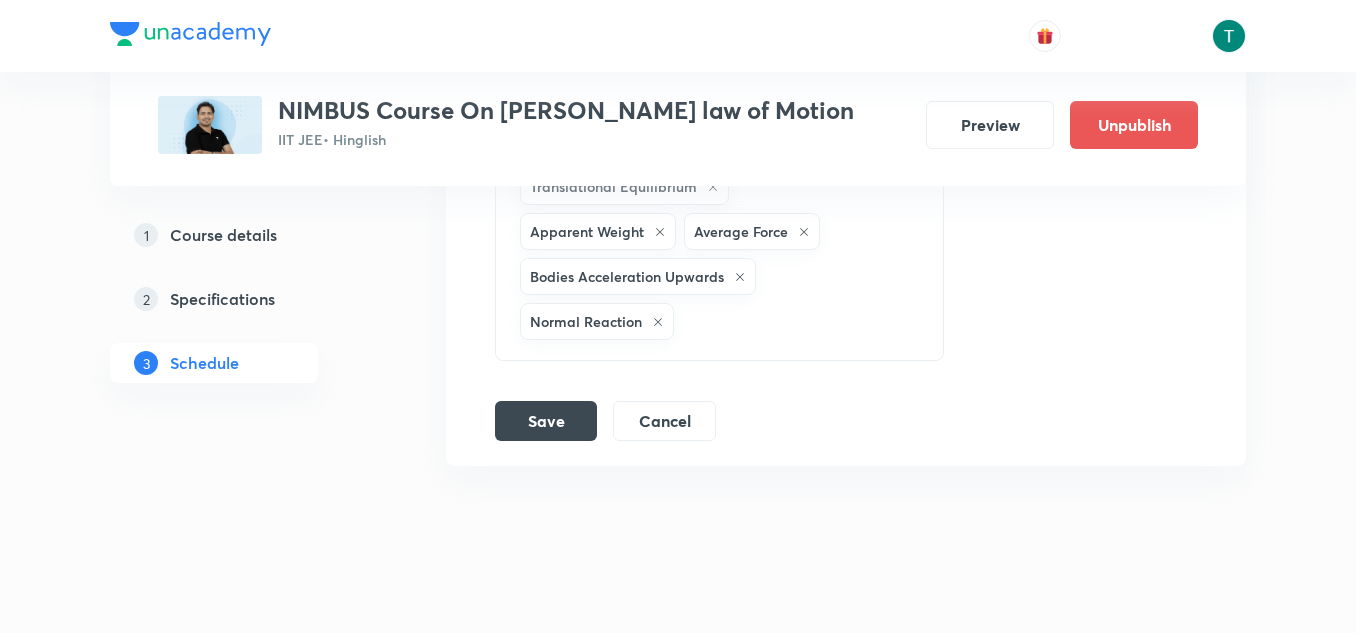 click on "Types of Friction Basic Characteristics of a Force Friction Method of Virtual Work Newton’s Laws of Motion Momentum: Amount of Motion Inertial Reference Frames and Newton’s Laws of Motion Method of Constraint Equation Dependent Motion or Constraint Motion Contact and Field Forces Various Field Forces Various Contact Forces Translational Equilibrium Apparent Weight  Average Force Bodies Acceleration Upwards Normal Reaction" at bounding box center [689, -4] 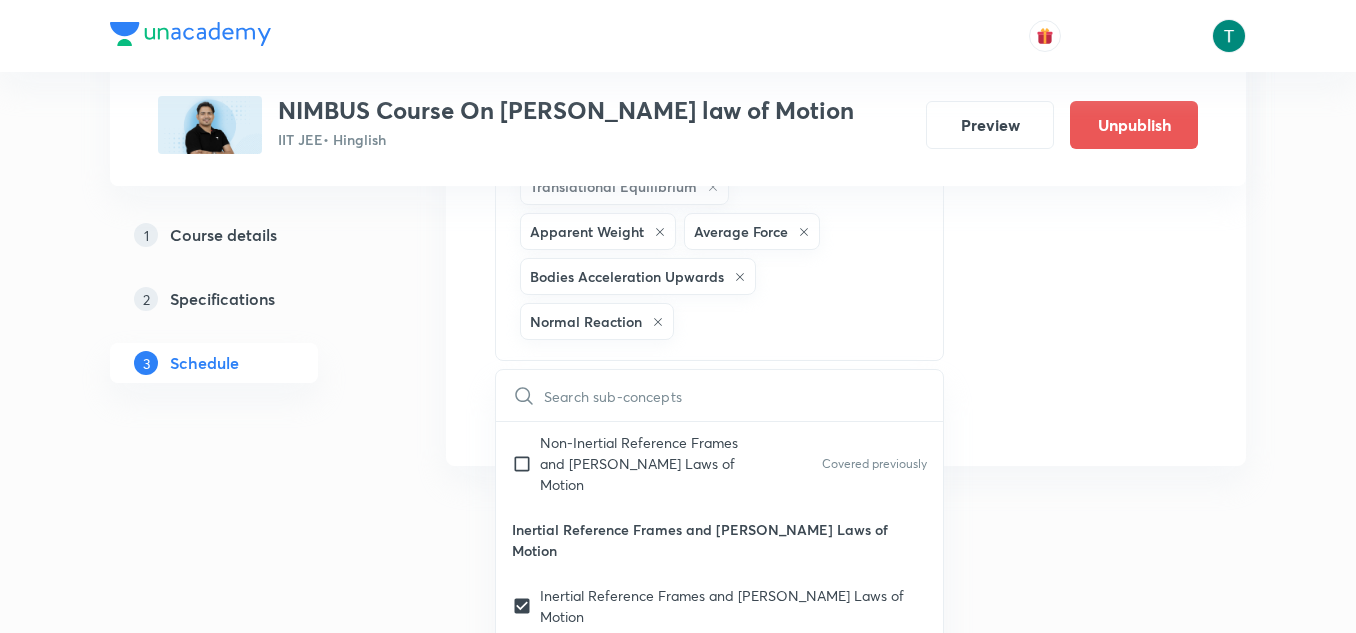 checkbox on "true" 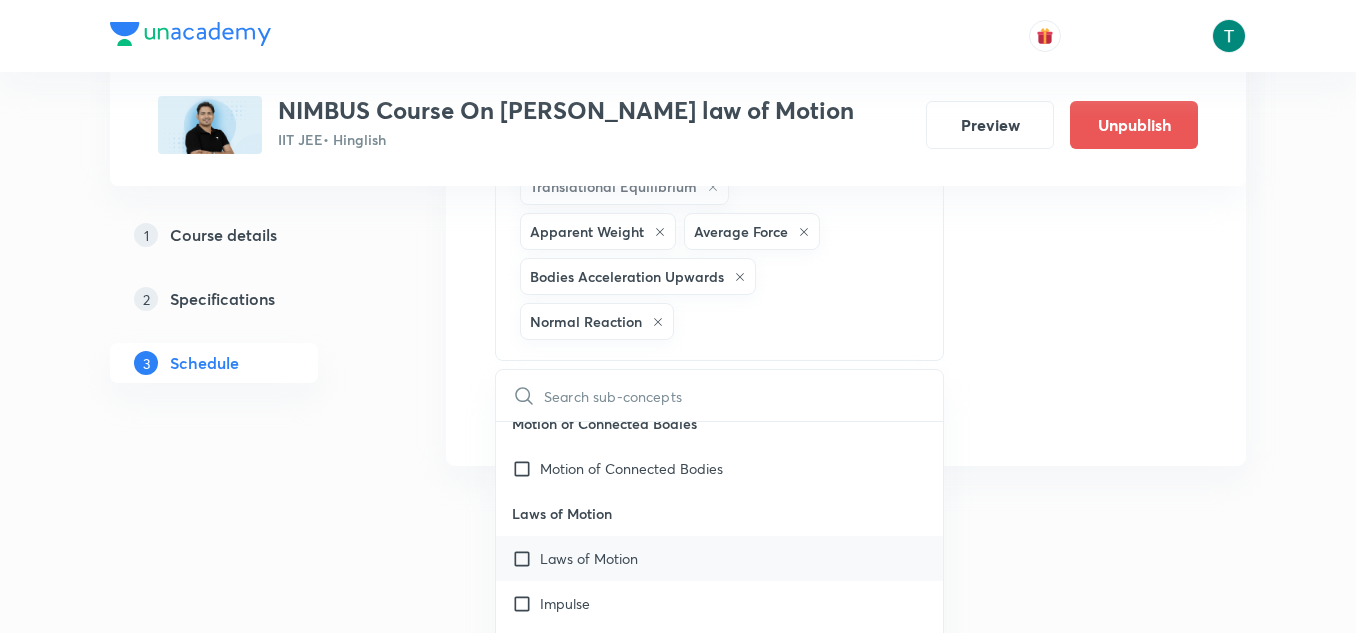 scroll, scrollTop: 3244, scrollLeft: 0, axis: vertical 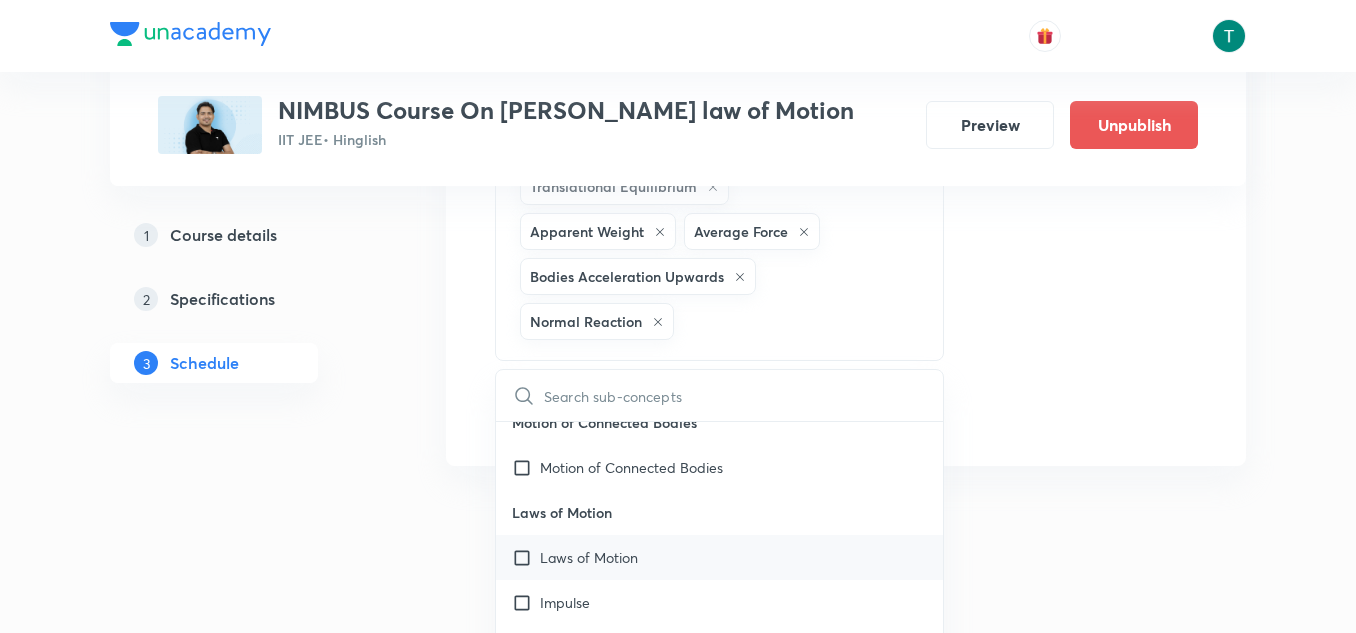click on "Laws of Motion" at bounding box center (589, 557) 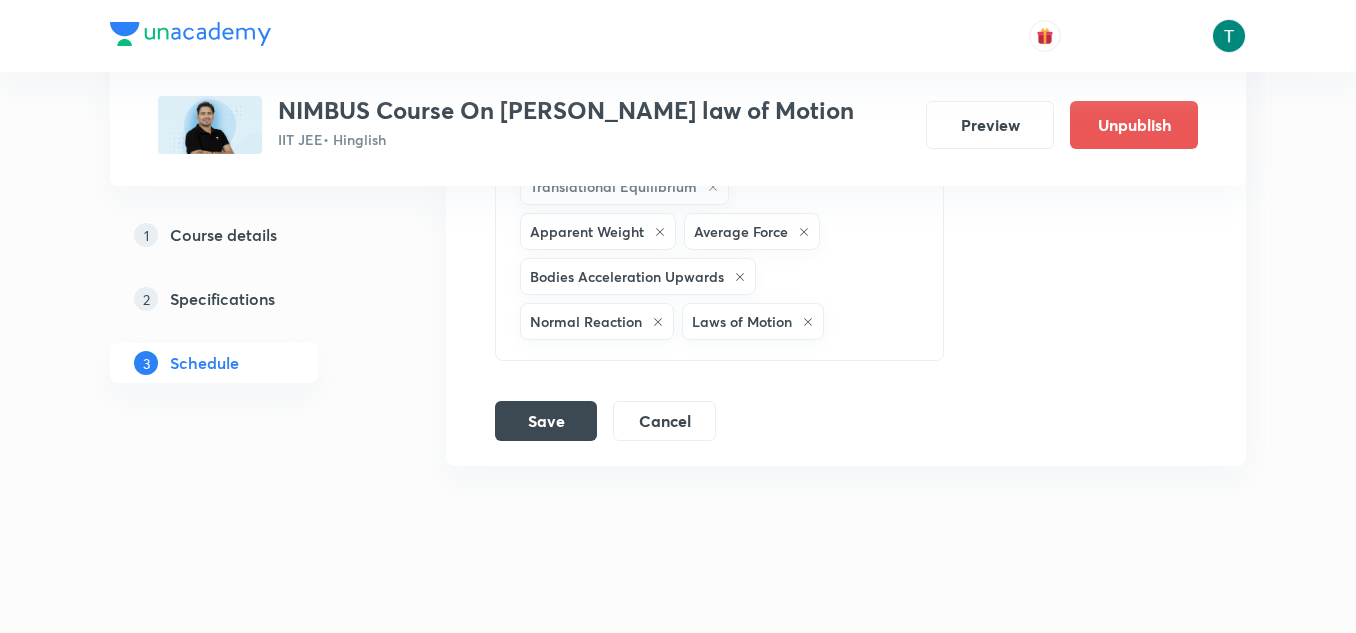 click on "Types of Friction Basic Characteristics of a Force Friction Method of Virtual Work Newton’s Laws of Motion Momentum: Amount of Motion Inertial Reference Frames and Newton’s Laws of Motion Method of Constraint Equation Dependent Motion or Constraint Motion Contact and Field Forces Various Field Forces Various Contact Forces Translational Equilibrium Apparent Weight  Average Force Bodies Acceleration Upwards Normal Reaction Laws of Motion" at bounding box center [689, -4] 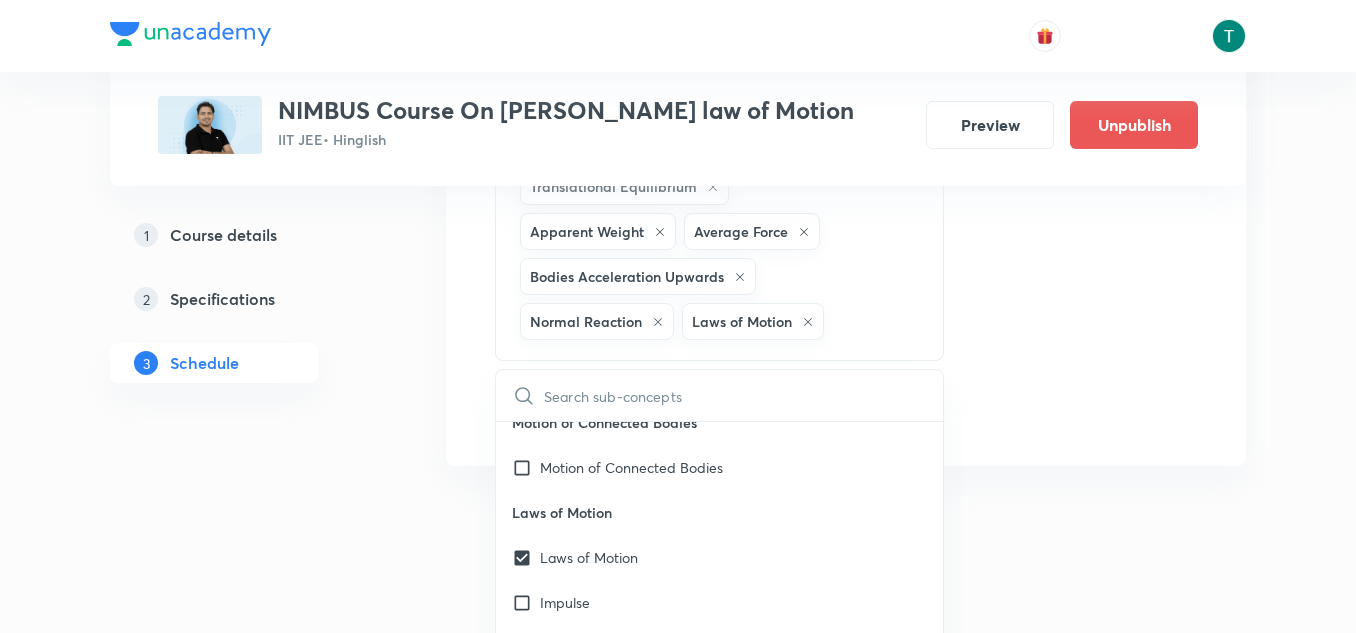 scroll, scrollTop: 3243, scrollLeft: 0, axis: vertical 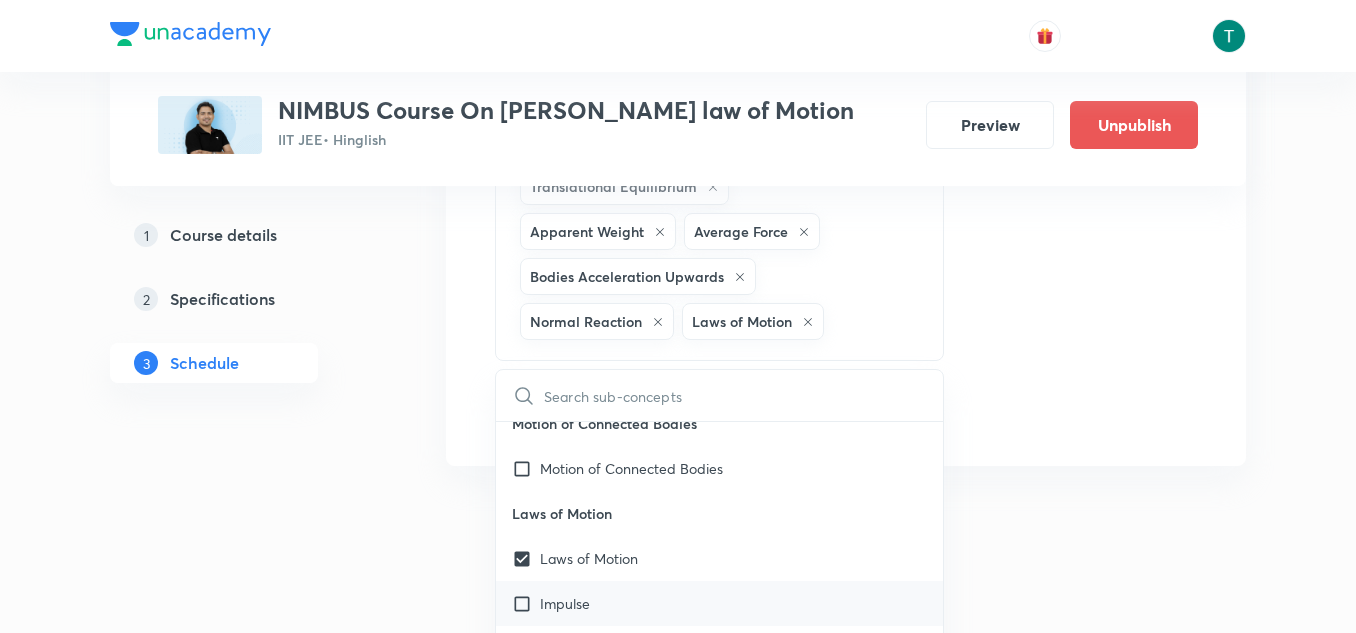 click on "Impulse" at bounding box center (719, 603) 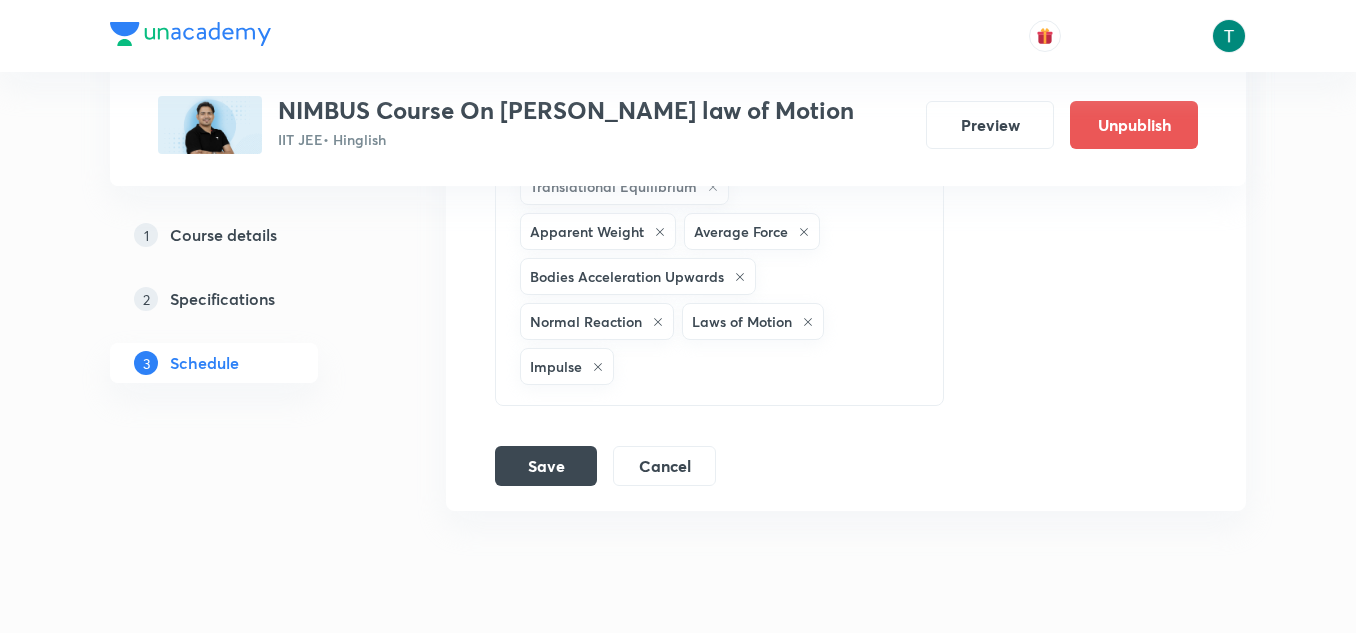 click on "Types of Friction Basic Characteristics of a Force Friction Method of Virtual Work Newton’s Laws of Motion Momentum: Amount of Motion Inertial Reference Frames and Newton’s Laws of Motion Method of Constraint Equation Dependent Motion or Constraint Motion Contact and Field Forces Various Field Forces Various Contact Forces Translational Equilibrium Apparent Weight  Average Force Bodies Acceleration Upwards Normal Reaction Laws of Motion Impulse" at bounding box center (689, 18) 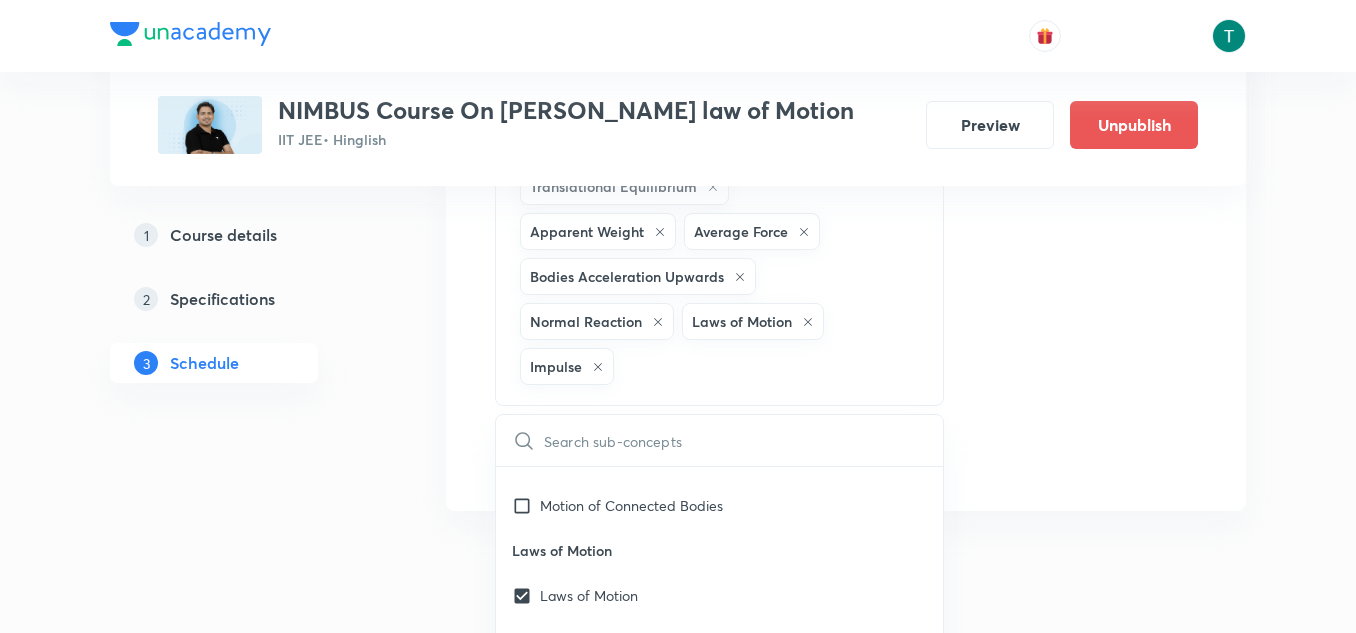 scroll, scrollTop: 3367, scrollLeft: 0, axis: vertical 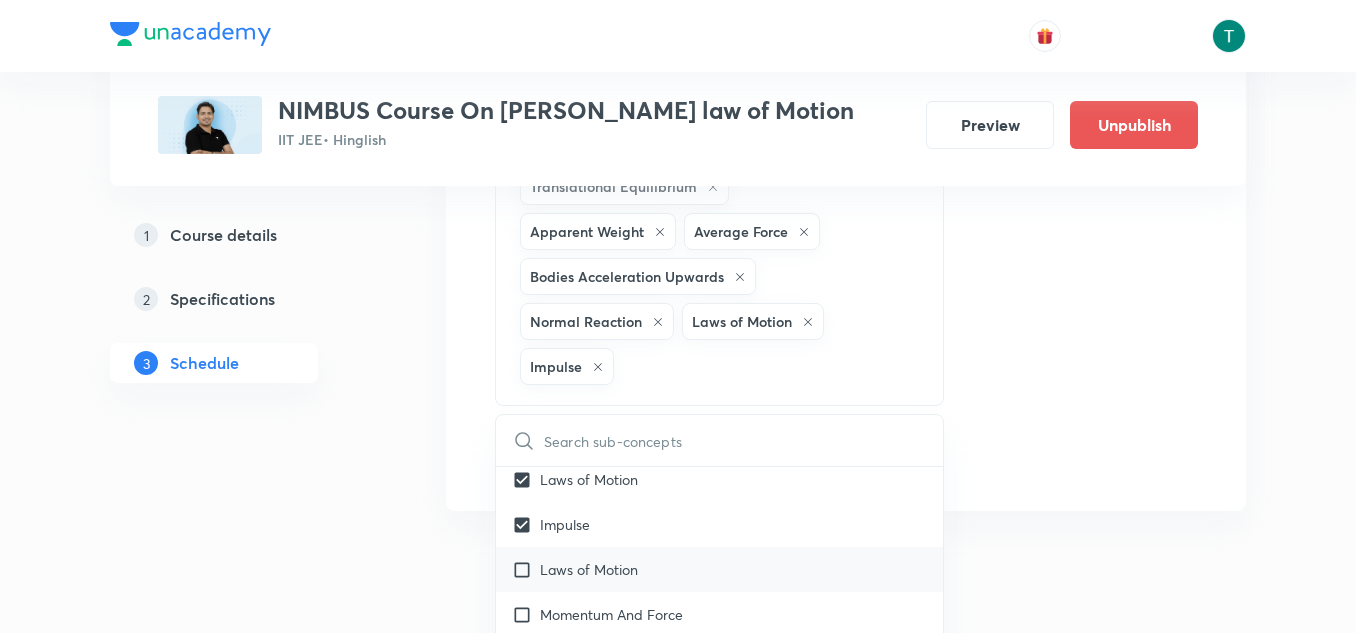 click on "Laws of Motion" at bounding box center (719, 569) 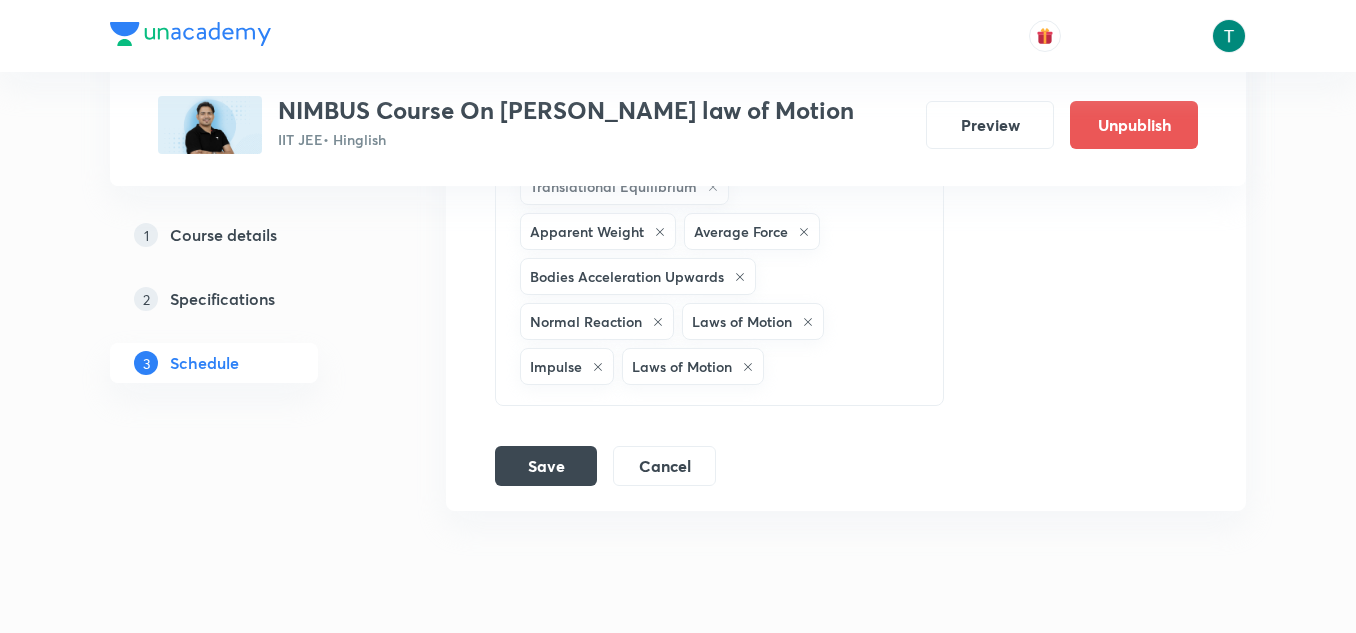 click on "Types of Friction Basic Characteristics of a Force Friction Method of Virtual Work Newton’s Laws of Motion Momentum: Amount of Motion Inertial Reference Frames and Newton’s Laws of Motion Method of Constraint Equation Dependent Motion or Constraint Motion Contact and Field Forces Various Field Forces Various Contact Forces Translational Equilibrium Apparent Weight  Average Force Bodies Acceleration Upwards Normal Reaction Laws of Motion Impulse Laws of Motion" at bounding box center [689, 18] 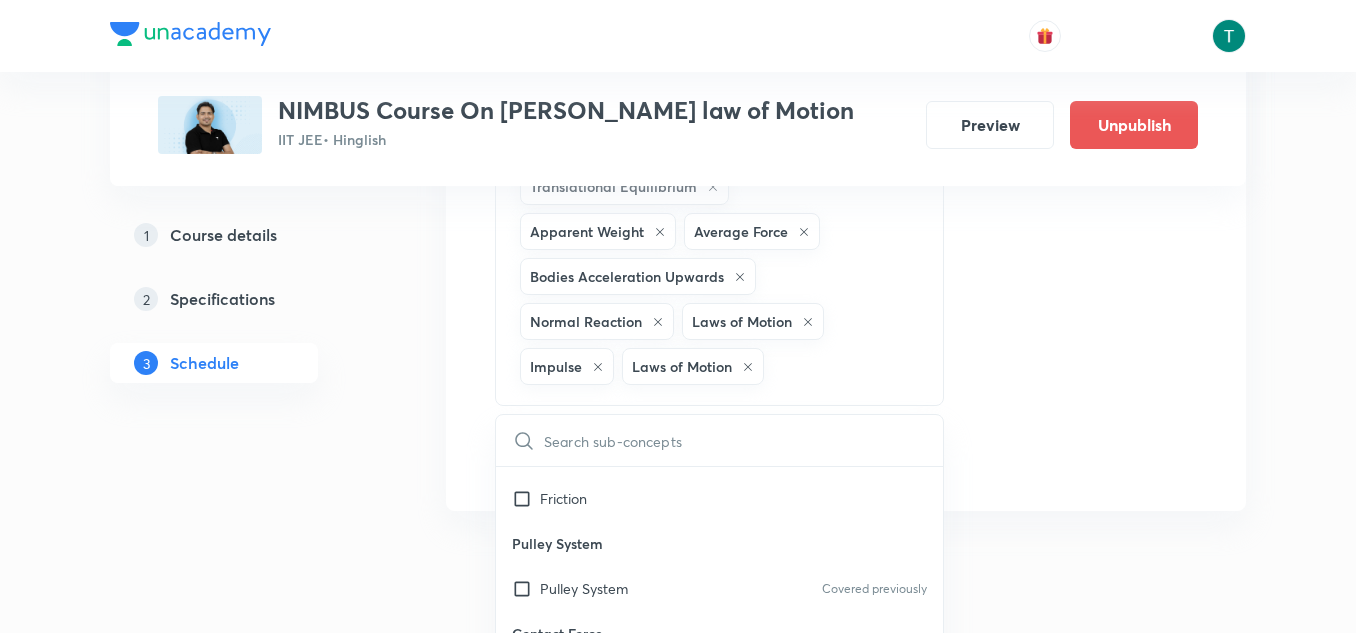 checkbox on "true" 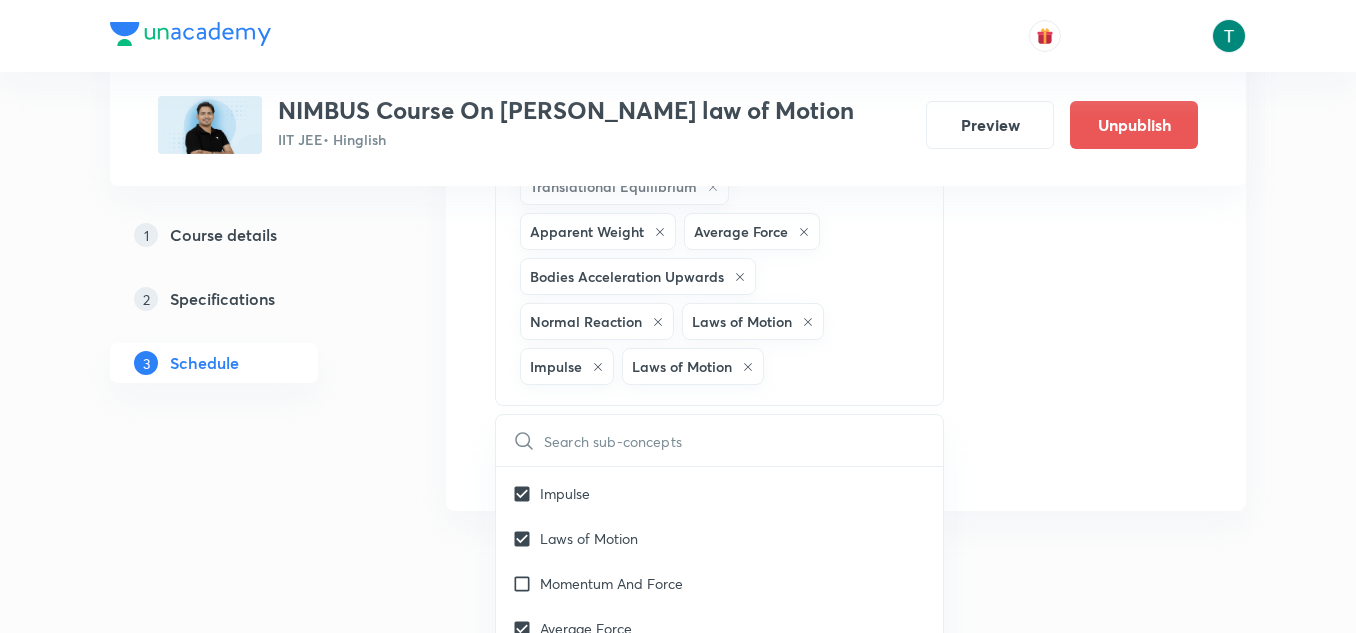 scroll, scrollTop: 3381, scrollLeft: 0, axis: vertical 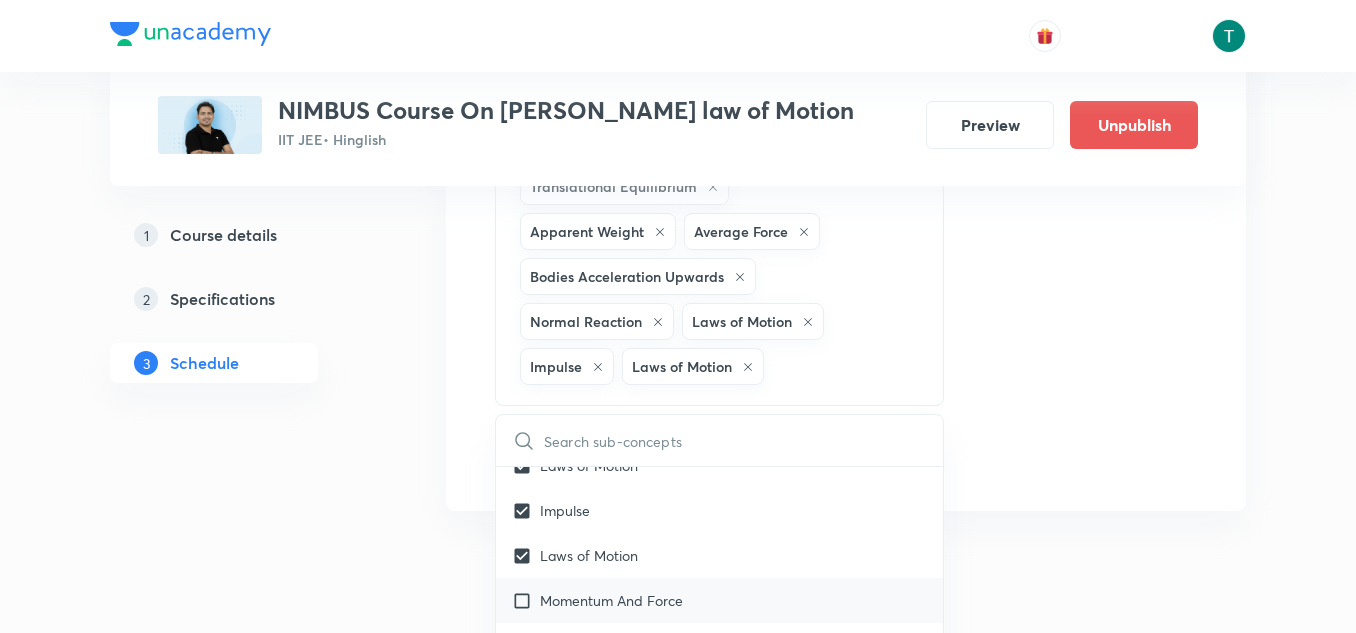 click on "Momentum And Force" at bounding box center [611, 600] 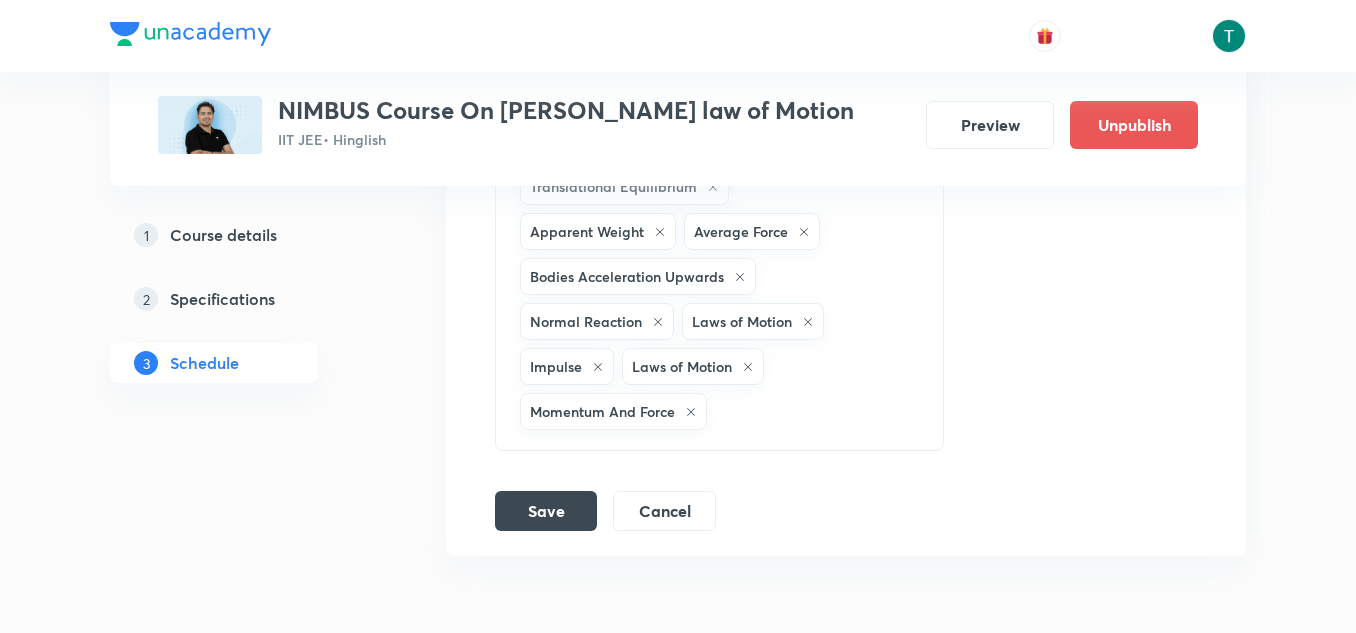 click on "Types of Friction Basic Characteristics of a Force Friction Method of Virtual Work Newton’s Laws of Motion Momentum: Amount of Motion Inertial Reference Frames and Newton’s Laws of Motion Method of Constraint Equation Dependent Motion or Constraint Motion Contact and Field Forces Various Field Forces Various Contact Forces Translational Equilibrium Apparent Weight  Average Force Bodies Acceleration Upwards Normal Reaction Laws of Motion Impulse Laws of Motion Momentum And Force CLEAR" at bounding box center (719, 41) 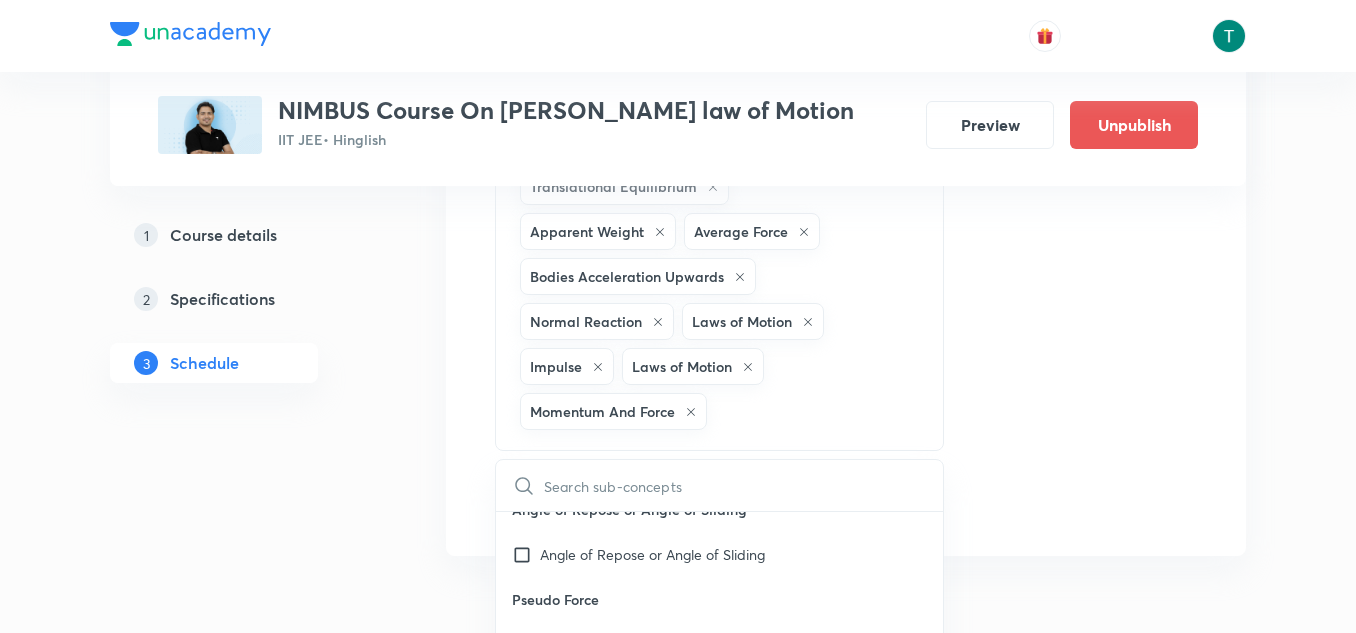scroll, scrollTop: 3463, scrollLeft: 0, axis: vertical 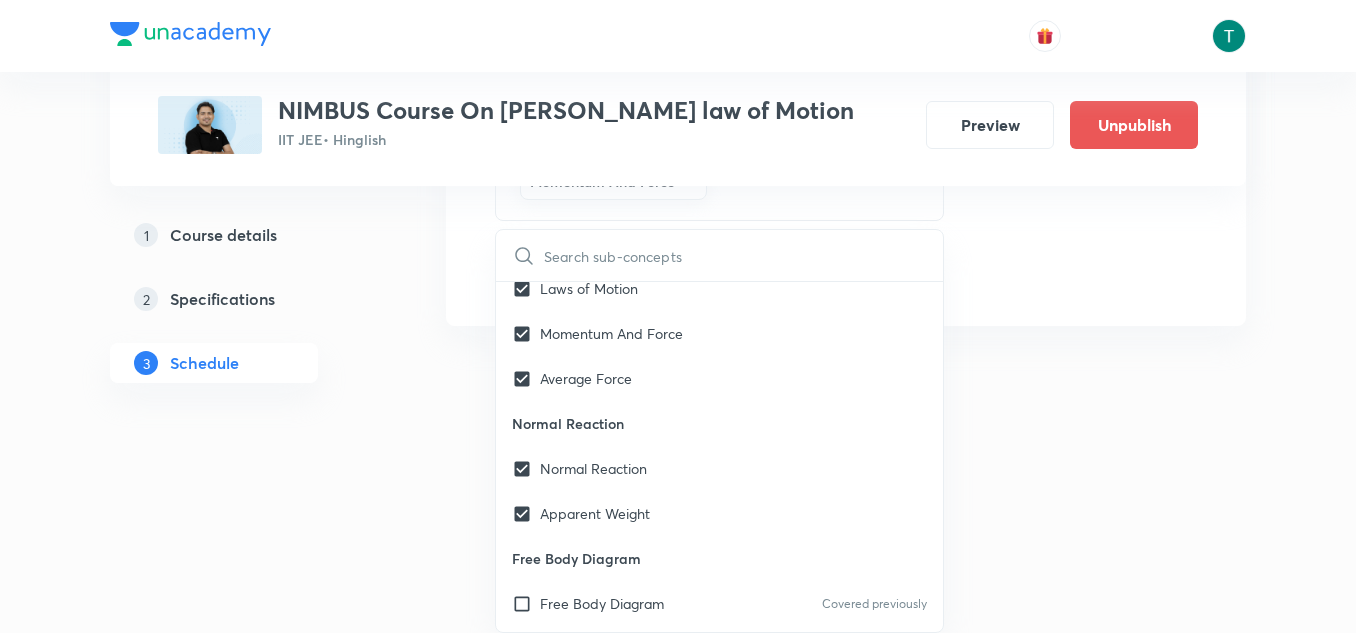 click on "Force and Its Classification" at bounding box center [625, 693] 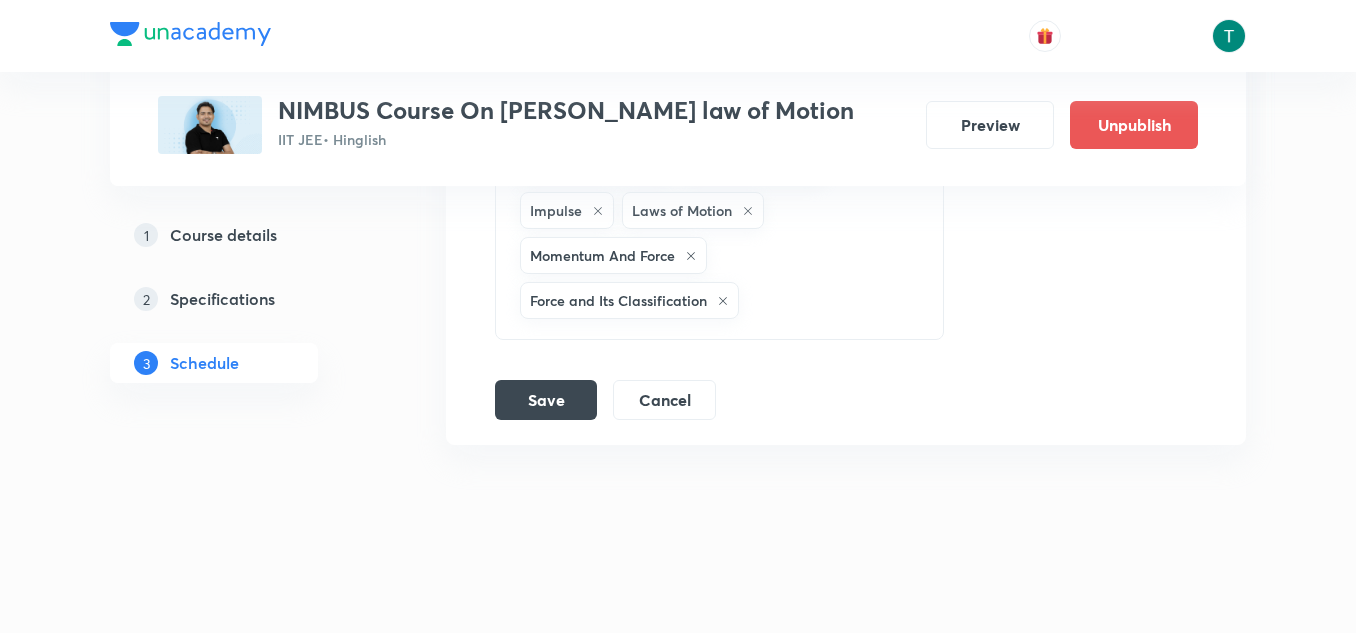 click on "Types of Friction Basic Characteristics of a Force Friction Method of Virtual Work Newton’s Laws of Motion Momentum: Amount of Motion Inertial Reference Frames and Newton’s Laws of Motion Method of Constraint Equation Dependent Motion or Constraint Motion Contact and Field Forces Various Field Forces Various Contact Forces Translational Equilibrium Apparent Weight  Average Force Bodies Acceleration Upwards Normal Reaction Laws of Motion Impulse Laws of Motion Momentum And Force Force and Its Classification" at bounding box center (689, -93) 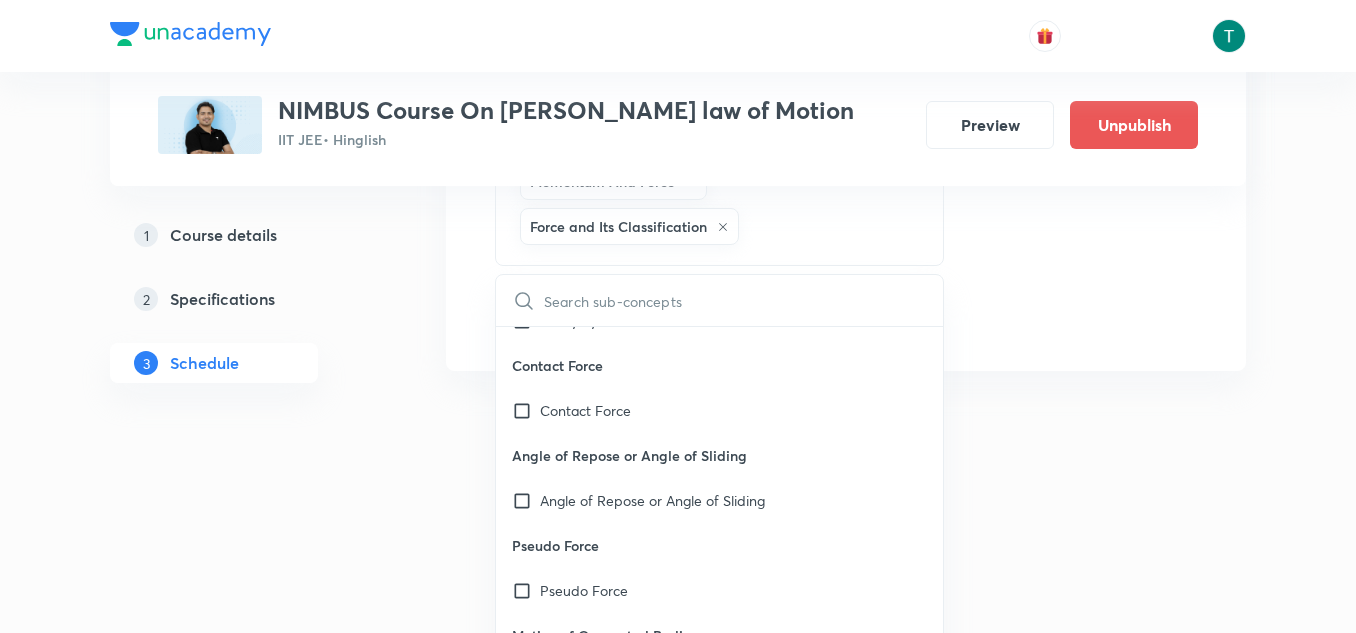 scroll, scrollTop: 2965, scrollLeft: 0, axis: vertical 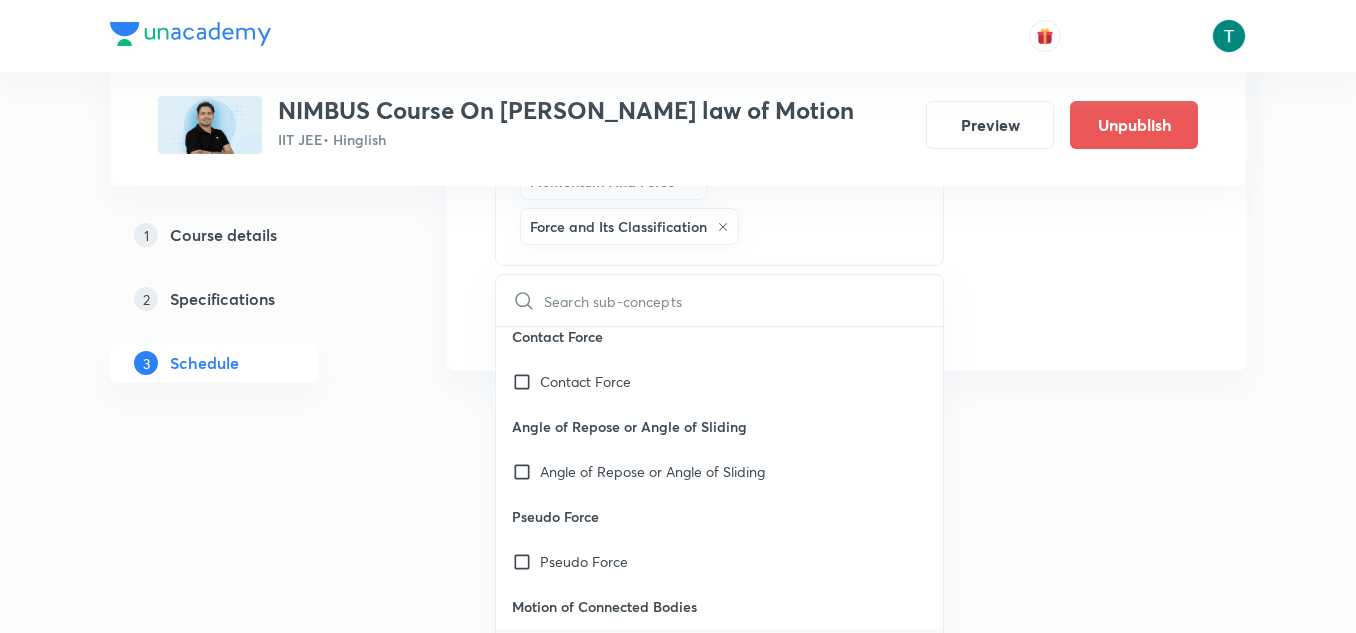 click on "Motion of Connected Bodies" at bounding box center [631, 651] 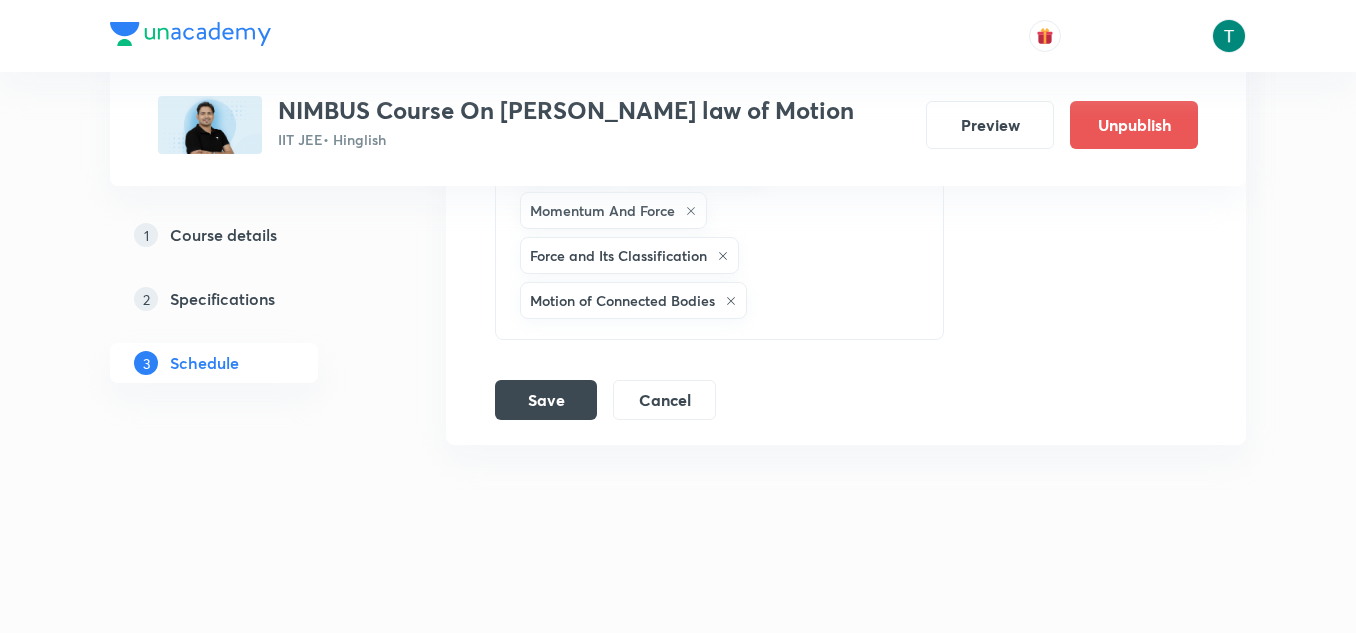 click on "Types of Friction Basic Characteristics of a Force Friction Method of Virtual Work Newton’s Laws of Motion Momentum: Amount of Motion Inertial Reference Frames and Newton’s Laws of Motion Method of Constraint Equation Dependent Motion or Constraint Motion Contact and Field Forces Various Field Forces Various Contact Forces Translational Equilibrium Apparent Weight  Average Force Bodies Acceleration Upwards Normal Reaction Laws of Motion Impulse Laws of Motion Momentum And Force Force and Its Classification Motion of Connected Bodies" at bounding box center (689, -115) 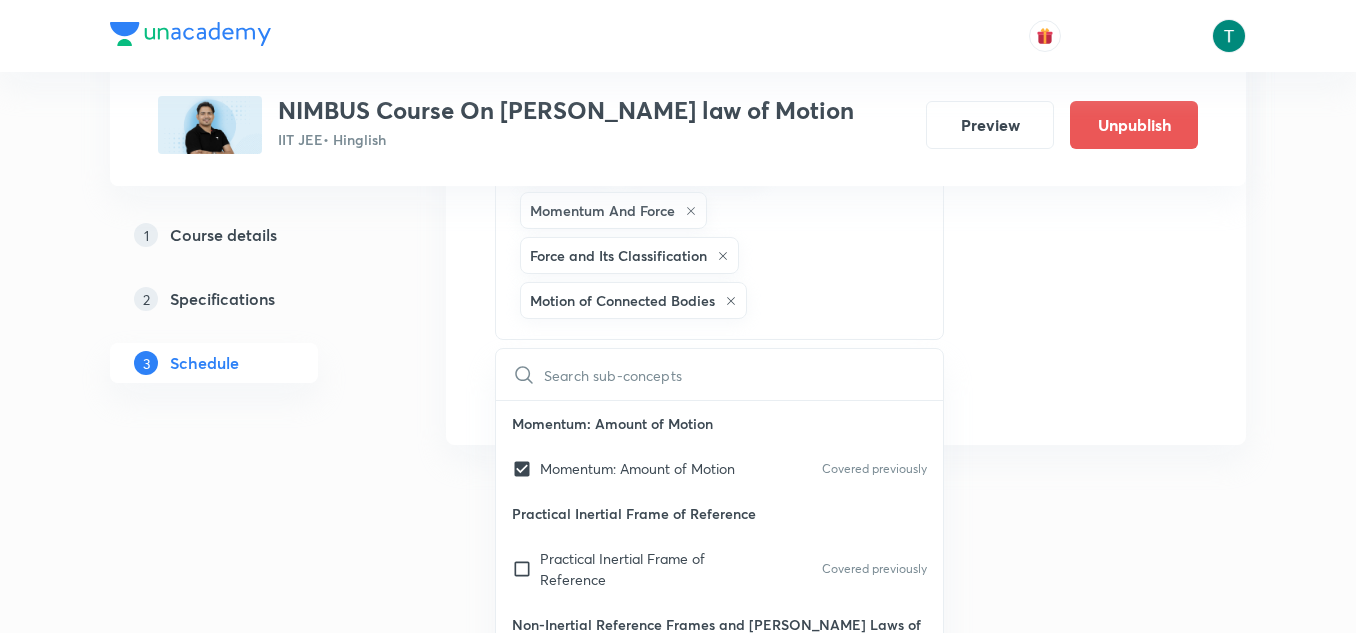 scroll, scrollTop: 3011, scrollLeft: 0, axis: vertical 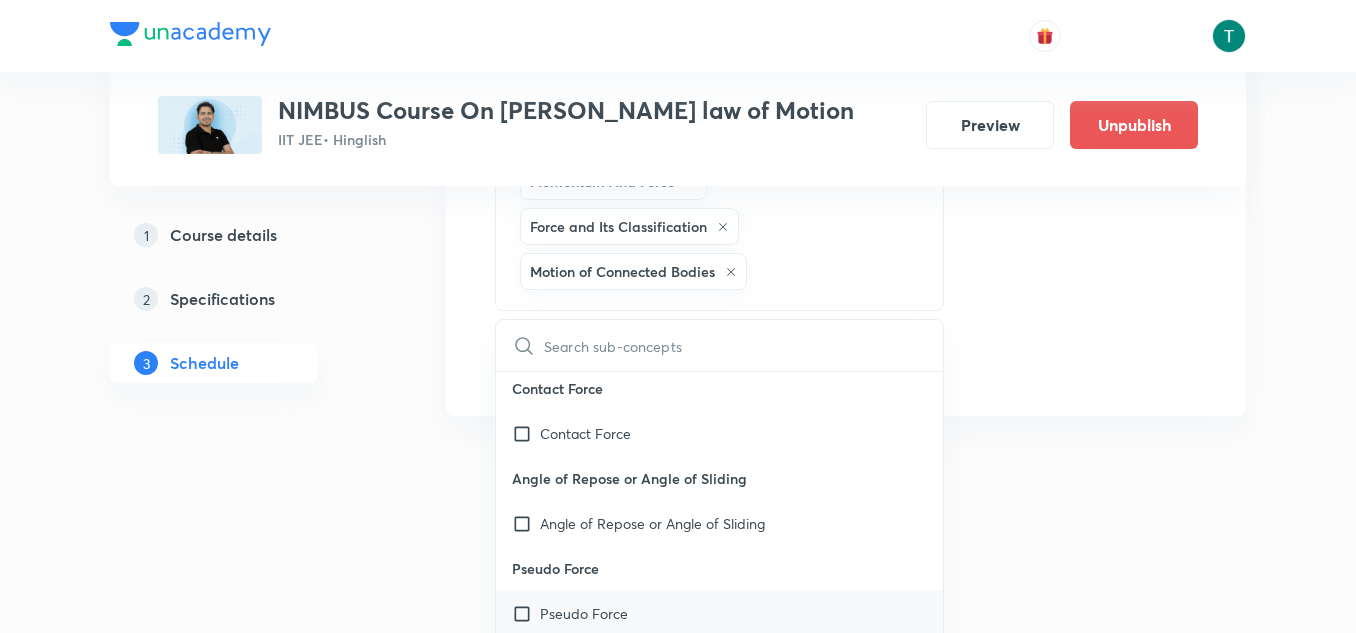 click on "Pseudo Force" at bounding box center [719, 613] 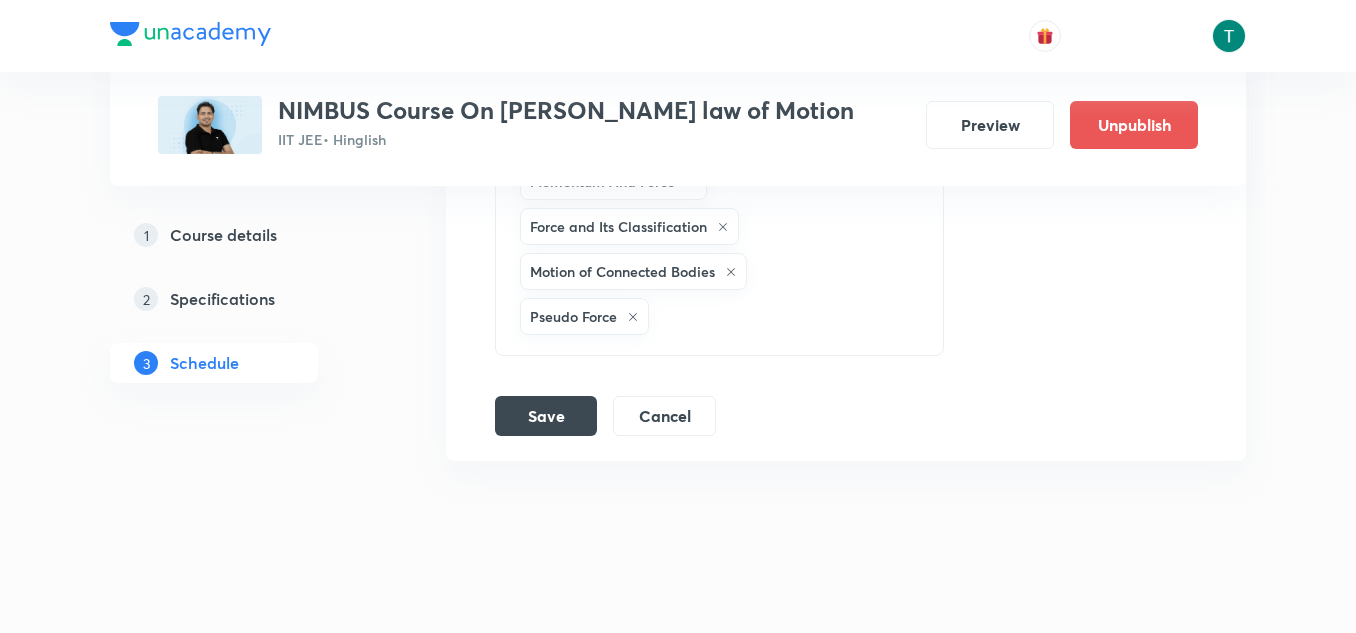 click on "Types of Friction Basic Characteristics of a Force Friction Method of Virtual Work Newton’s Laws of Motion Momentum: Amount of Motion Inertial Reference Frames and Newton’s Laws of Motion Method of Constraint Equation Dependent Motion or Constraint Motion Contact and Field Forces Various Field Forces Various Contact Forces Translational Equilibrium Apparent Weight  Average Force Bodies Acceleration Upwards Normal Reaction Laws of Motion Impulse Laws of Motion Momentum And Force Force and Its Classification Motion of Connected Bodies Pseudo Force" at bounding box center (689, -122) 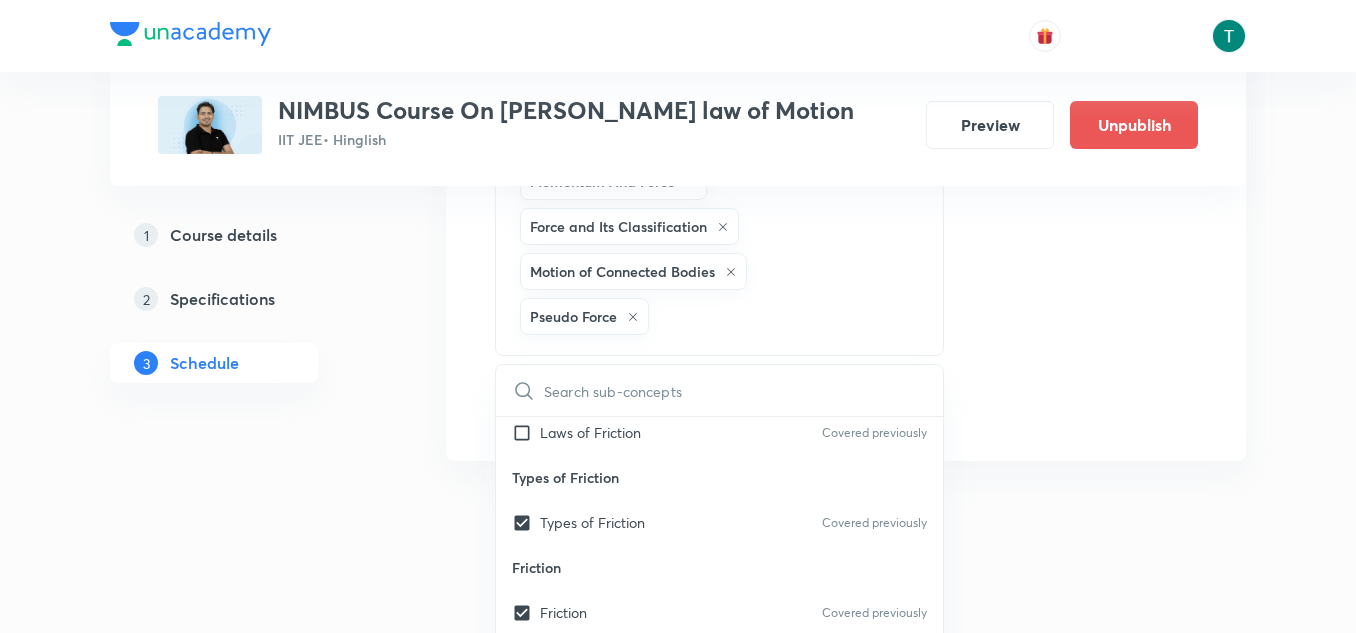 checkbox on "true" 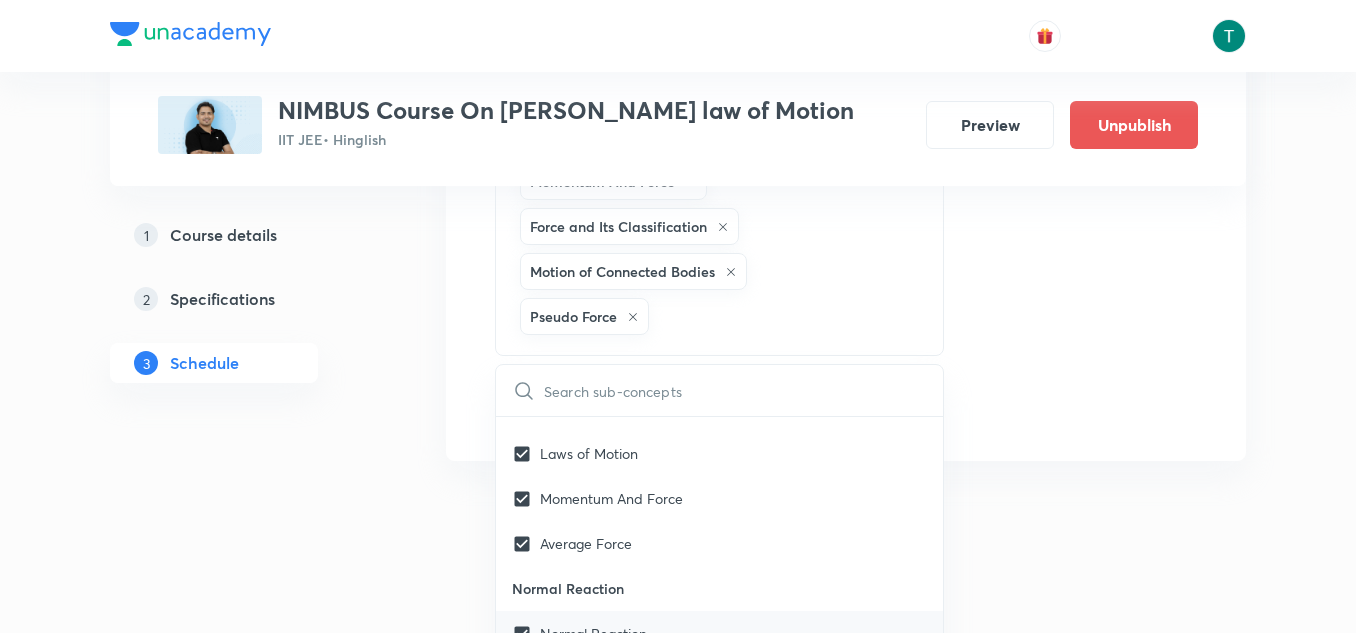 scroll, scrollTop: 3463, scrollLeft: 0, axis: vertical 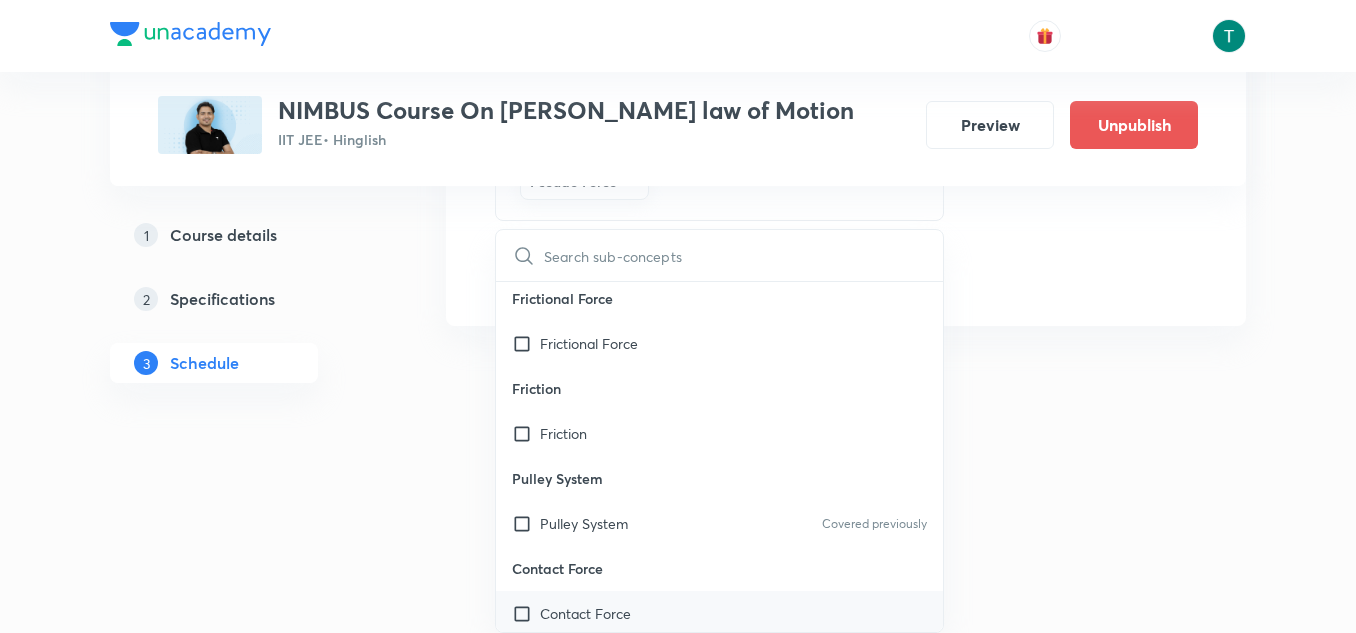 click on "Contact Force" at bounding box center (719, 613) 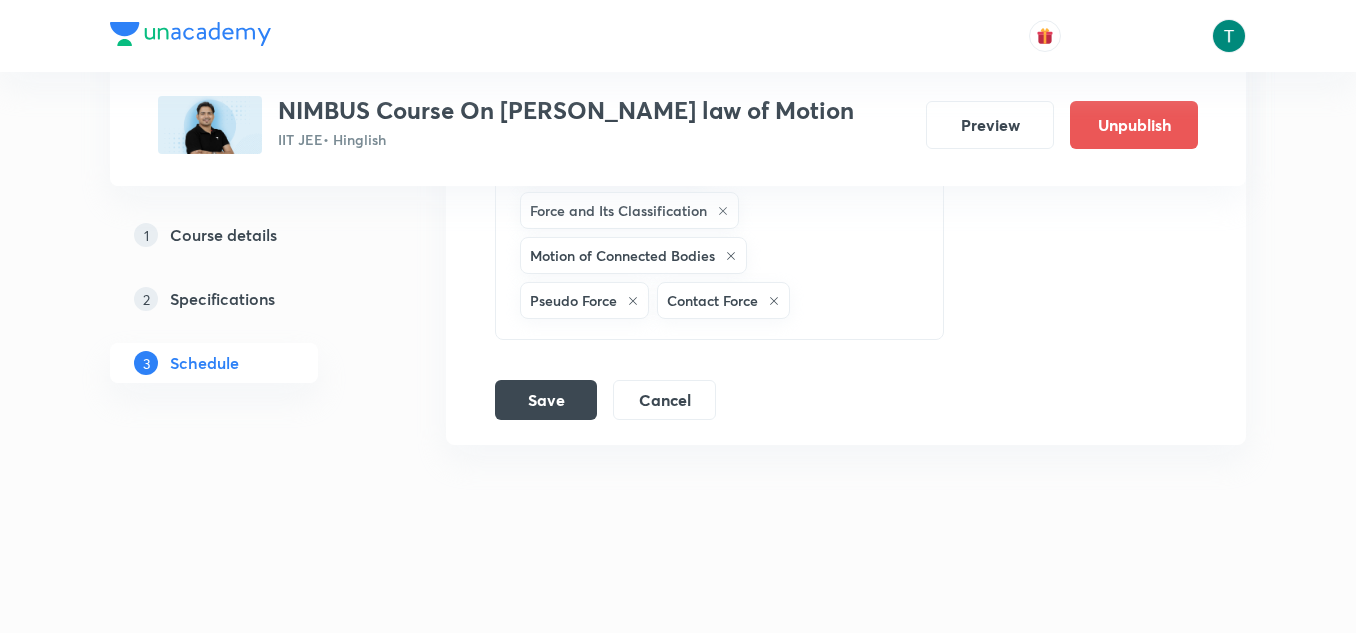 click on "Types of Friction Basic Characteristics of a Force Friction Method of Virtual Work Newton’s Laws of Motion Momentum: Amount of Motion Inertial Reference Frames and Newton’s Laws of Motion Method of Constraint Equation Dependent Motion or Constraint Motion Contact and Field Forces Various Field Forces Various Contact Forces Translational Equilibrium Apparent Weight  Average Force Bodies Acceleration Upwards Normal Reaction Laws of Motion Impulse Laws of Motion Momentum And Force Force and Its Classification Motion of Connected Bodies Pseudo Force Contact Force" at bounding box center [689, -138] 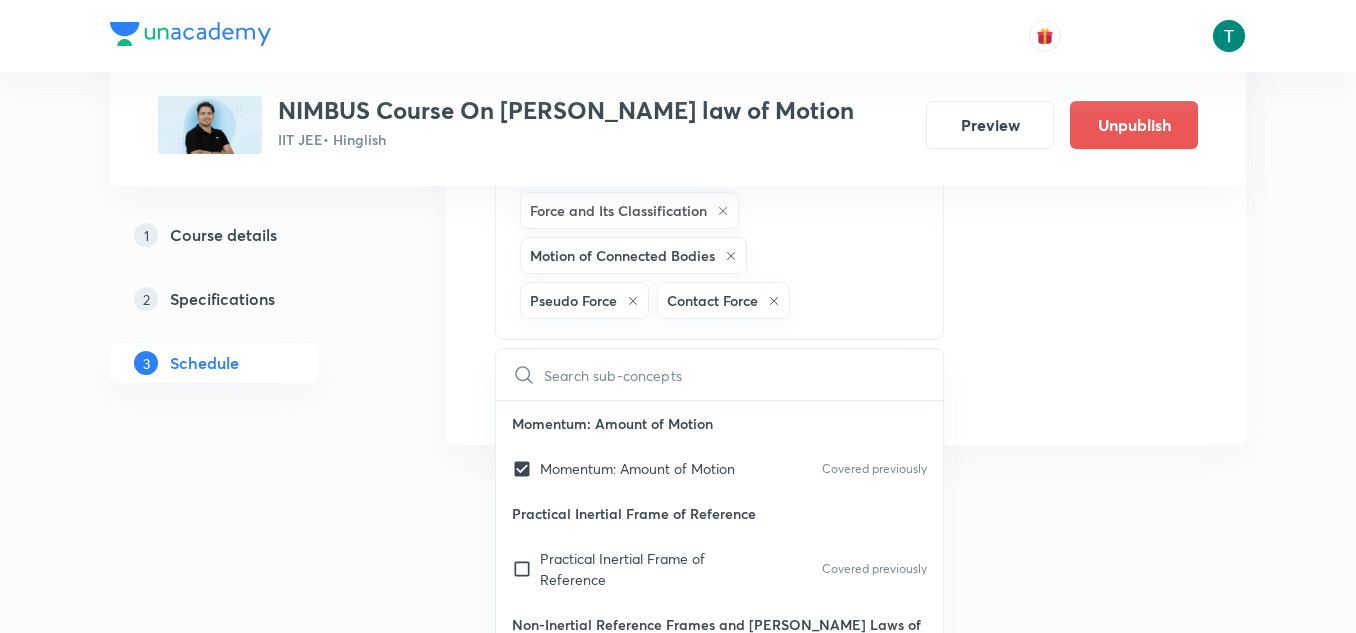 scroll, scrollTop: 3146, scrollLeft: 0, axis: vertical 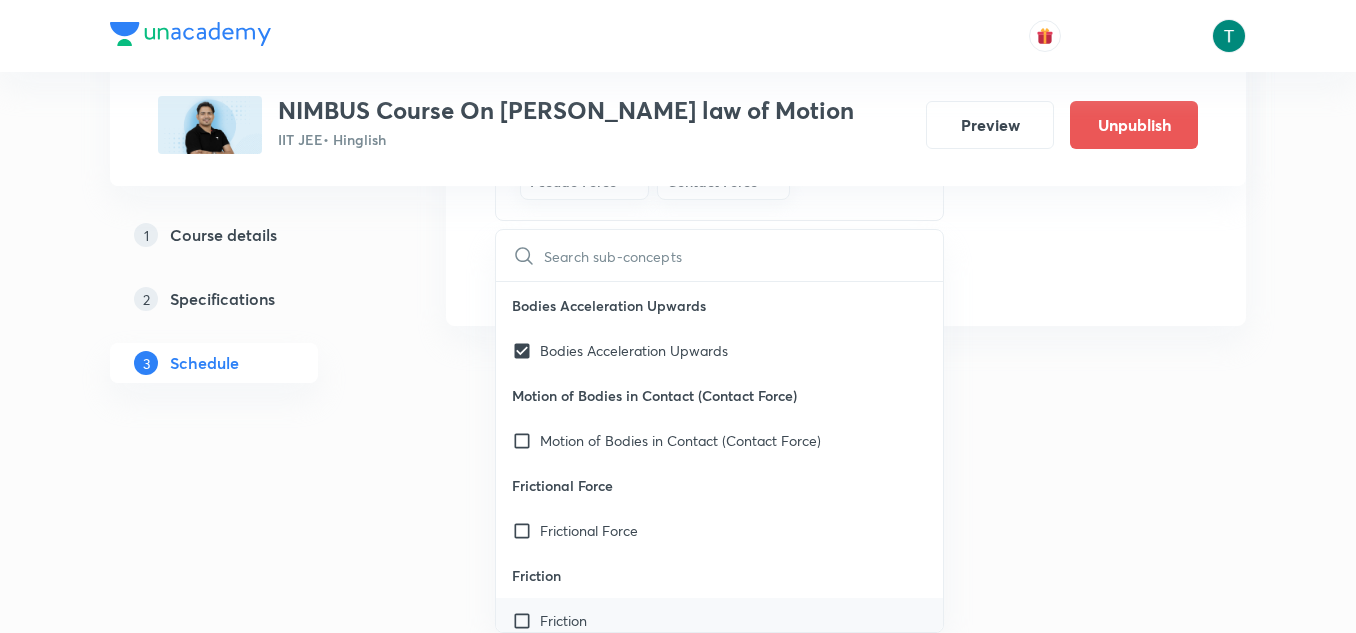 click on "Friction" at bounding box center (719, 620) 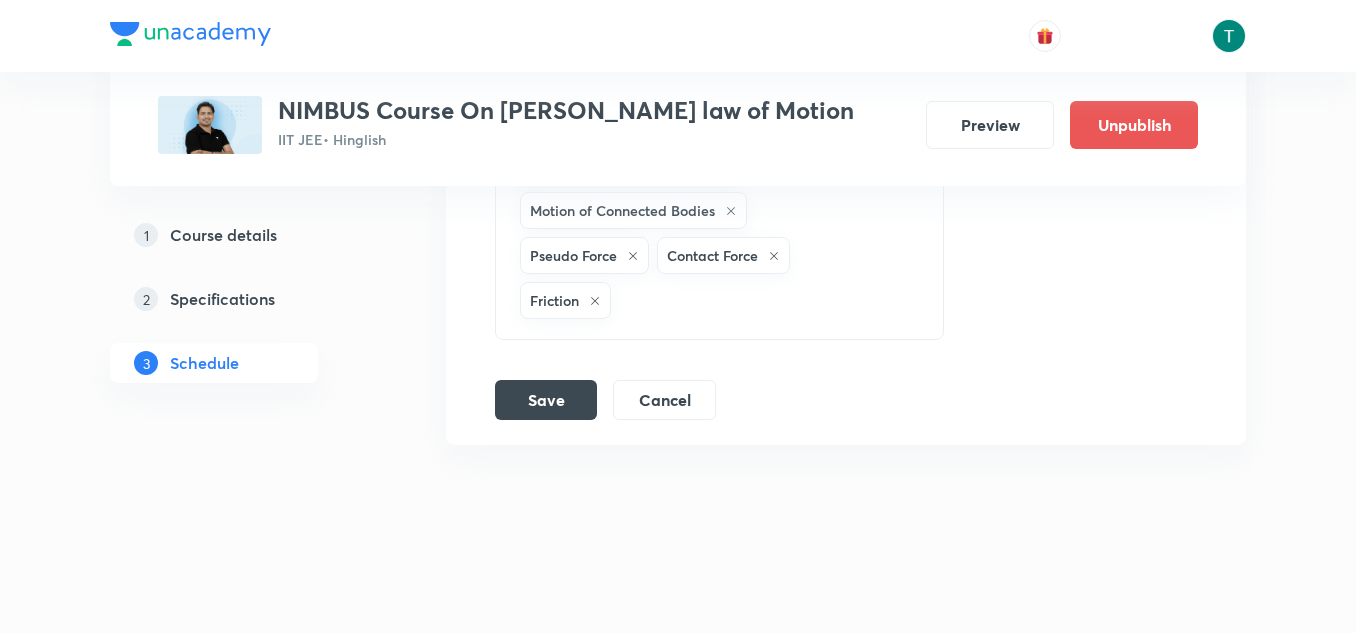 click on "Types of Friction Basic Characteristics of a Force Friction Method of Virtual Work Newton’s Laws of Motion Momentum: Amount of Motion Inertial Reference Frames and Newton’s Laws of Motion Method of Constraint Equation Dependent Motion or Constraint Motion Contact and Field Forces Various Field Forces Various Contact Forces Translational Equilibrium Apparent Weight  Average Force Bodies Acceleration Upwards Normal Reaction Laws of Motion Impulse Laws of Motion Momentum And Force Force and Its Classification Motion of Connected Bodies Pseudo Force Contact Force Friction" at bounding box center [689, -160] 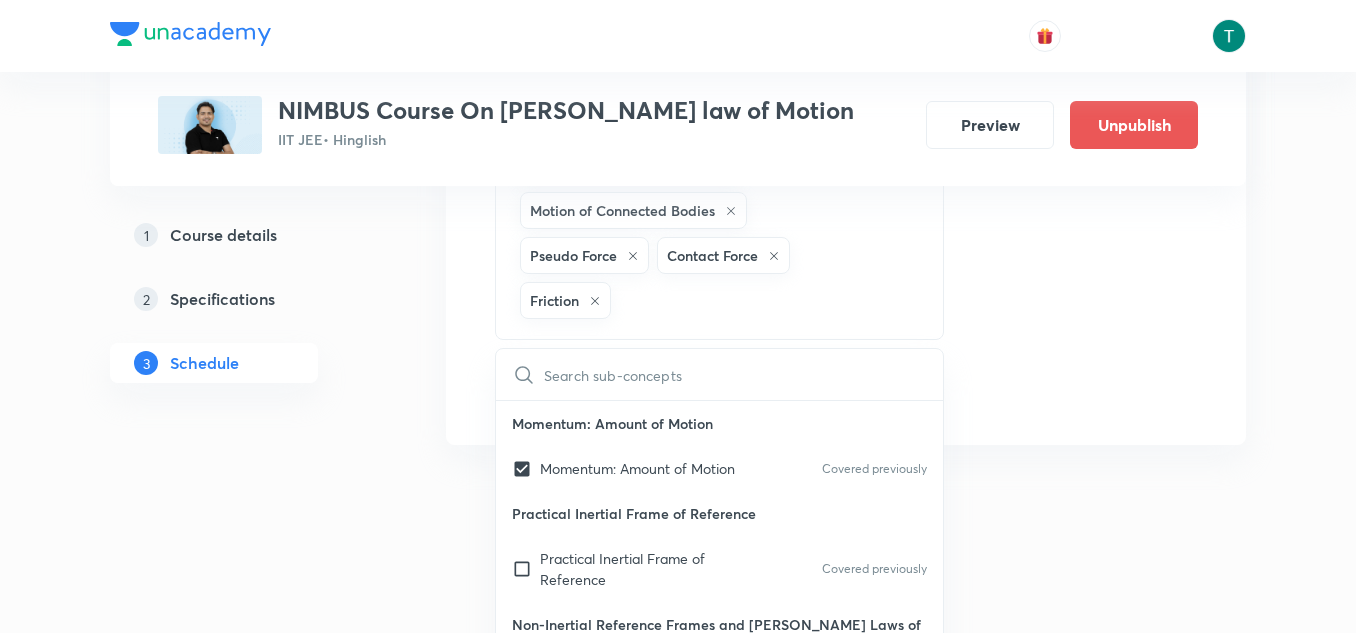 scroll, scrollTop: 3146, scrollLeft: 0, axis: vertical 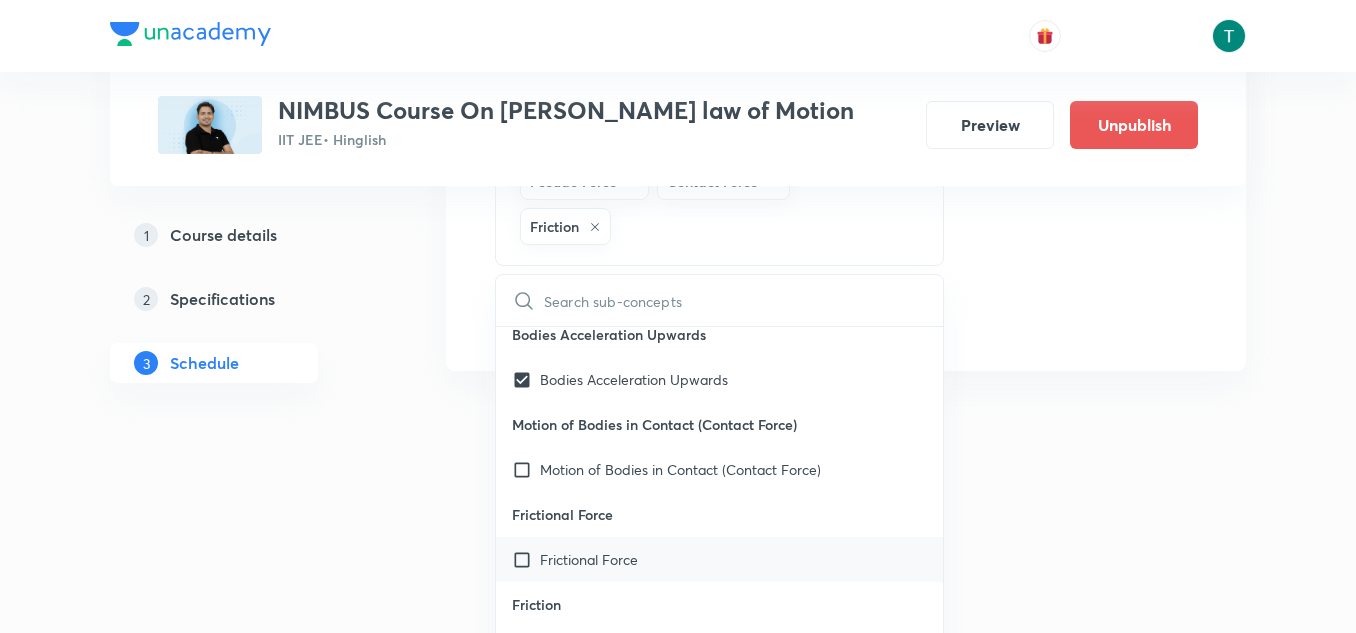 click on "Frictional Force" at bounding box center [719, 559] 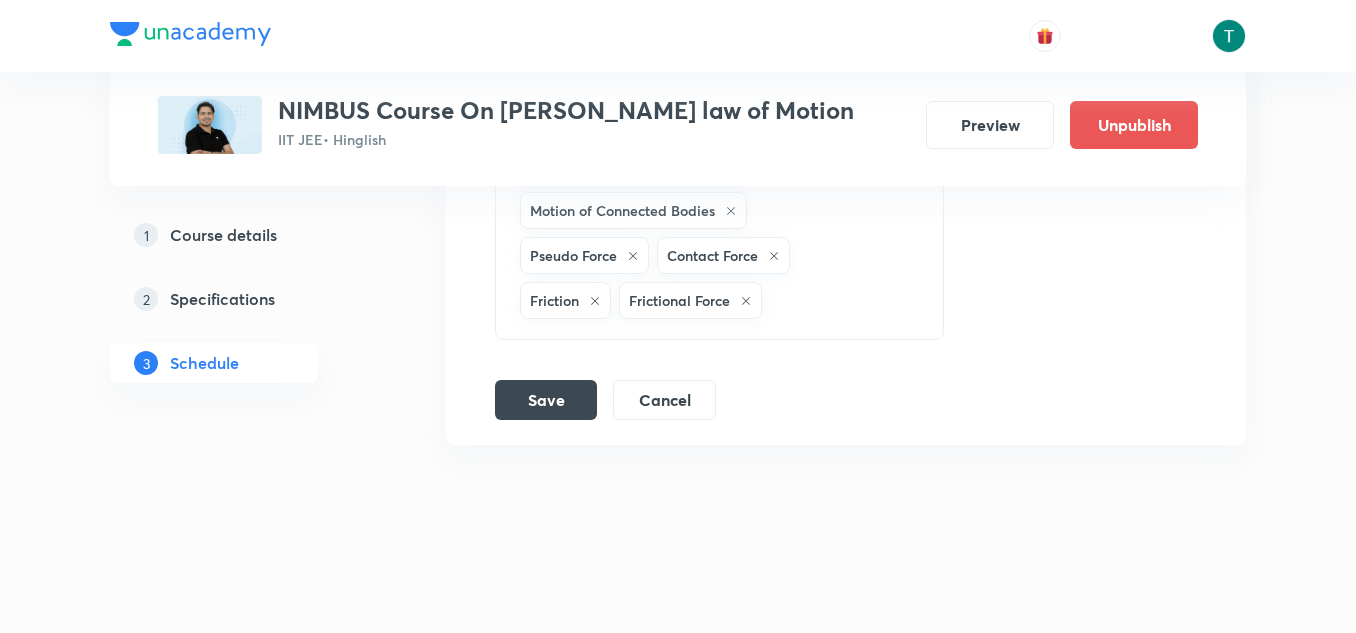 scroll, scrollTop: 3072, scrollLeft: 0, axis: vertical 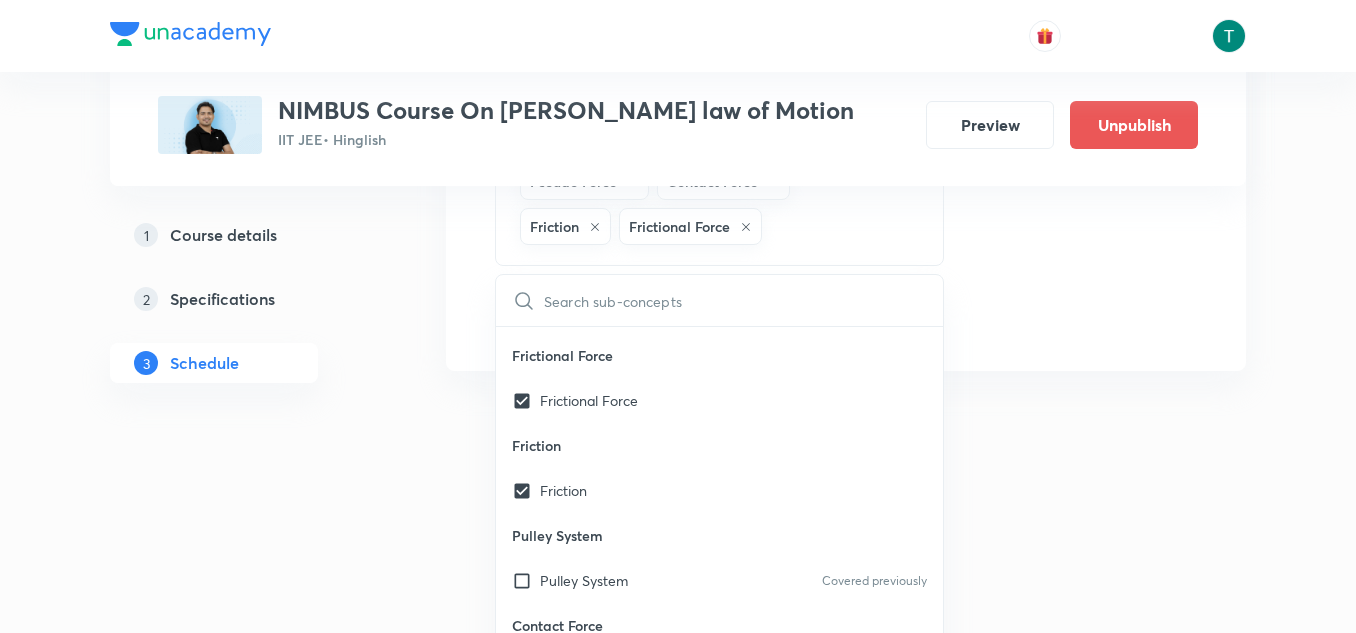 checkbox on "true" 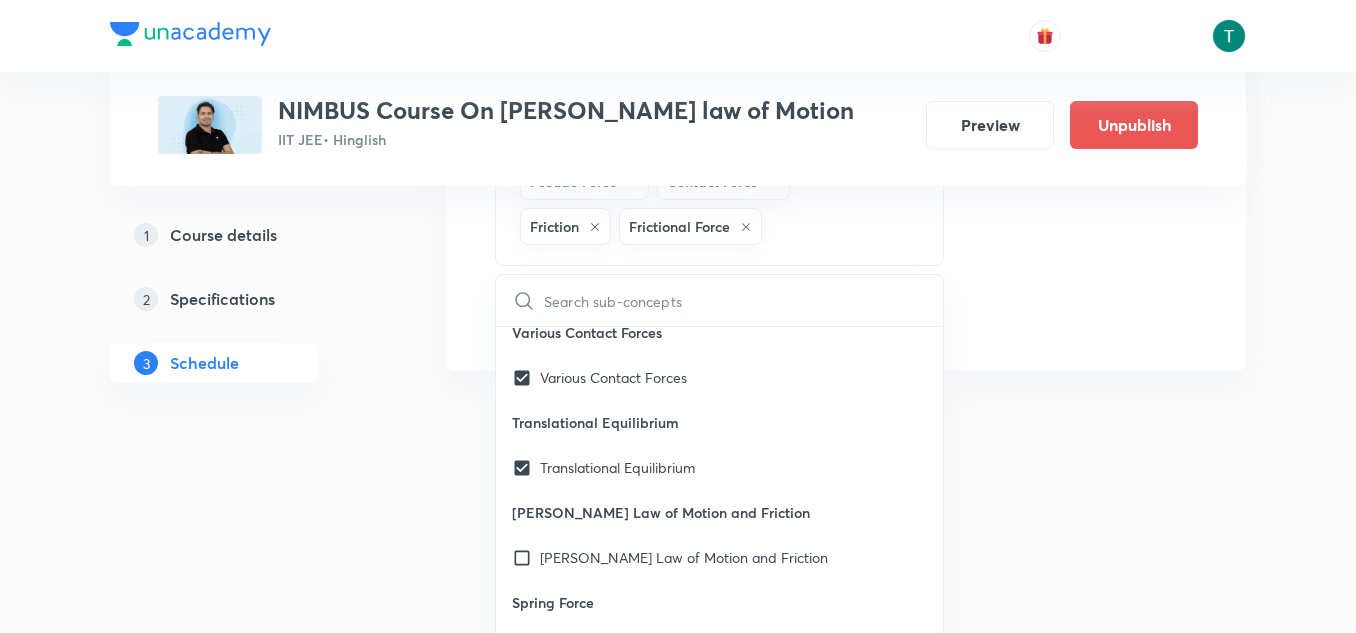 scroll, scrollTop: 2158, scrollLeft: 0, axis: vertical 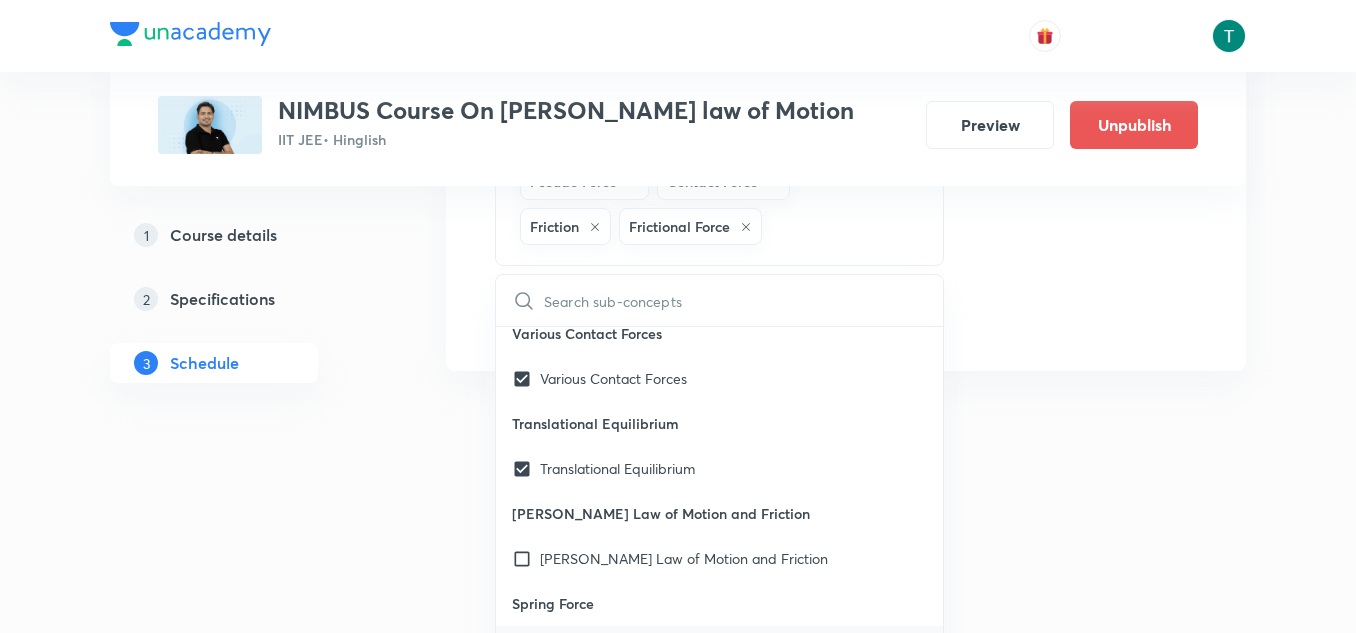click on "Spring Force" at bounding box center (719, 648) 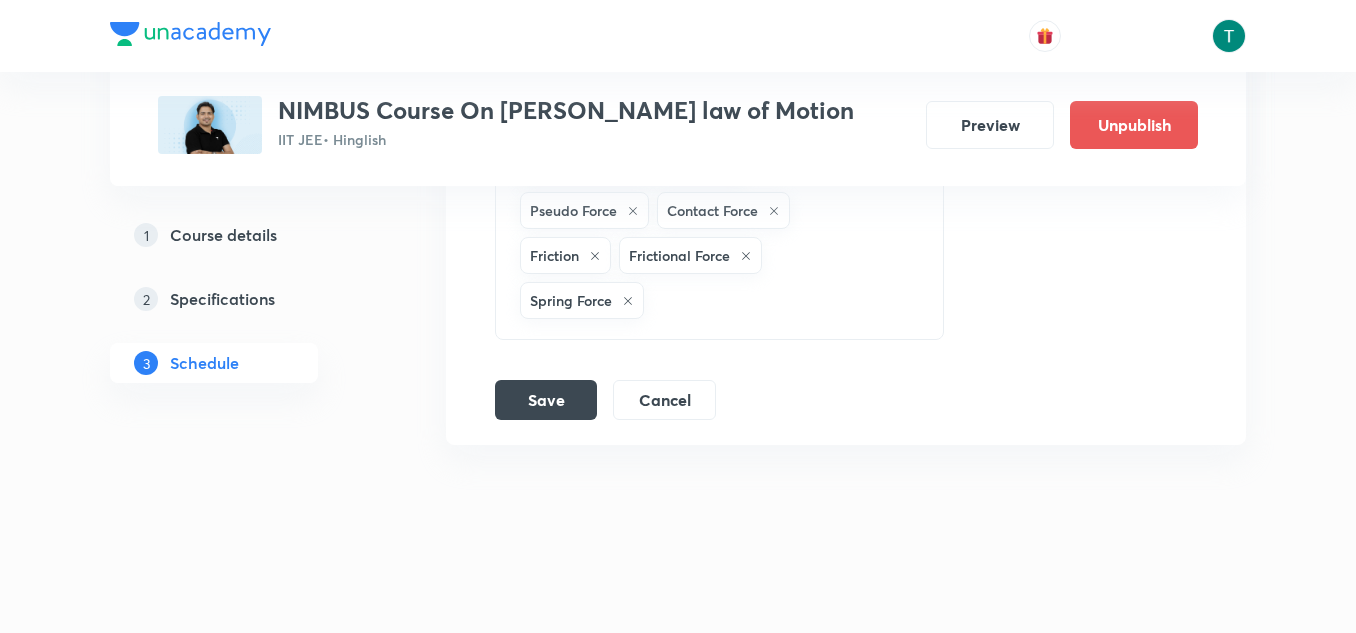 click on "Types of Friction Basic Characteristics of a Force Friction Method of Virtual Work Newton’s Laws of Motion Momentum: Amount of Motion Inertial Reference Frames and Newton’s Laws of Motion Method of Constraint Equation Dependent Motion or Constraint Motion Contact and Field Forces Various Field Forces Various Contact Forces Translational Equilibrium Apparent Weight  Average Force Bodies Acceleration Upwards Normal Reaction Laws of Motion Impulse Laws of Motion Momentum And Force Force and Its Classification Motion of Connected Bodies Pseudo Force Contact Force Friction Frictional Force Spring Force" at bounding box center [689, -183] 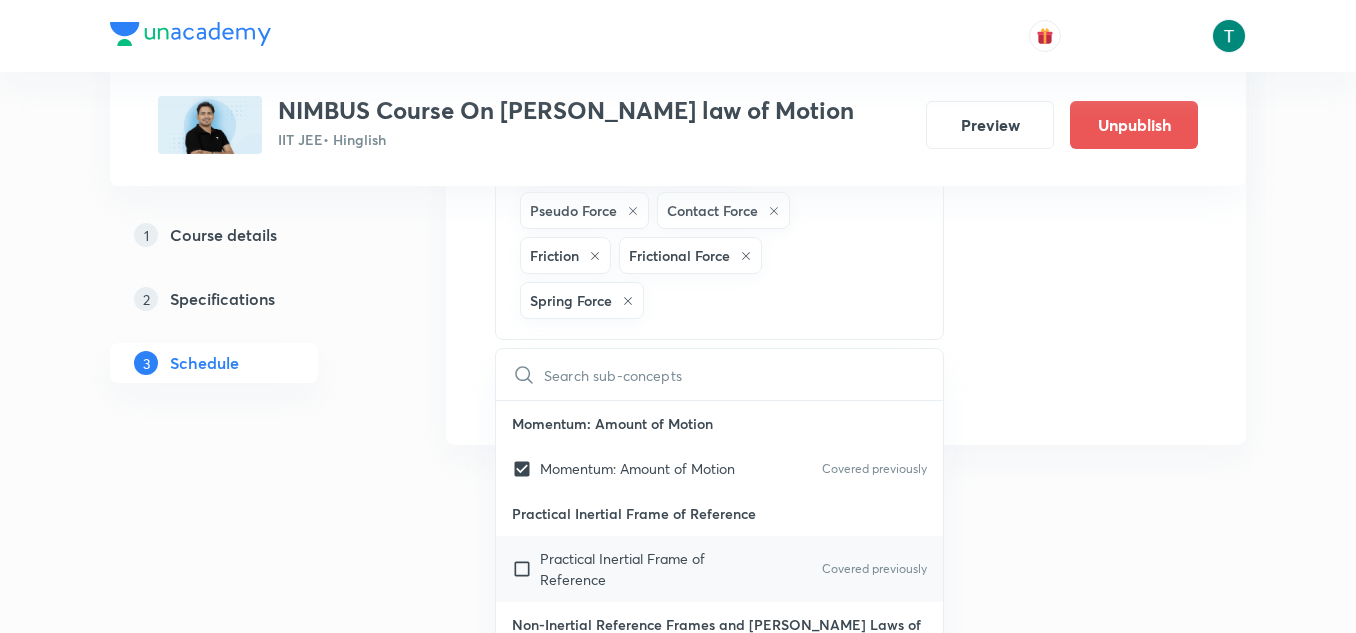 scroll, scrollTop: 3146, scrollLeft: 0, axis: vertical 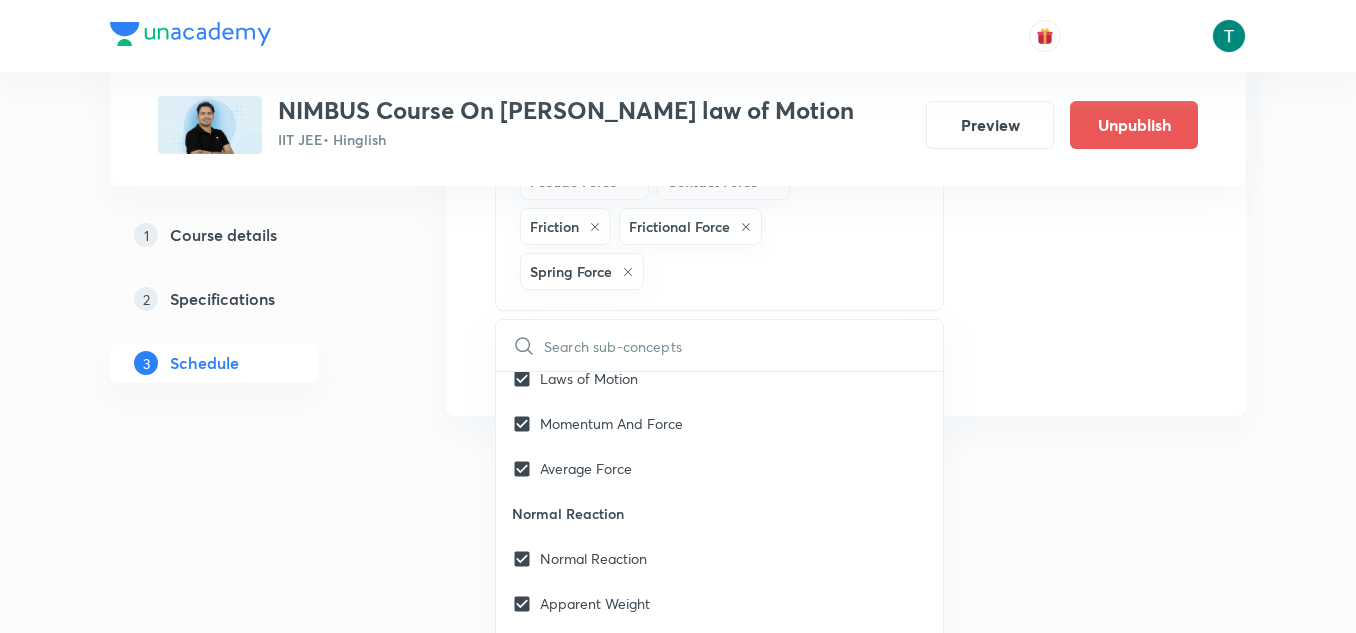 click on "Plus Courses NIMBUS Course On Newton's law of Motion IIT JEE  • Hinglish Preview Unpublish 1 Course details 2 Specifications 3 Schedule Schedule 9  classes Topic coverage Newton's Law of Motion and Friction Cover at least  60 % View details Jun 26 Newtons laws of motion and friction 01 Lesson 1 • 5:45 PM • 90 min Momentum: Amount of Motion Jun 28 Newtons laws of motion and friction 02 Lesson 2 • 5:45 PM • 90 min Momentum: Amount of Motion Jul 1 Newtons laws of motion and friction 03 Lesson 3 • 5:45 PM • 90 min Momentum: Amount of Motion Jul 3 Newtons laws of motion and friction 04 Lesson 4 • 5:45 PM • 90 min Momentum: Amount of Motion Jul 5 Newtons laws of motion and friction 04 Lesson 5 • 5:45 PM • 90 min Momentum: Amount of Motion Jul 7 Newtons laws of motion and friction 05 Lesson 6 • 5:45 PM • 90 min Dynamics of Particles: Translation Motion of Accelerated Bodies Jul 8 Newtons laws of motion and friction 06 Lesson 7 • 5:45 PM • 90 min Free Body Diagram · · Motion · Force 9" at bounding box center (678, -1233) 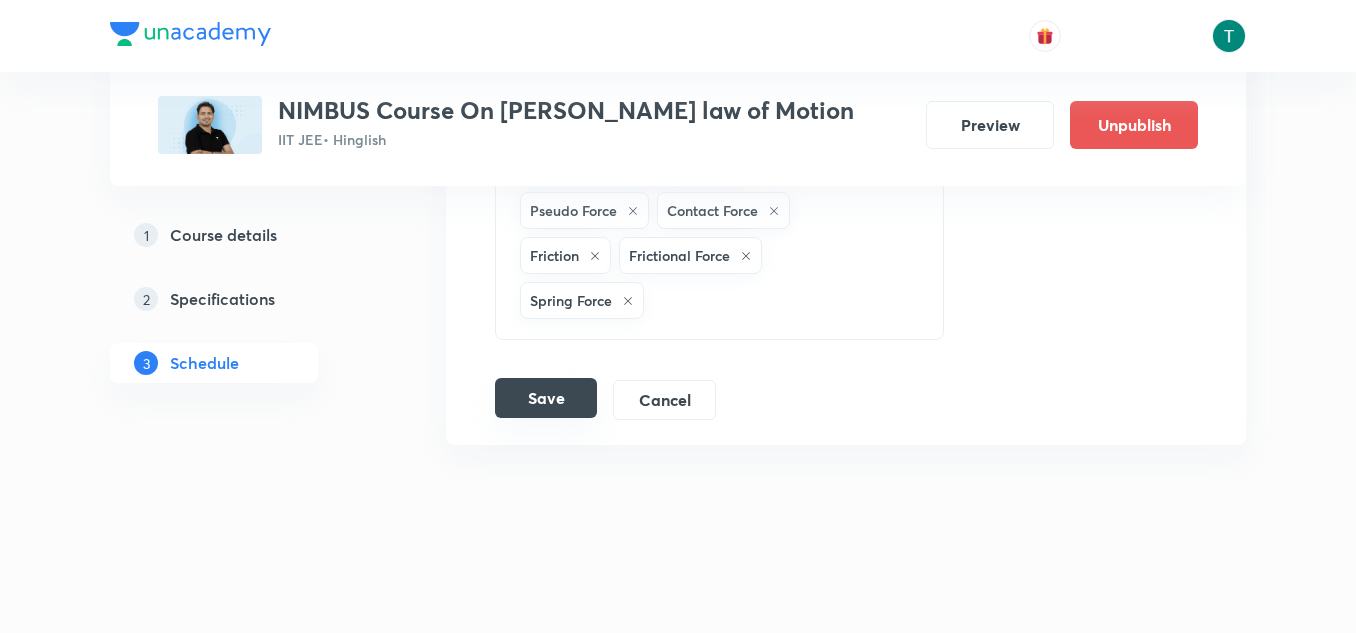 click on "Save" at bounding box center (546, 398) 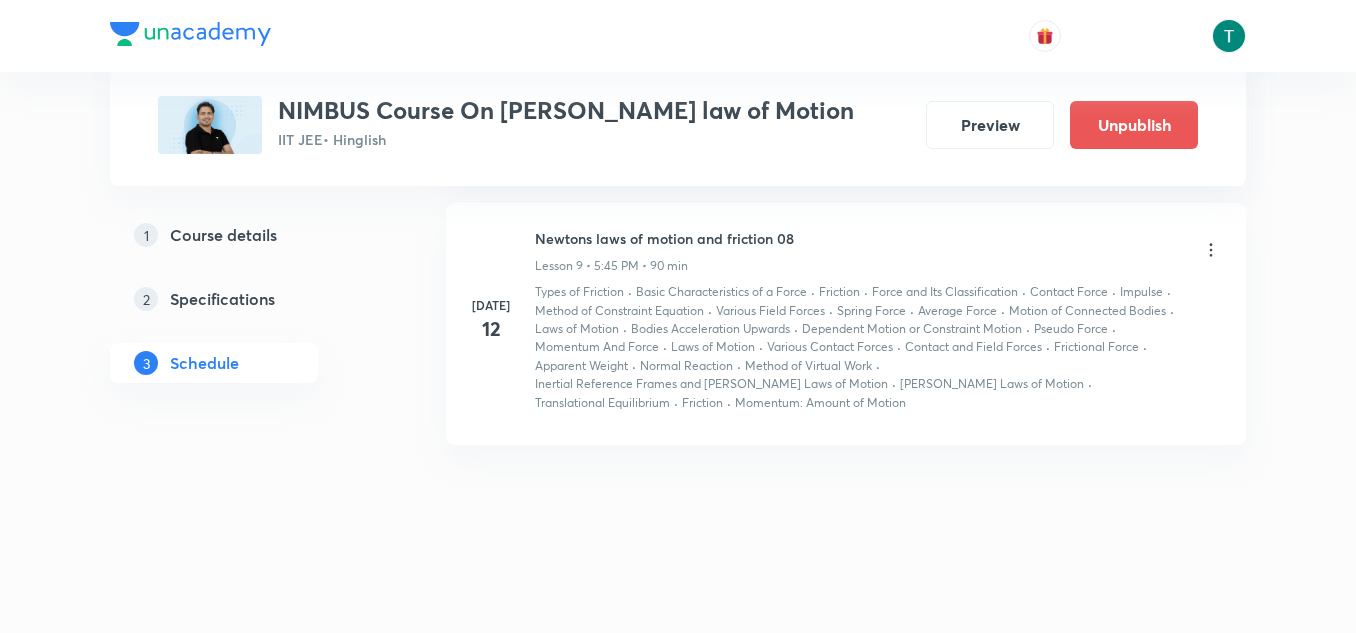 scroll, scrollTop: 1735, scrollLeft: 0, axis: vertical 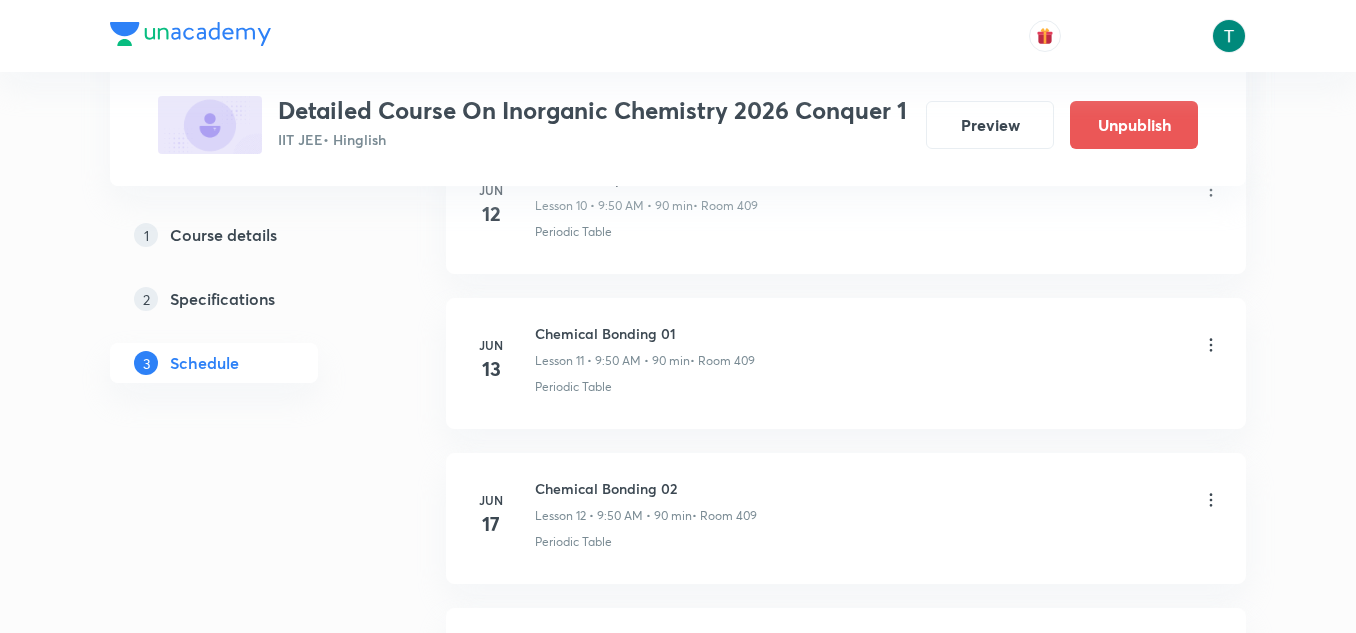 click on "Periodic Table" at bounding box center (573, 387) 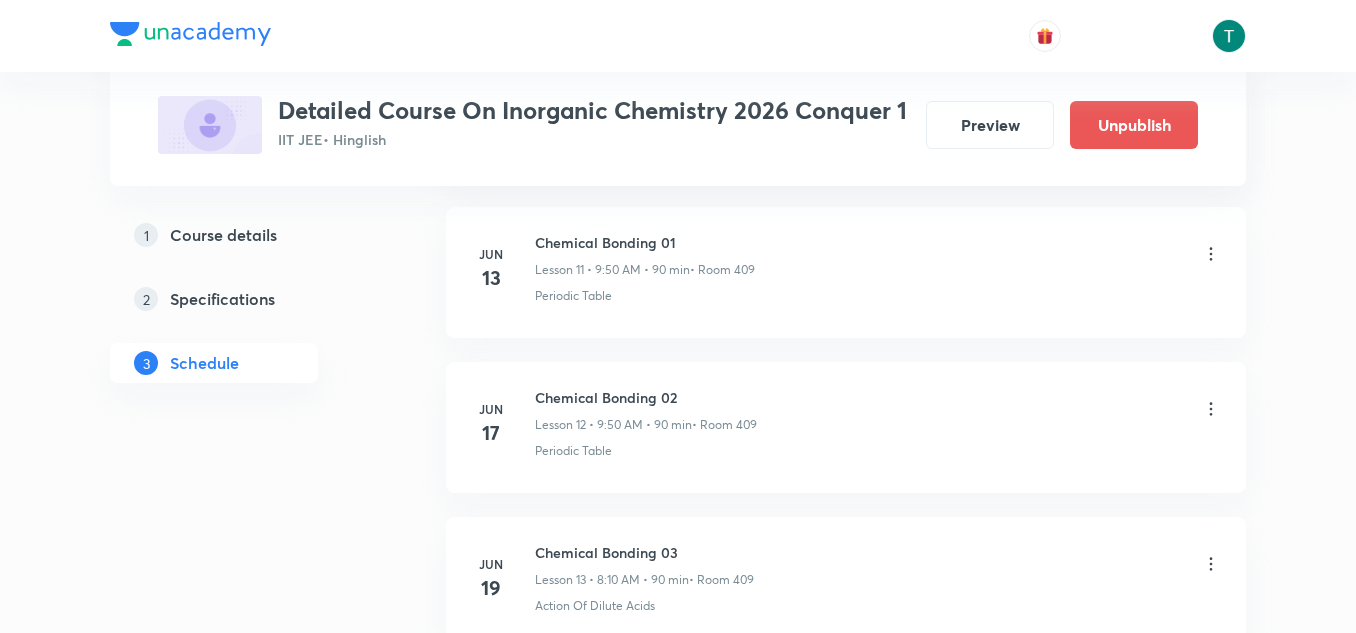 scroll, scrollTop: 2783, scrollLeft: 0, axis: vertical 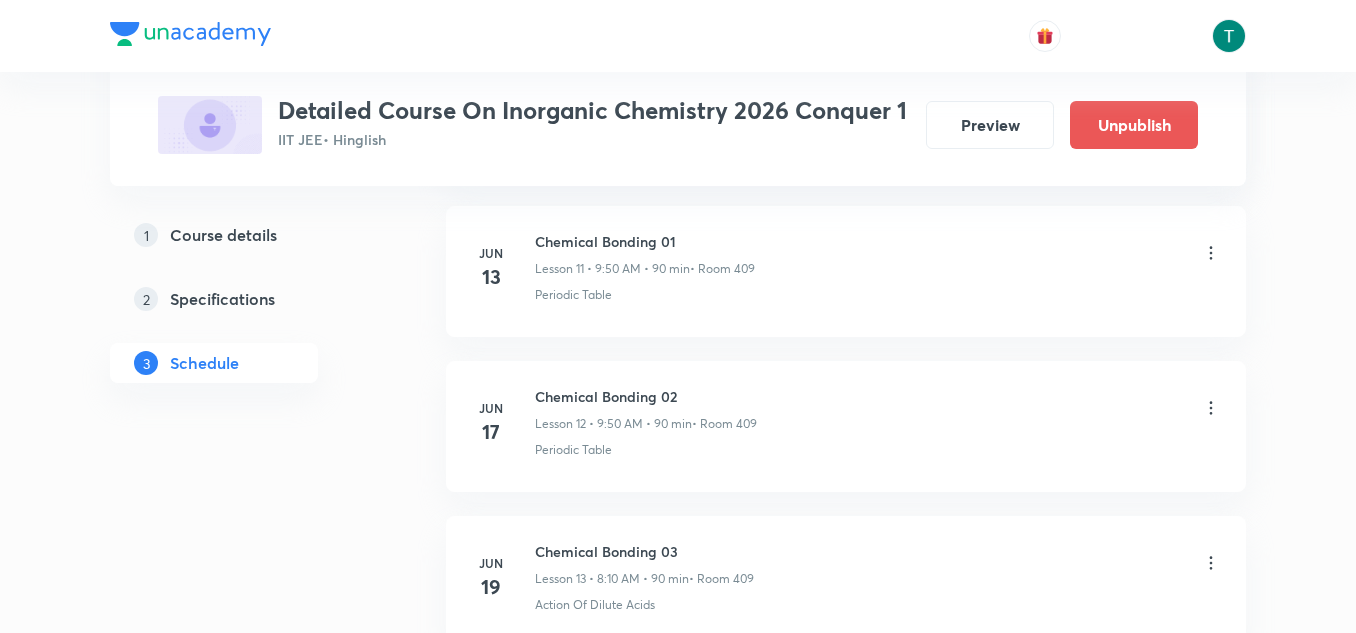 click on "[DATE] Chemical Bonding 02 Lesson 12 • 9:50 AM • 90 min  • Room 409 Periodic Table" at bounding box center (846, 426) 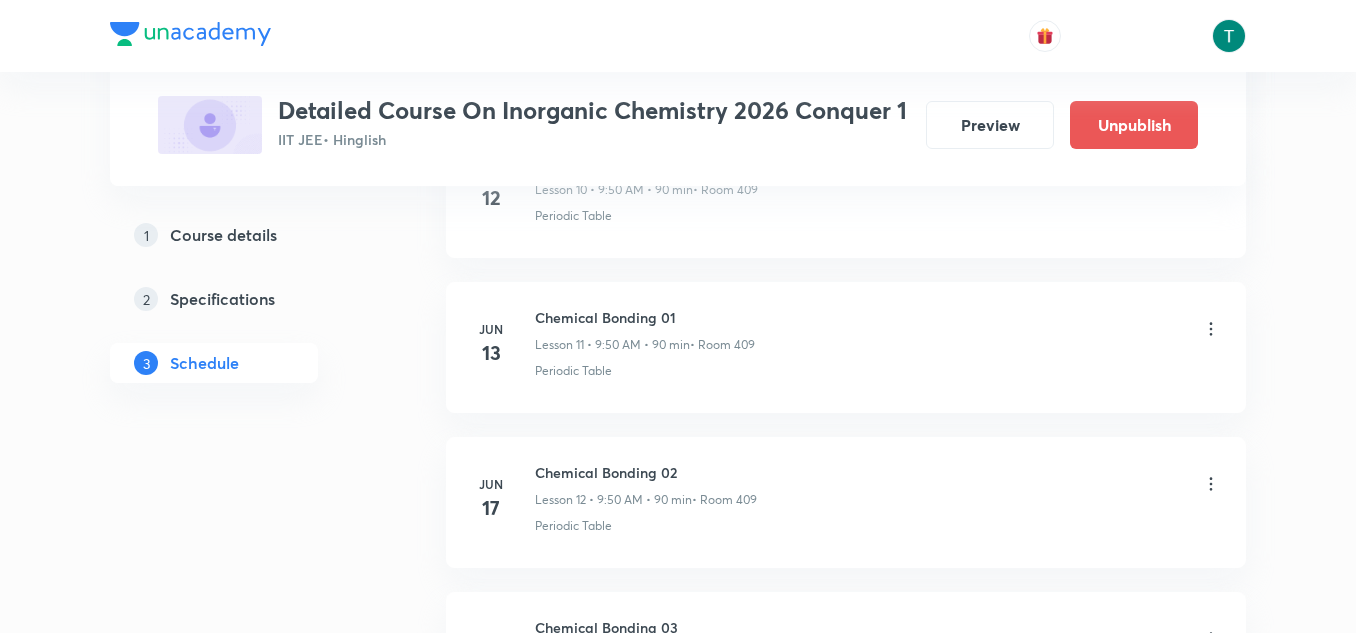 scroll, scrollTop: 2706, scrollLeft: 0, axis: vertical 